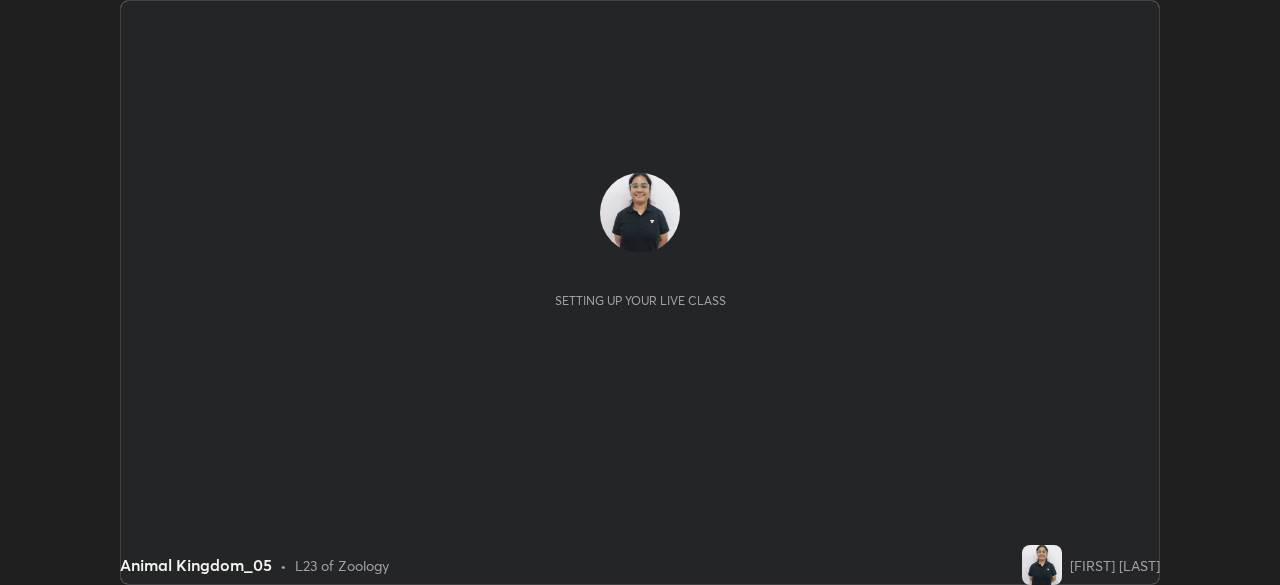 scroll, scrollTop: 0, scrollLeft: 0, axis: both 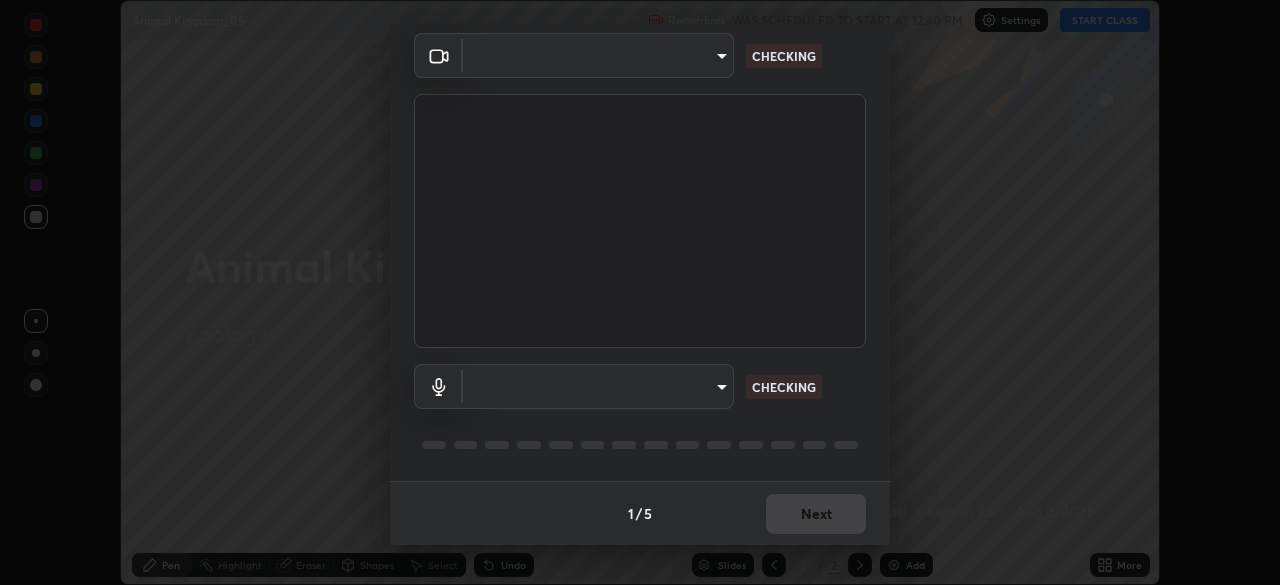 type on "dc213d5b485c0bb305d6b2db547763d7870d17505a100a98238a66de69915d05" 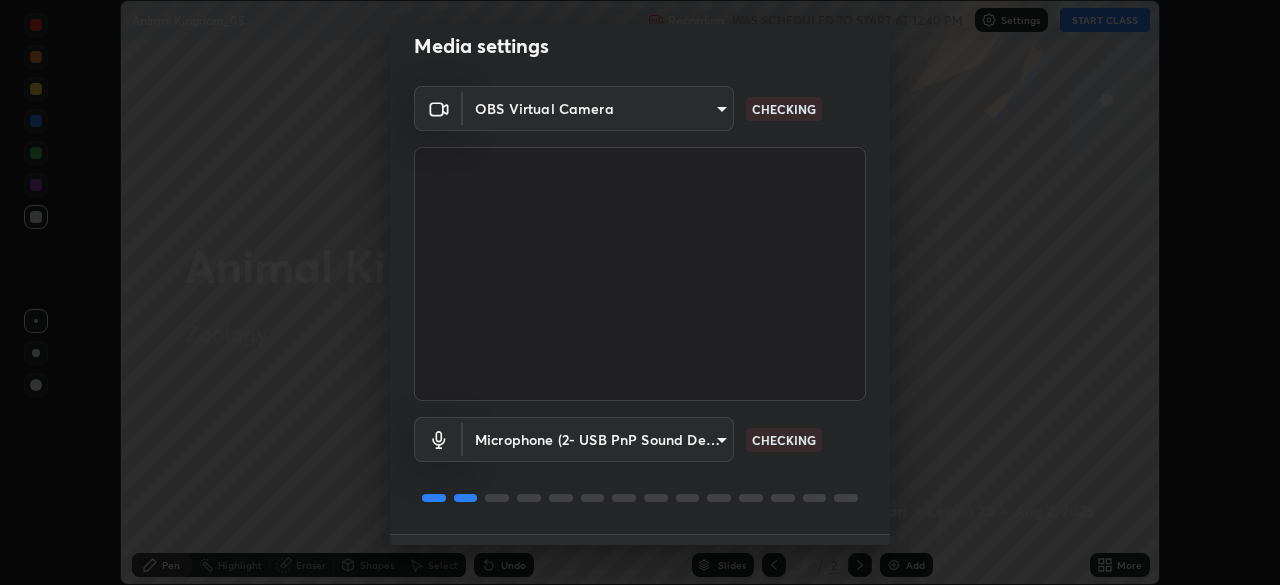 scroll, scrollTop: 71, scrollLeft: 0, axis: vertical 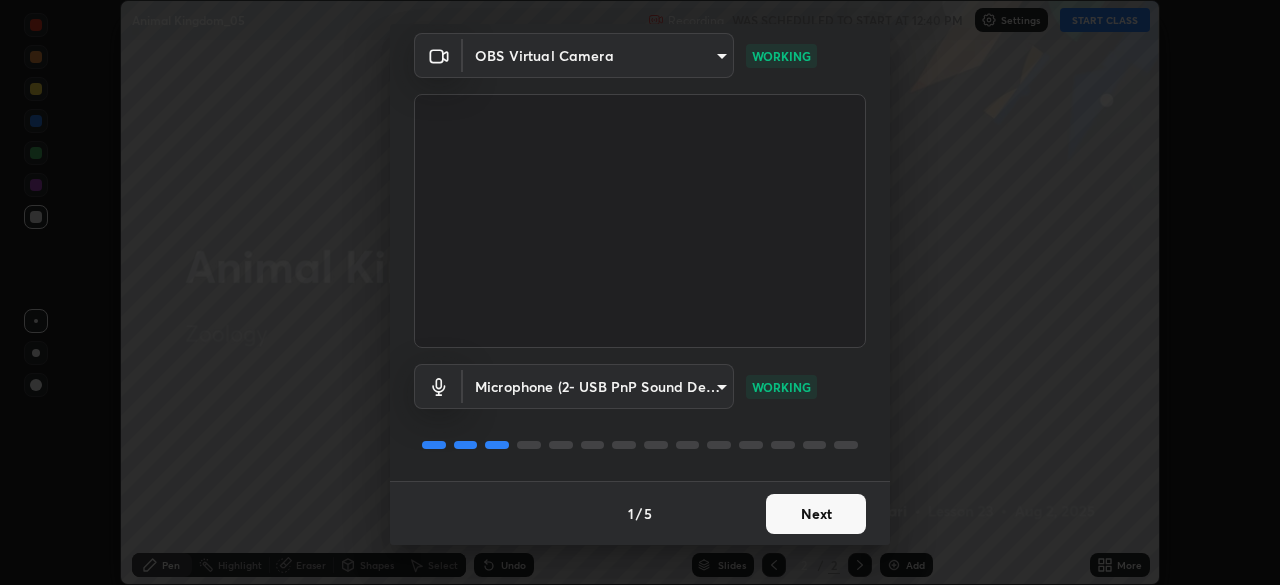 click on "Next" at bounding box center [816, 514] 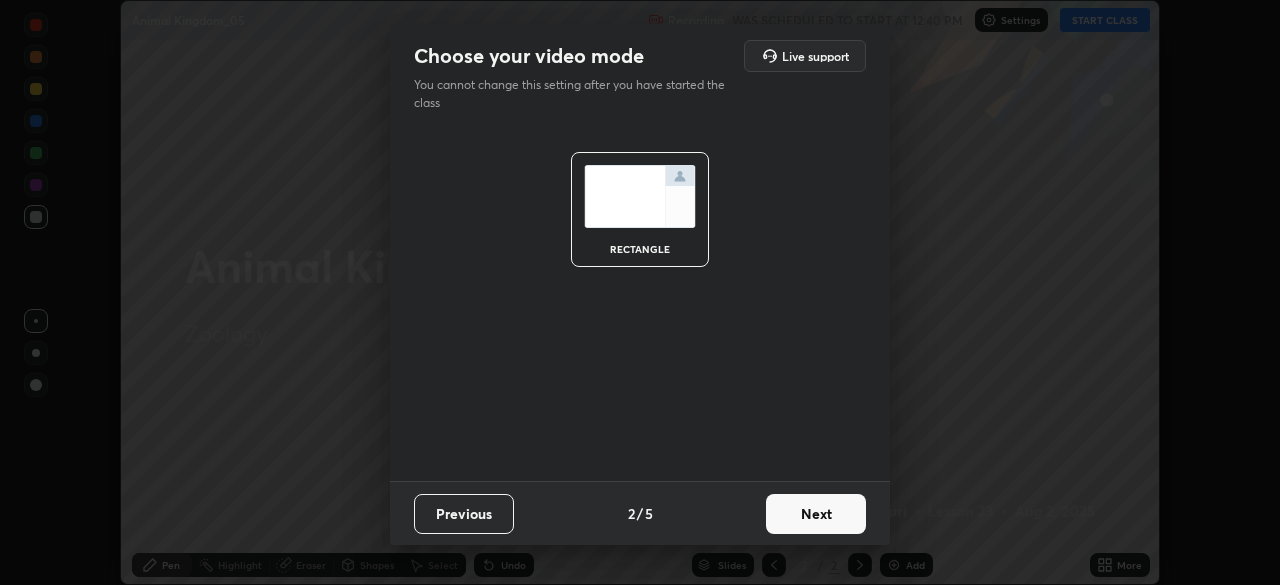 scroll, scrollTop: 0, scrollLeft: 0, axis: both 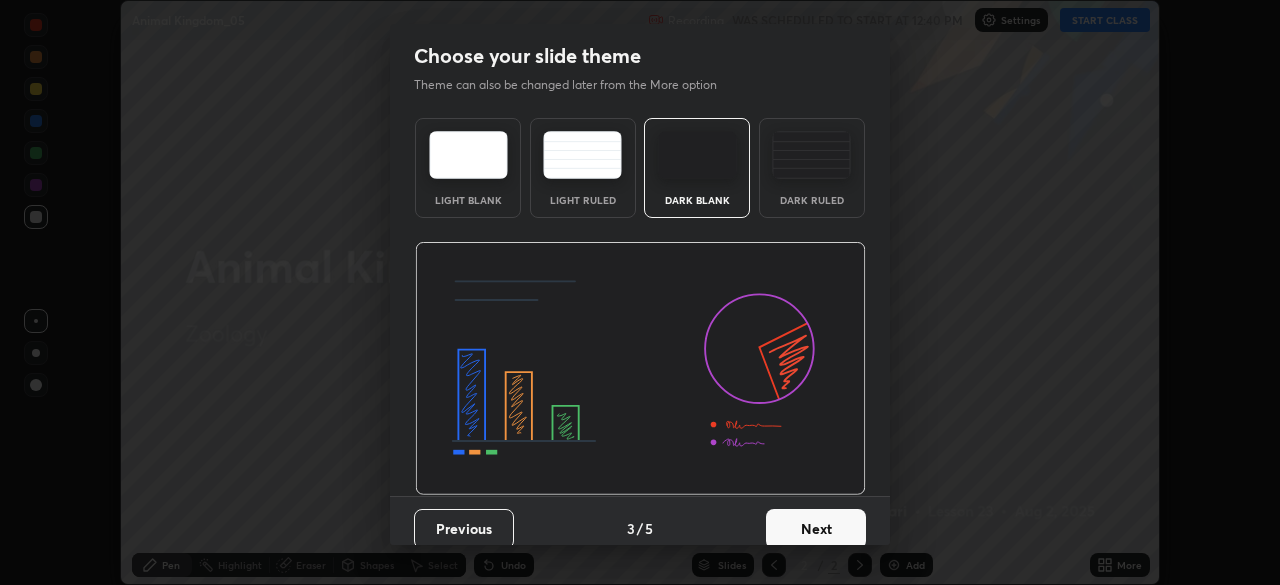 click on "Dark Ruled" at bounding box center (812, 168) 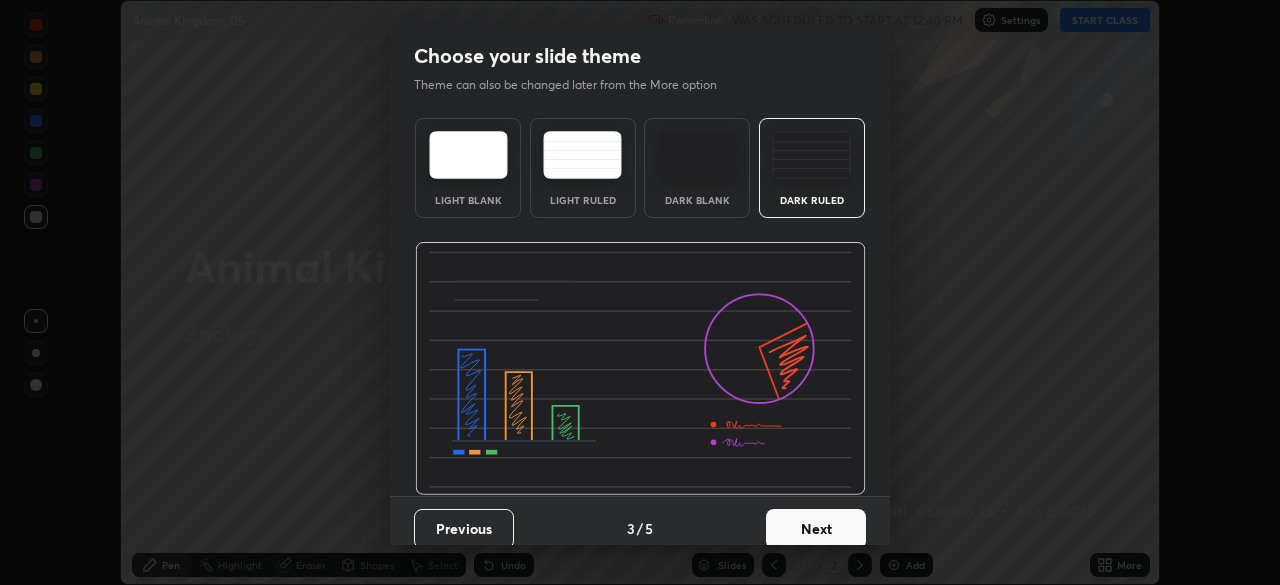 click on "Next" at bounding box center (816, 529) 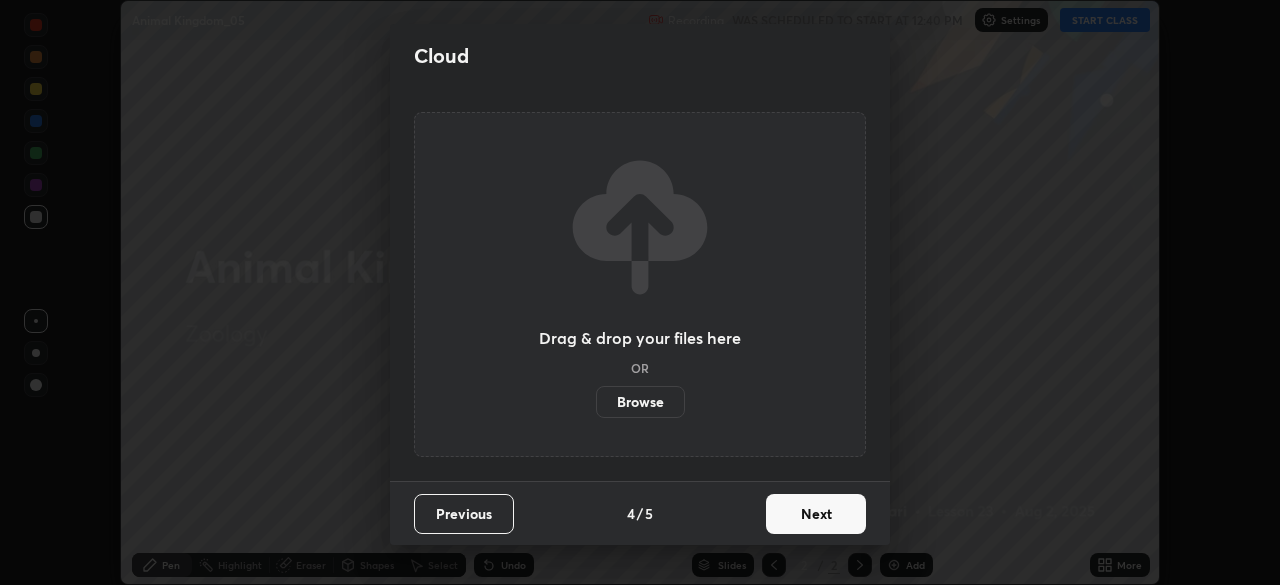 click on "Next" at bounding box center [816, 514] 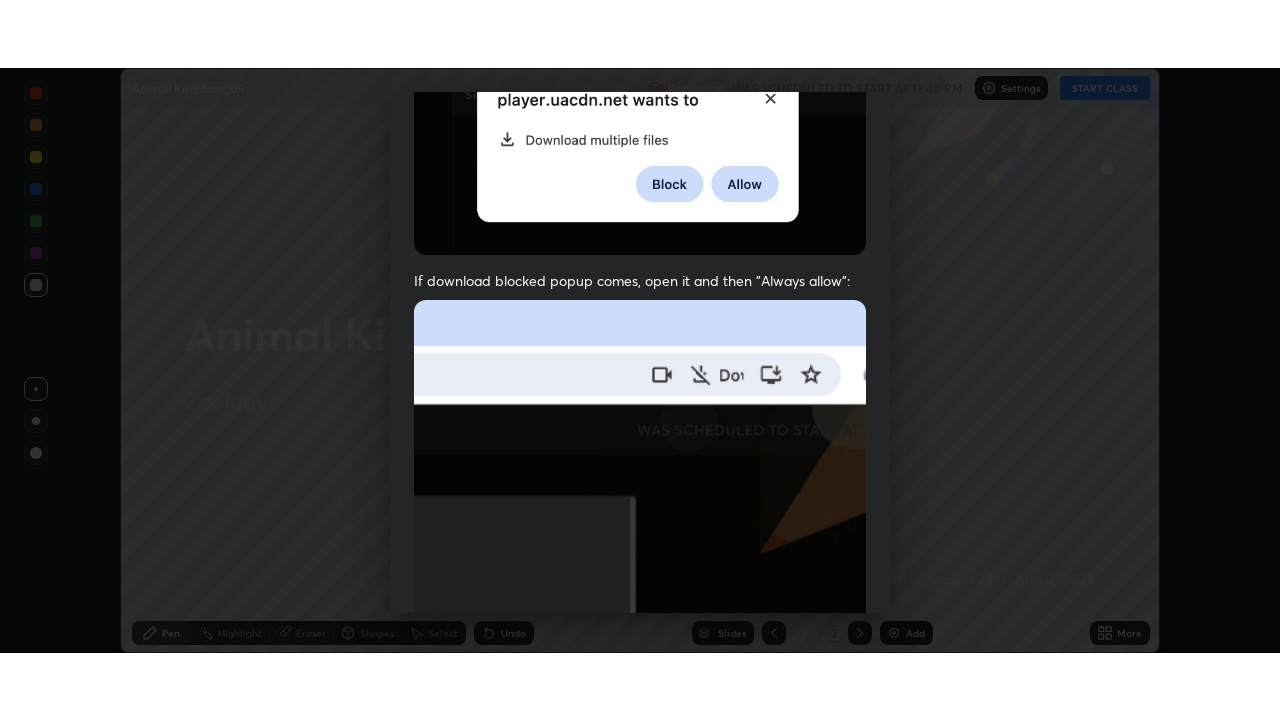 scroll, scrollTop: 479, scrollLeft: 0, axis: vertical 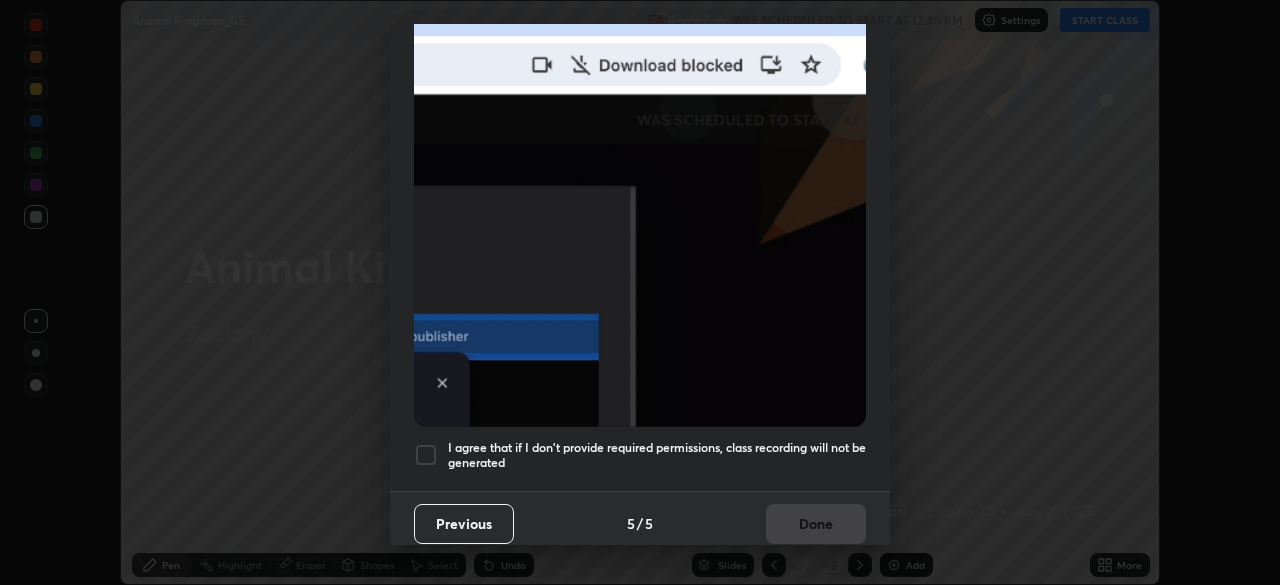 click at bounding box center (426, 455) 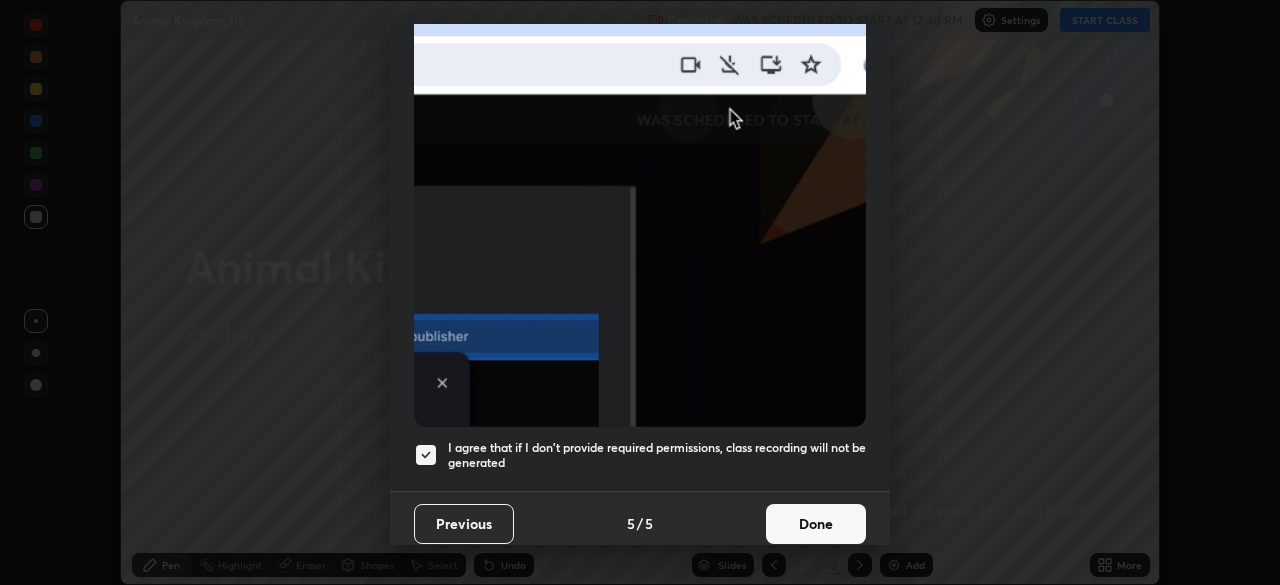click on "Done" at bounding box center [816, 524] 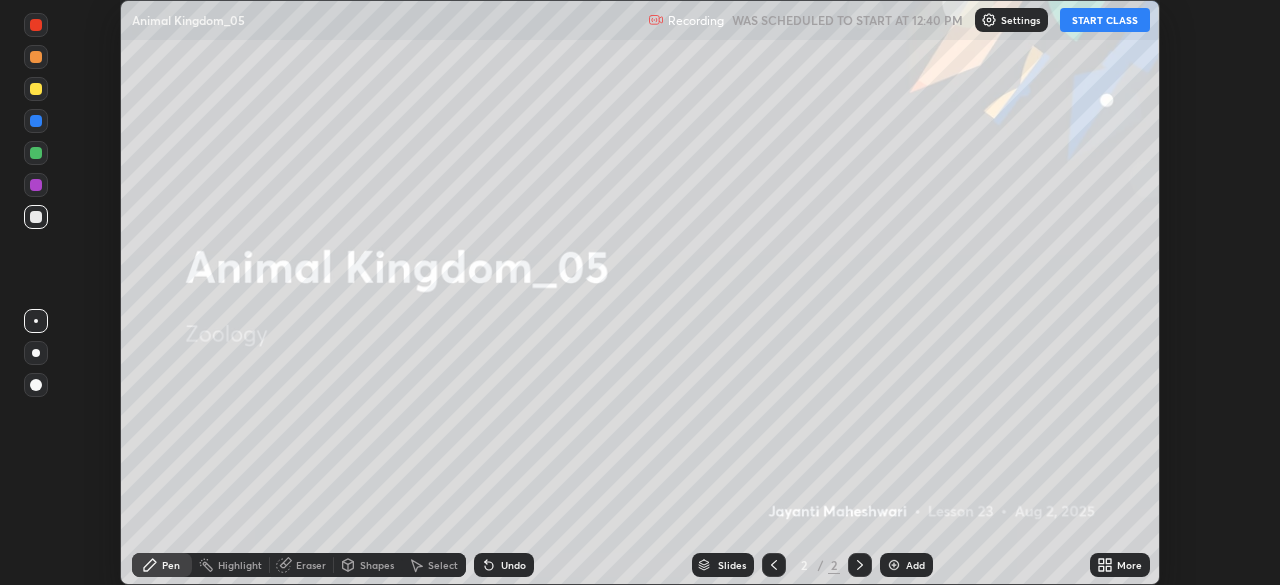 click on "START CLASS" at bounding box center [1105, 20] 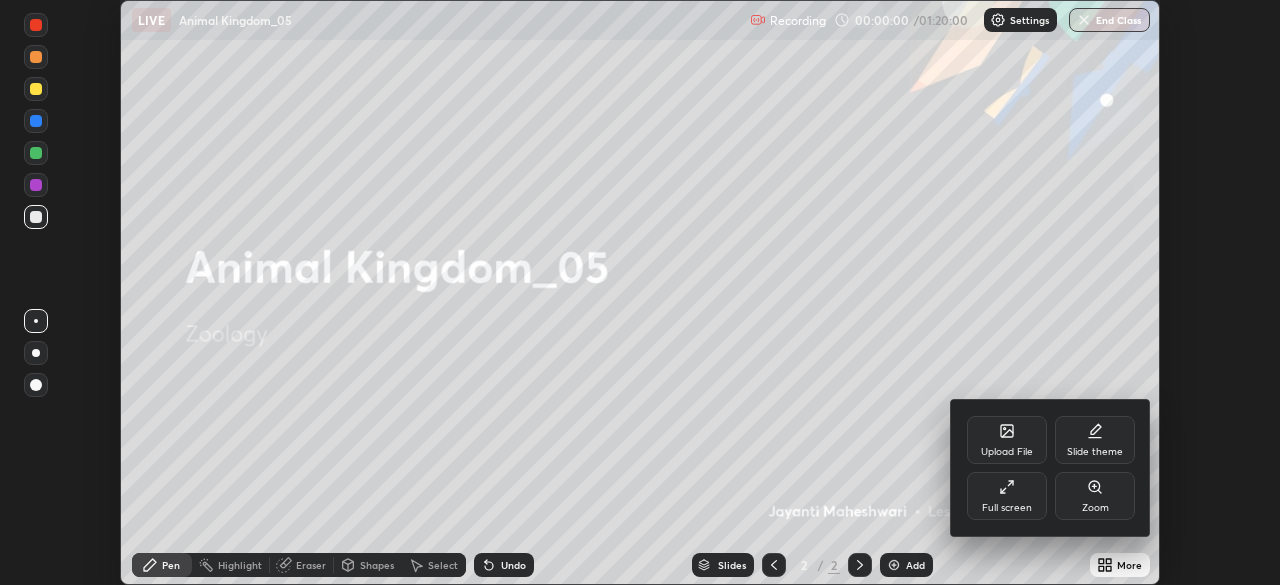 click 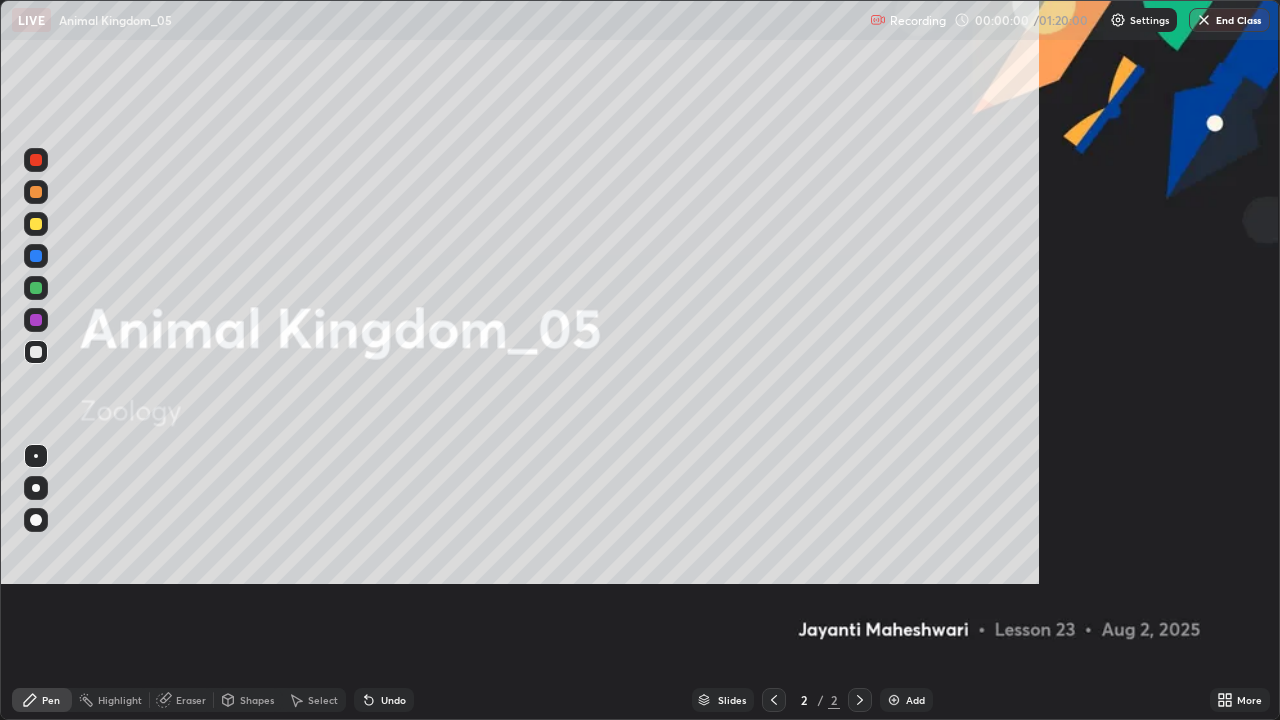 scroll, scrollTop: 99280, scrollLeft: 98720, axis: both 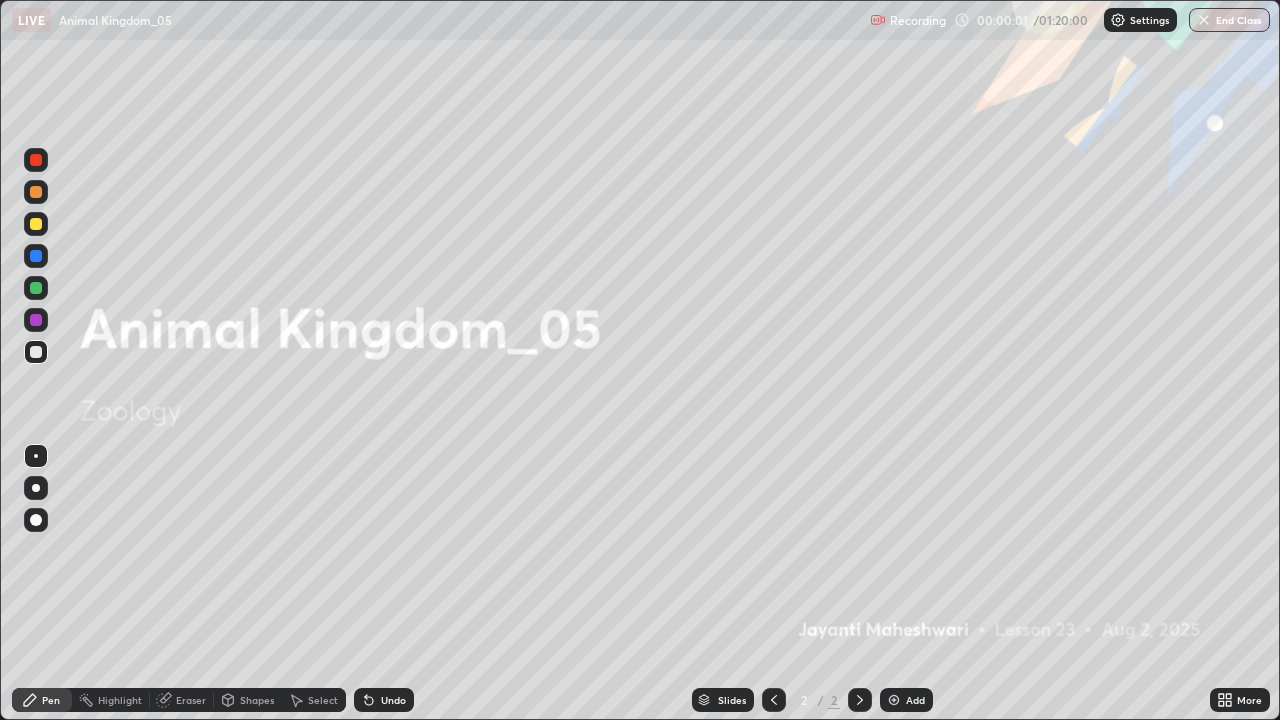 click at bounding box center (894, 700) 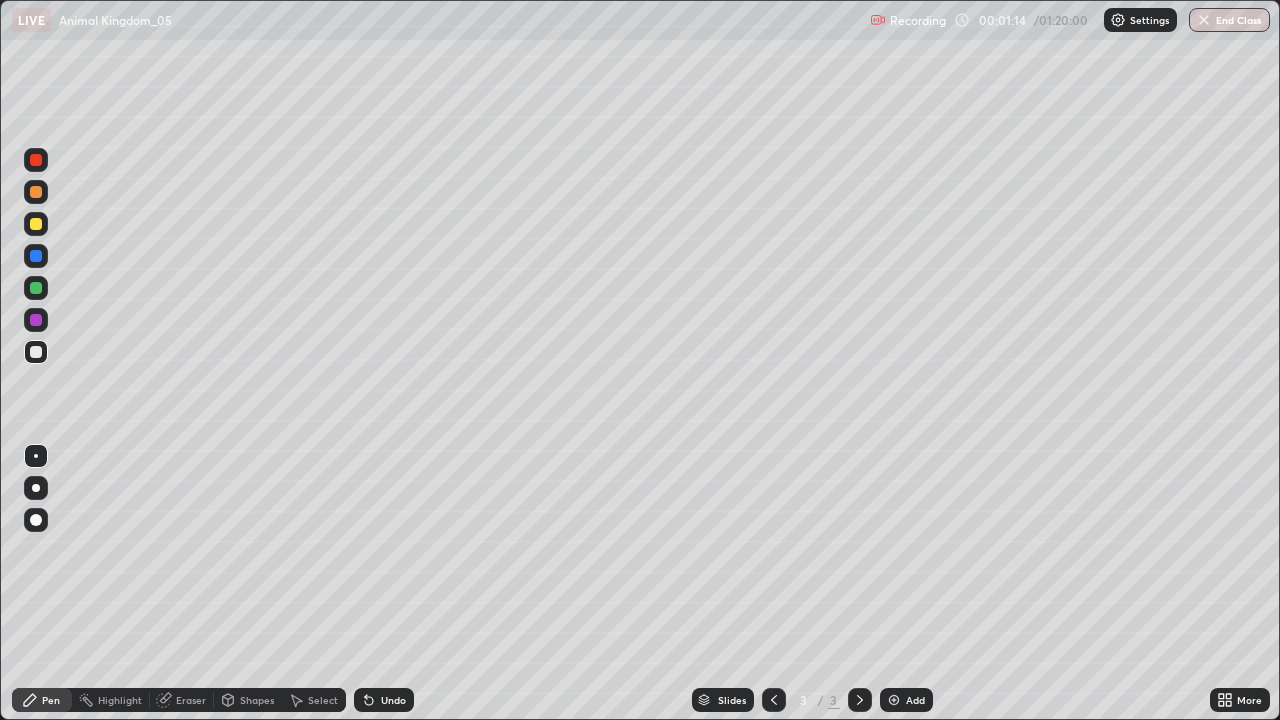 click at bounding box center [36, 224] 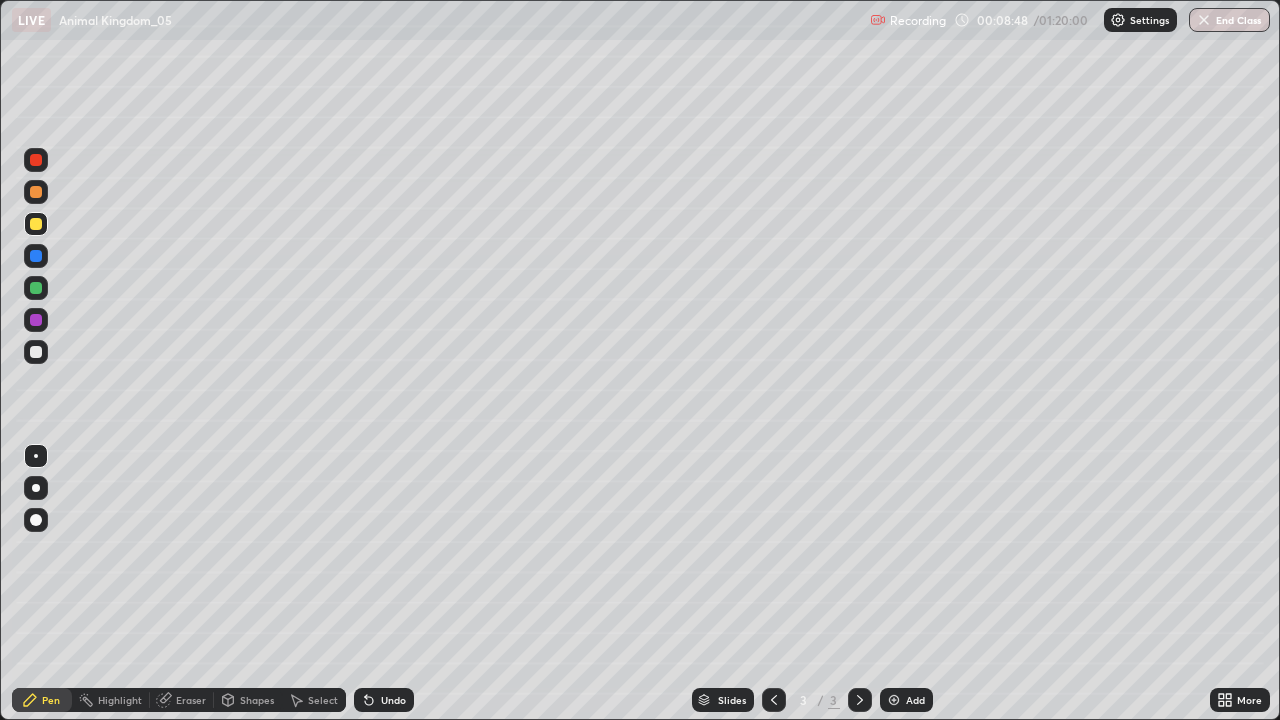 click at bounding box center (36, 520) 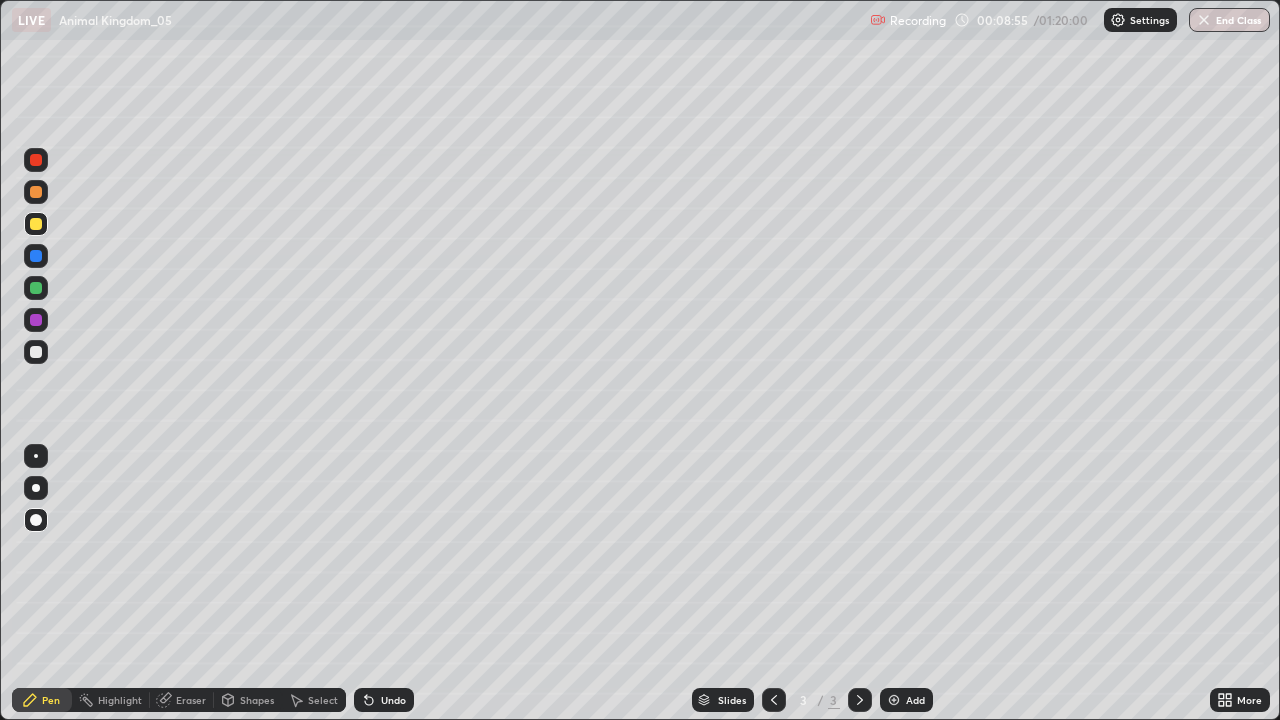 click on "Highlight" at bounding box center [111, 700] 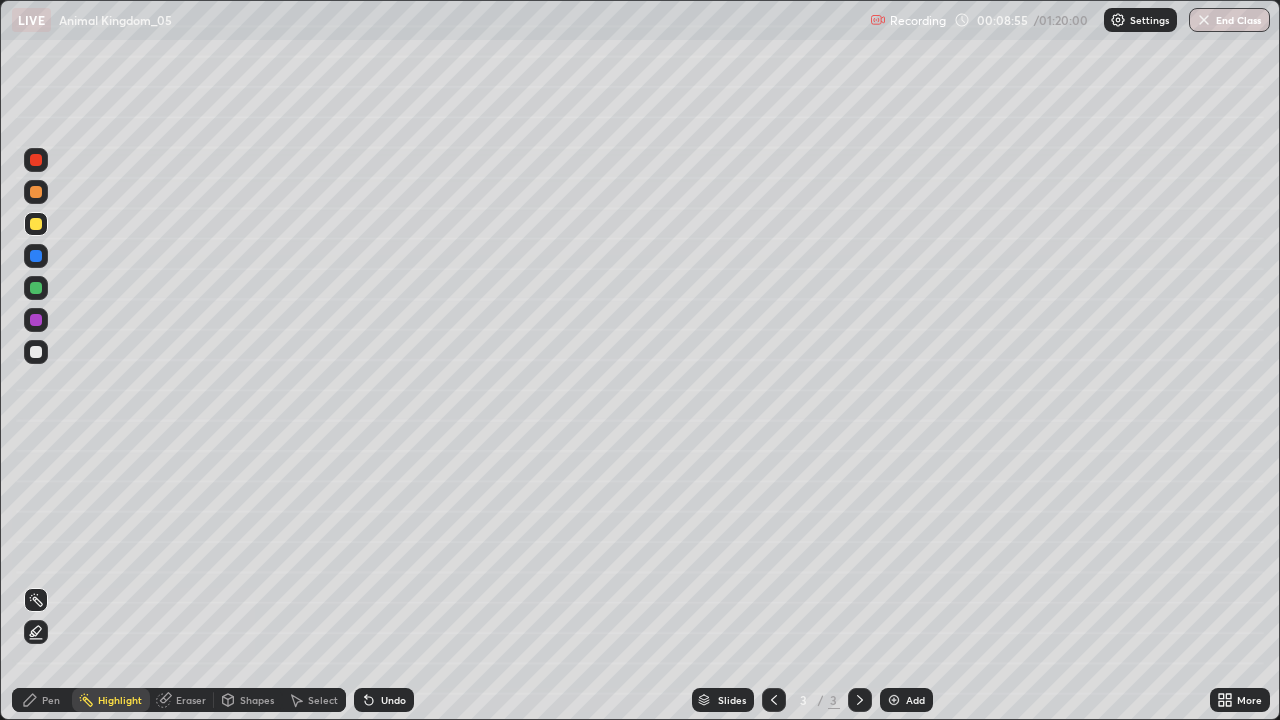 click 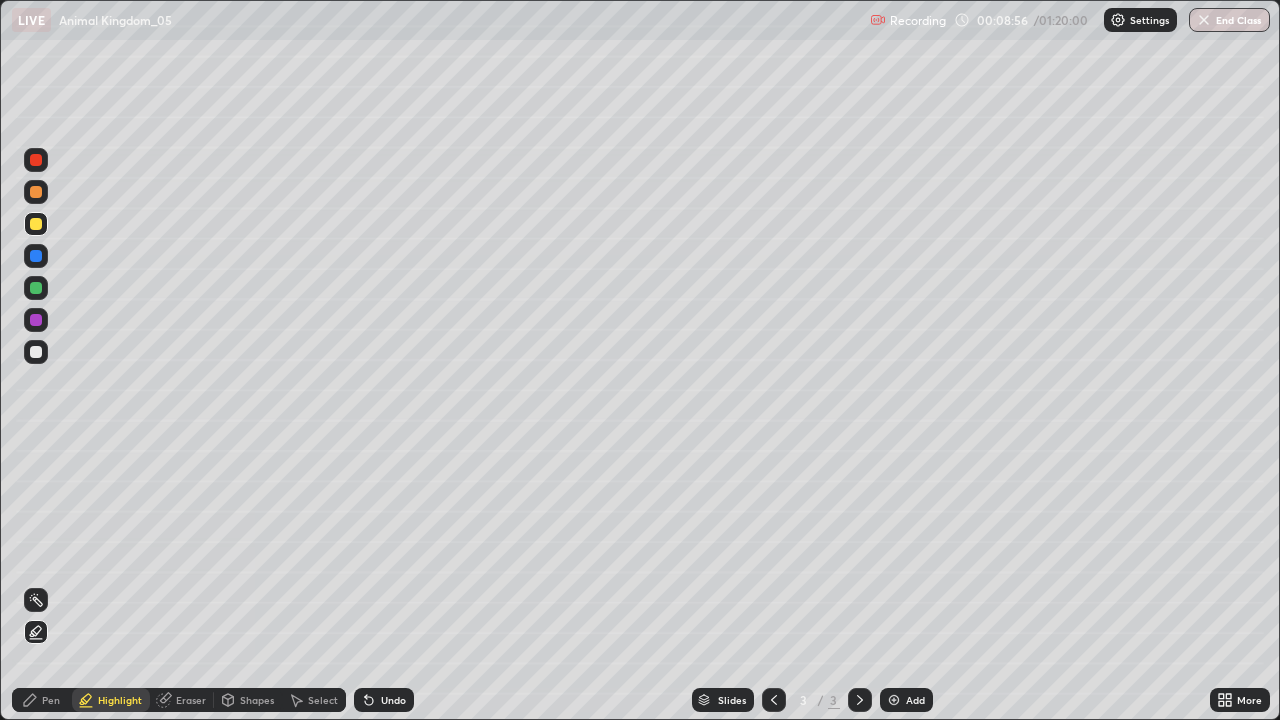click at bounding box center (36, 320) 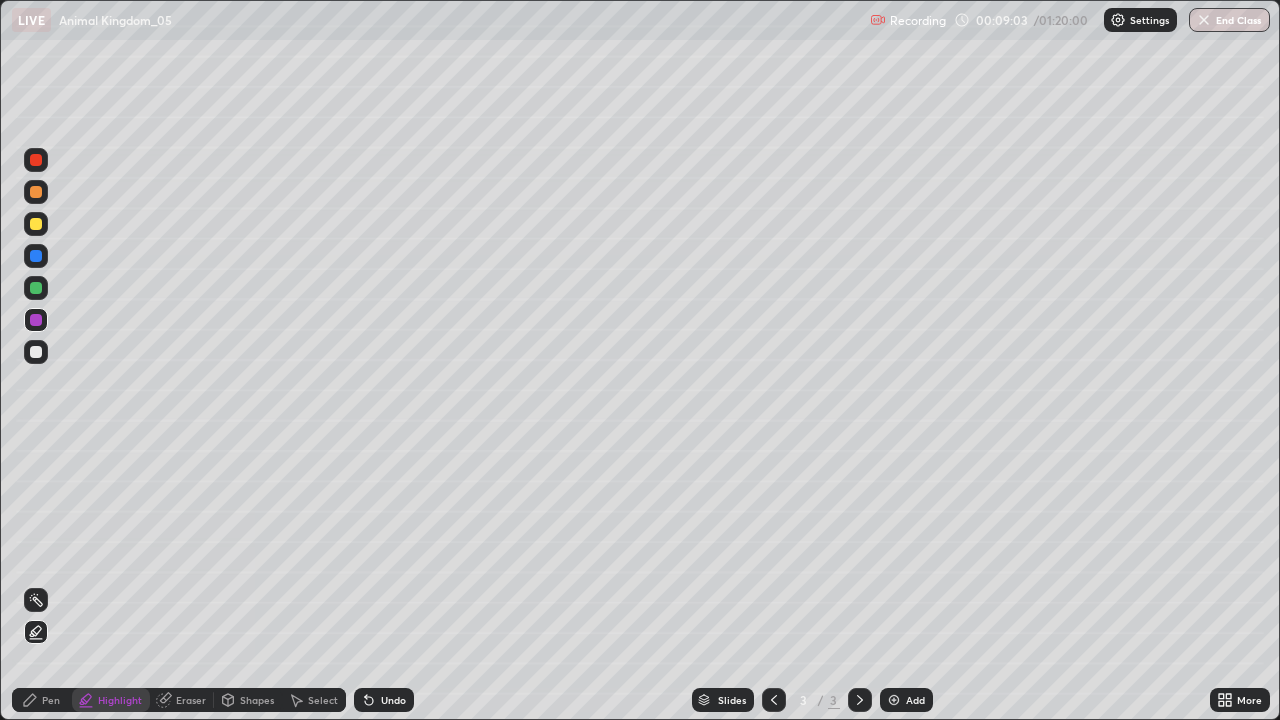 click at bounding box center [36, 256] 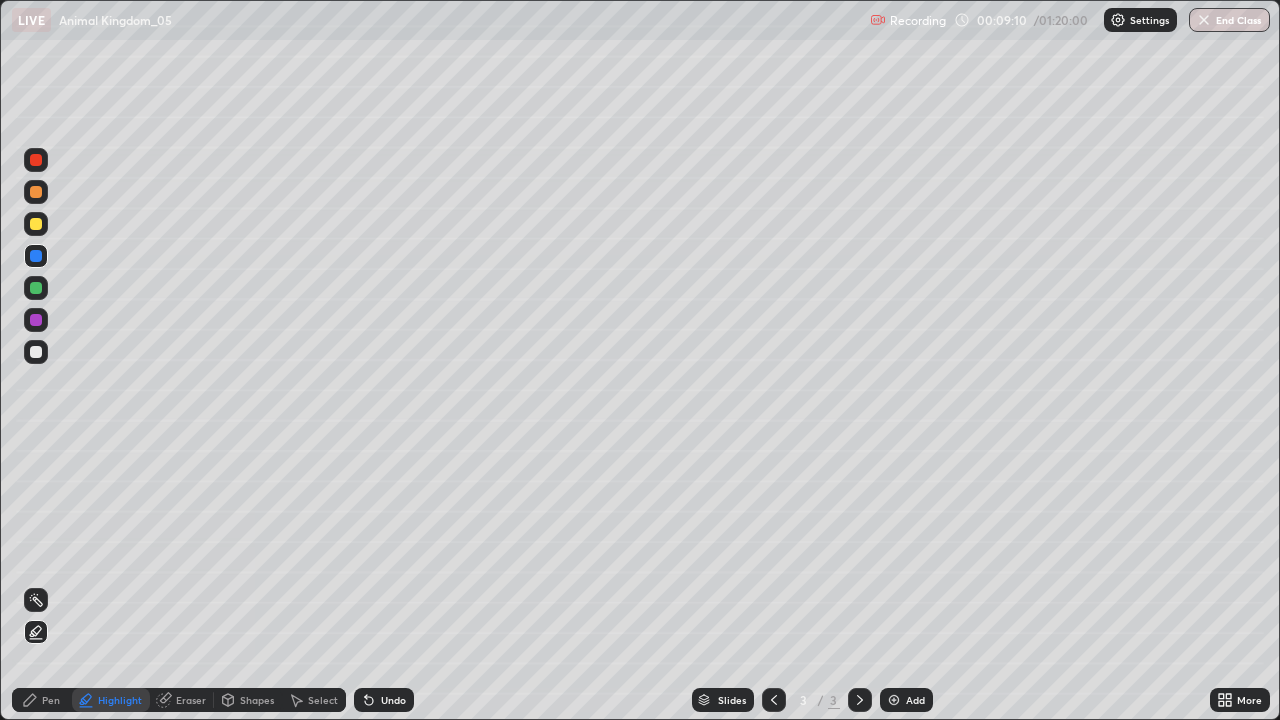 click at bounding box center [36, 288] 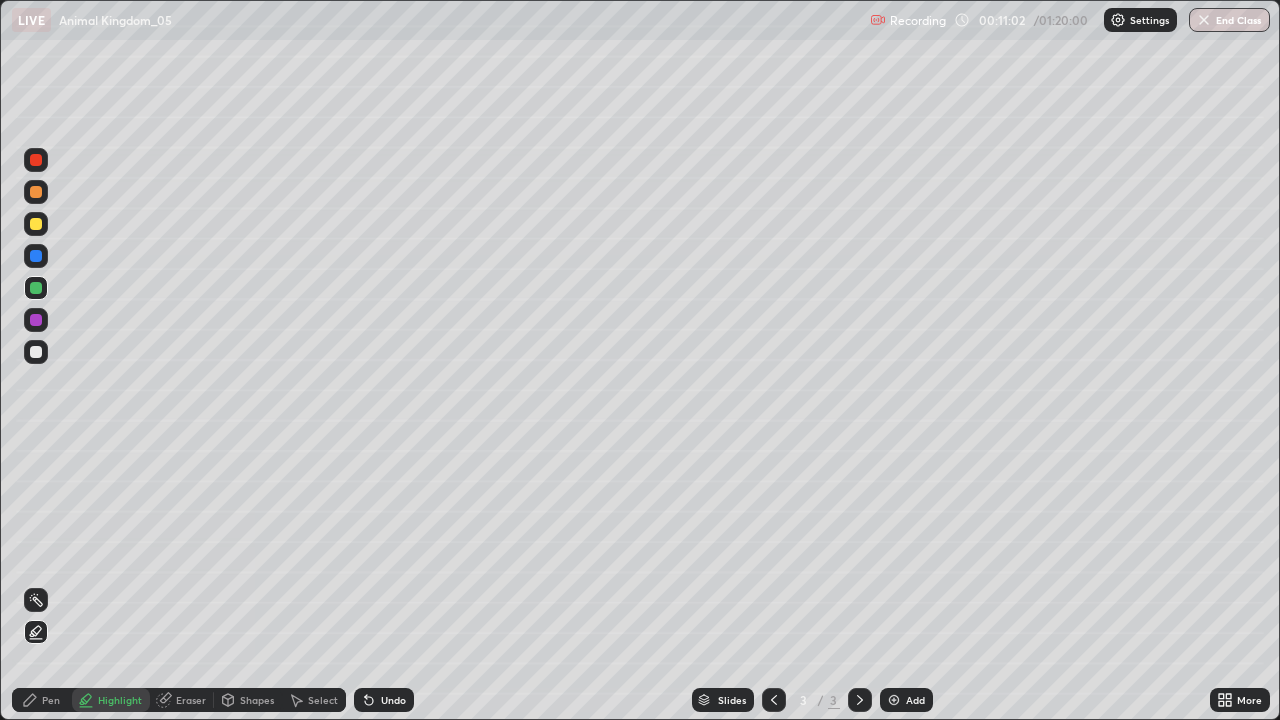 click at bounding box center [36, 352] 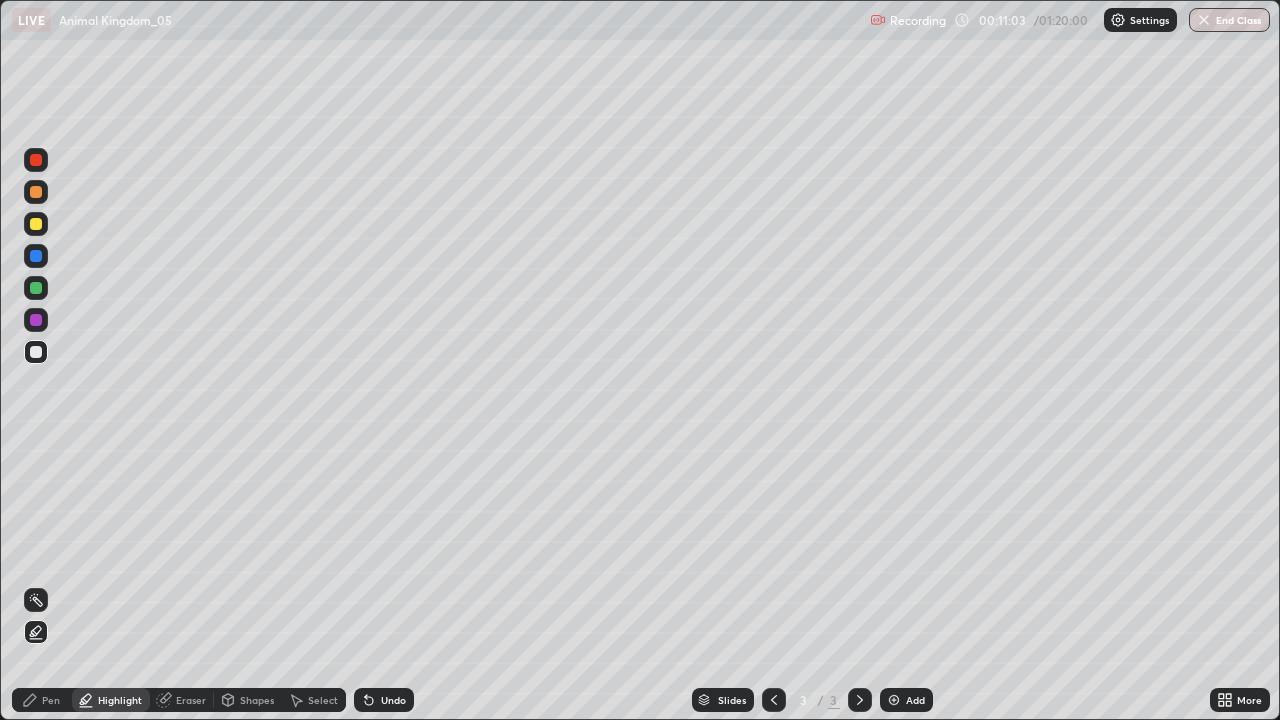 click on "Pen" at bounding box center (51, 700) 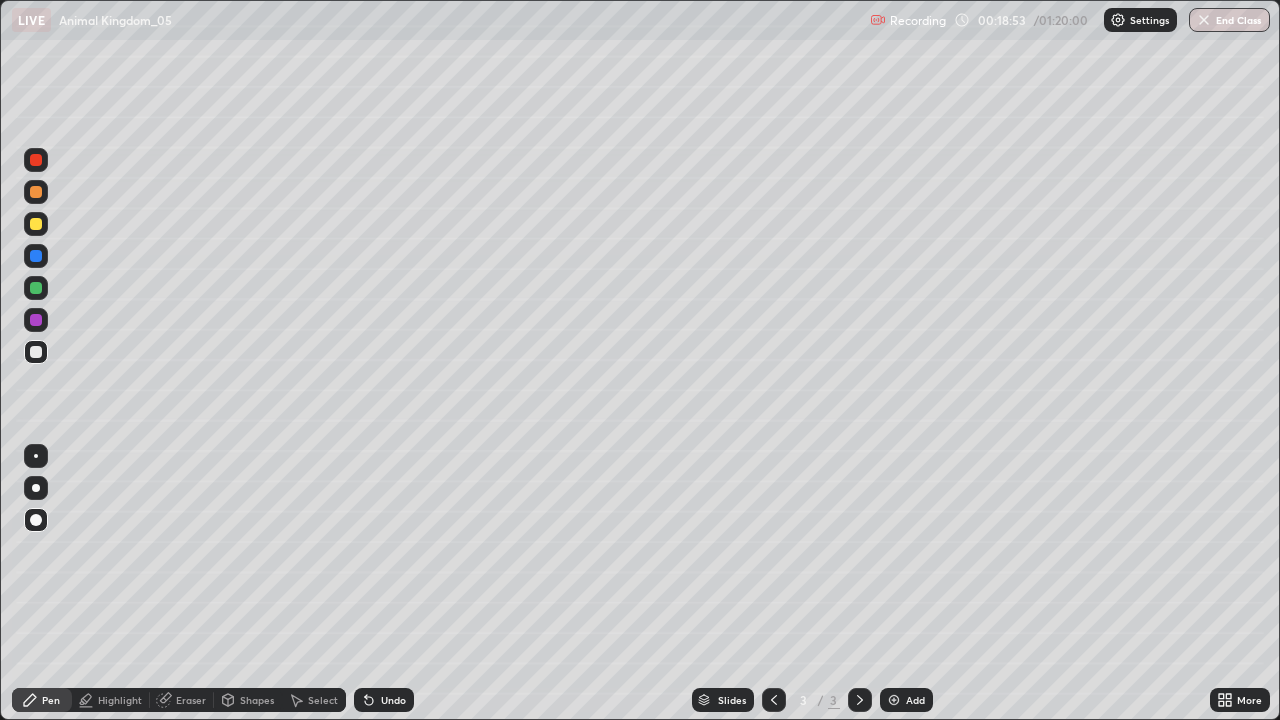click on "Add" at bounding box center [906, 700] 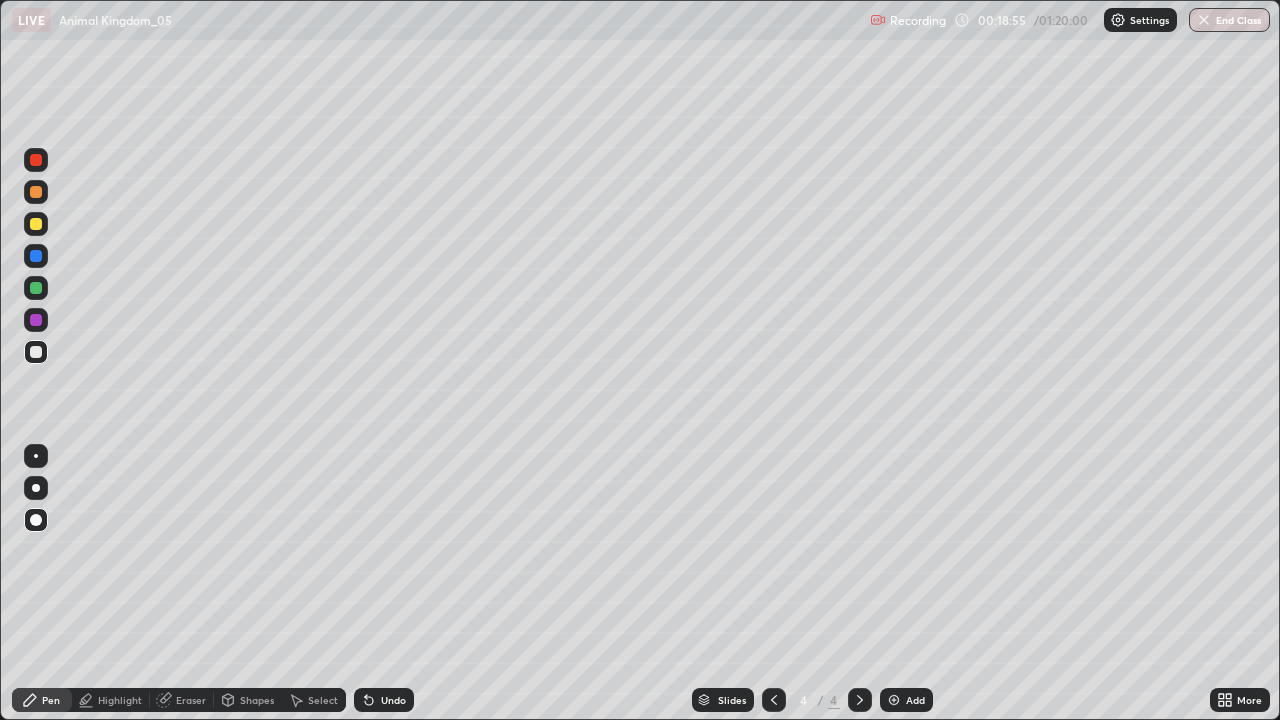 click on "Pen" at bounding box center (51, 700) 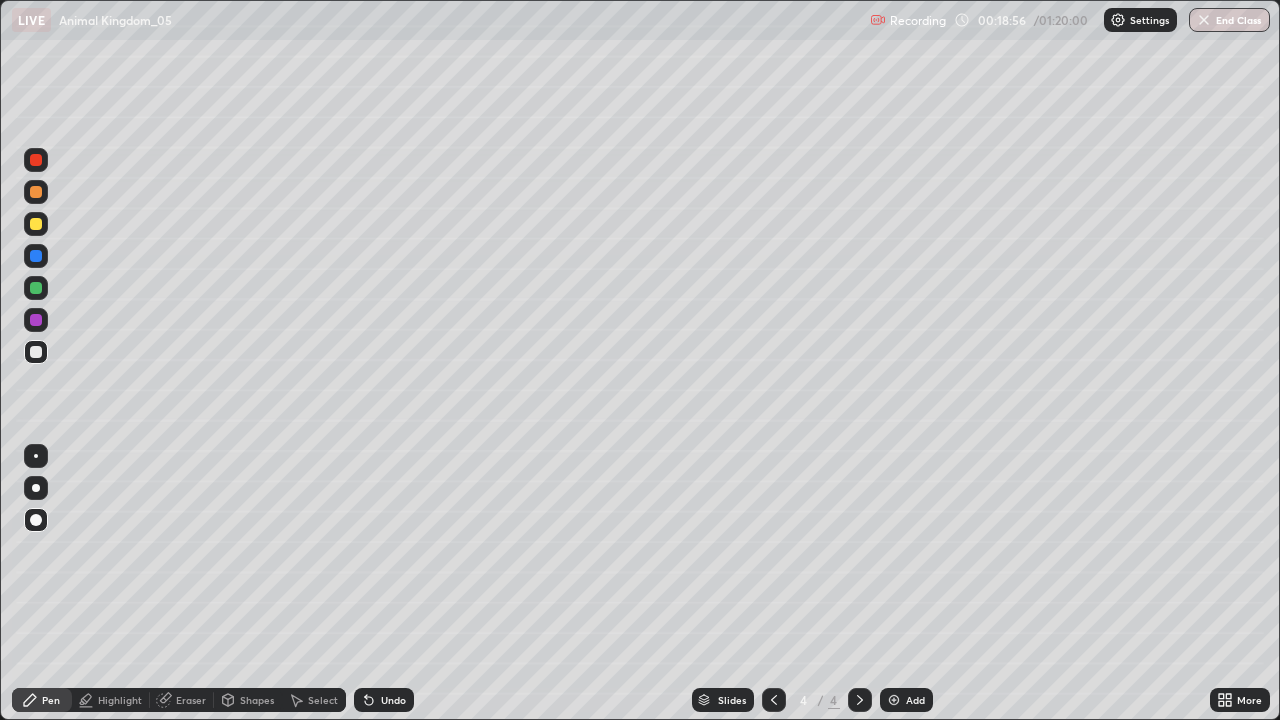 click on "Shapes" at bounding box center [257, 700] 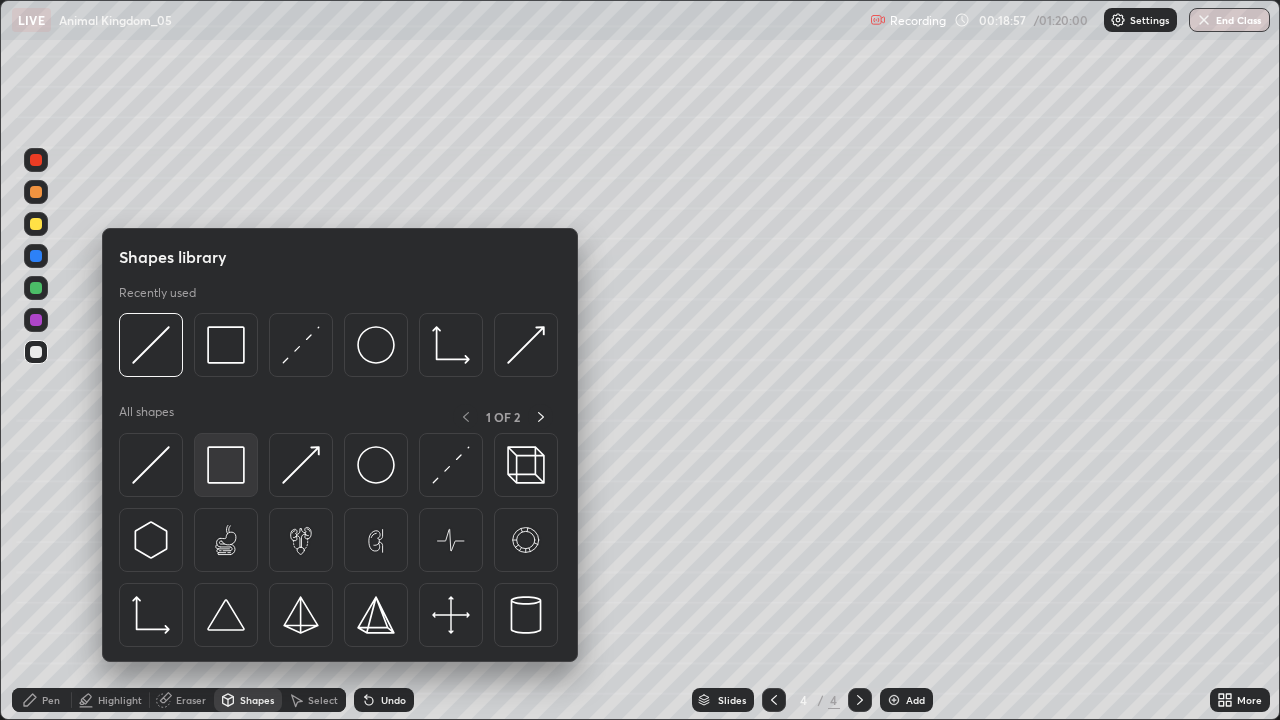 click at bounding box center (226, 465) 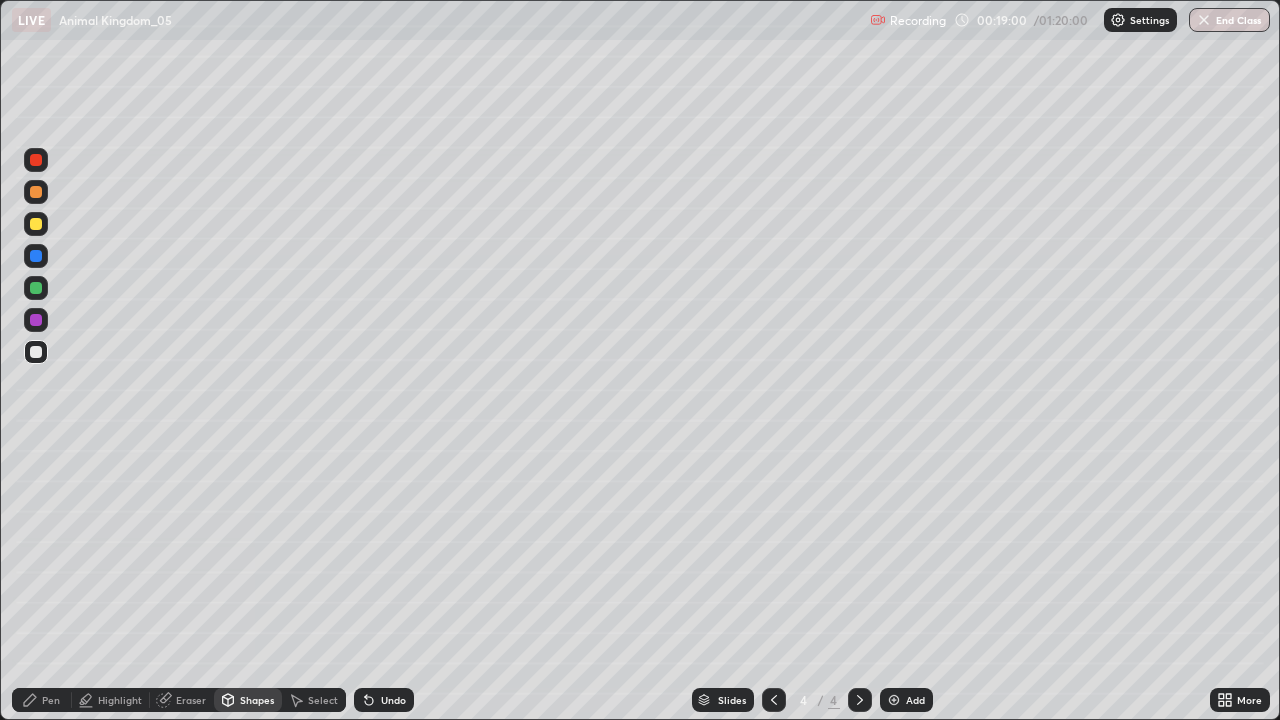 click at bounding box center (36, 224) 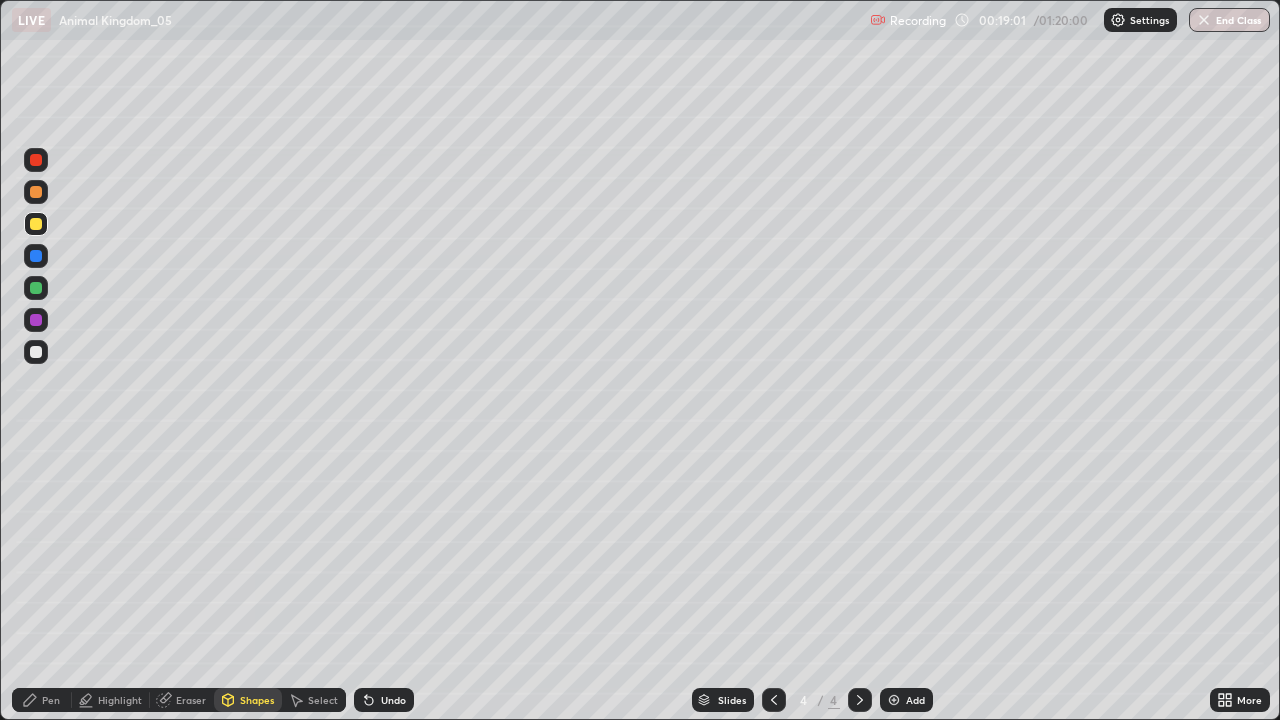 click 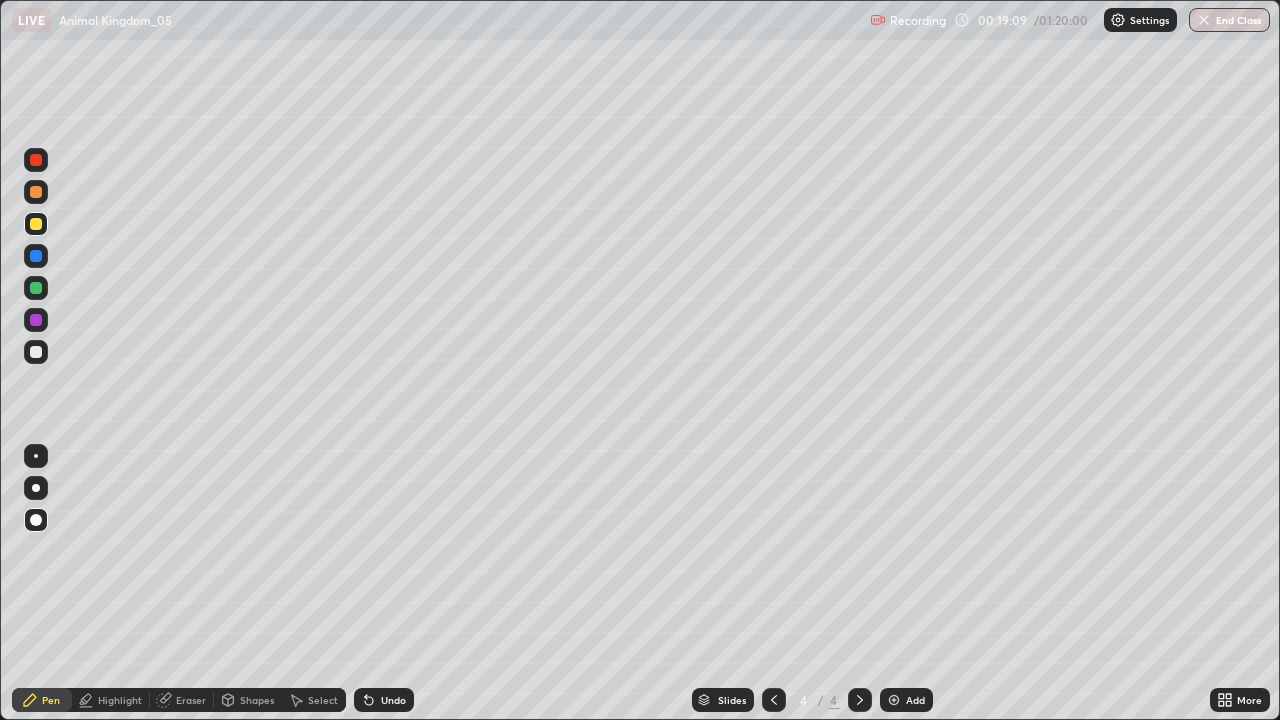 click at bounding box center (36, 352) 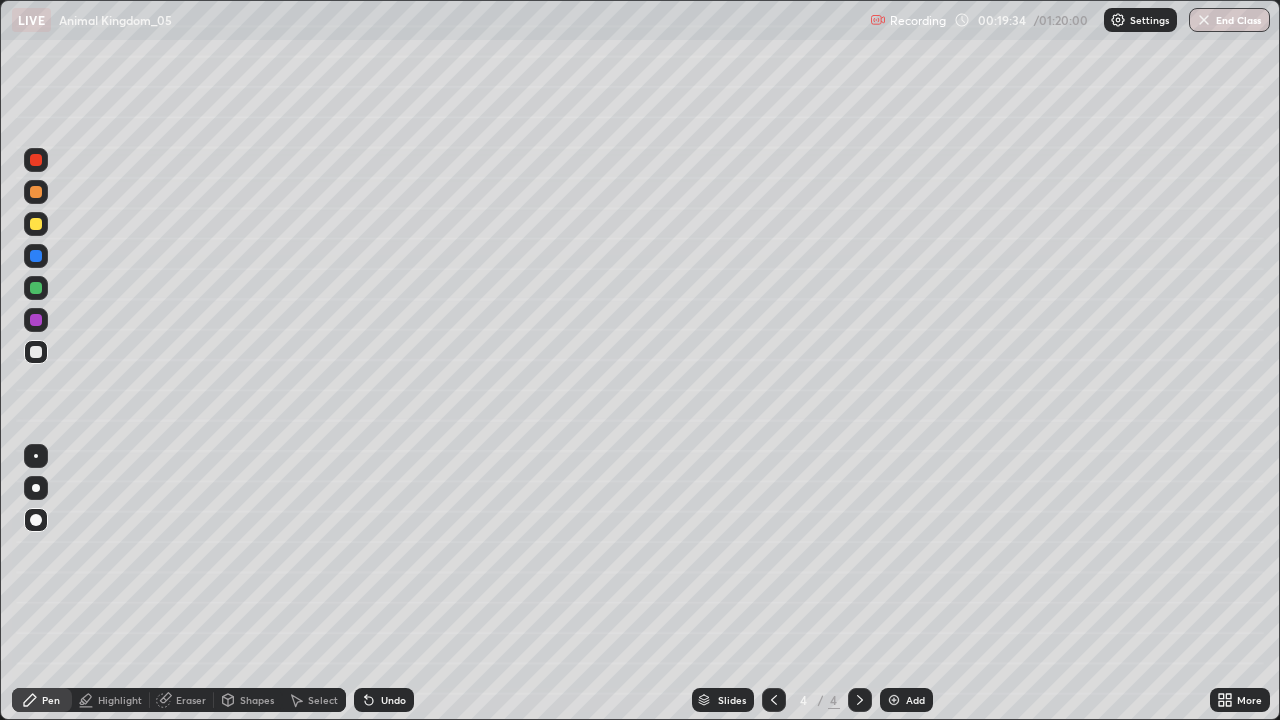 click at bounding box center (36, 192) 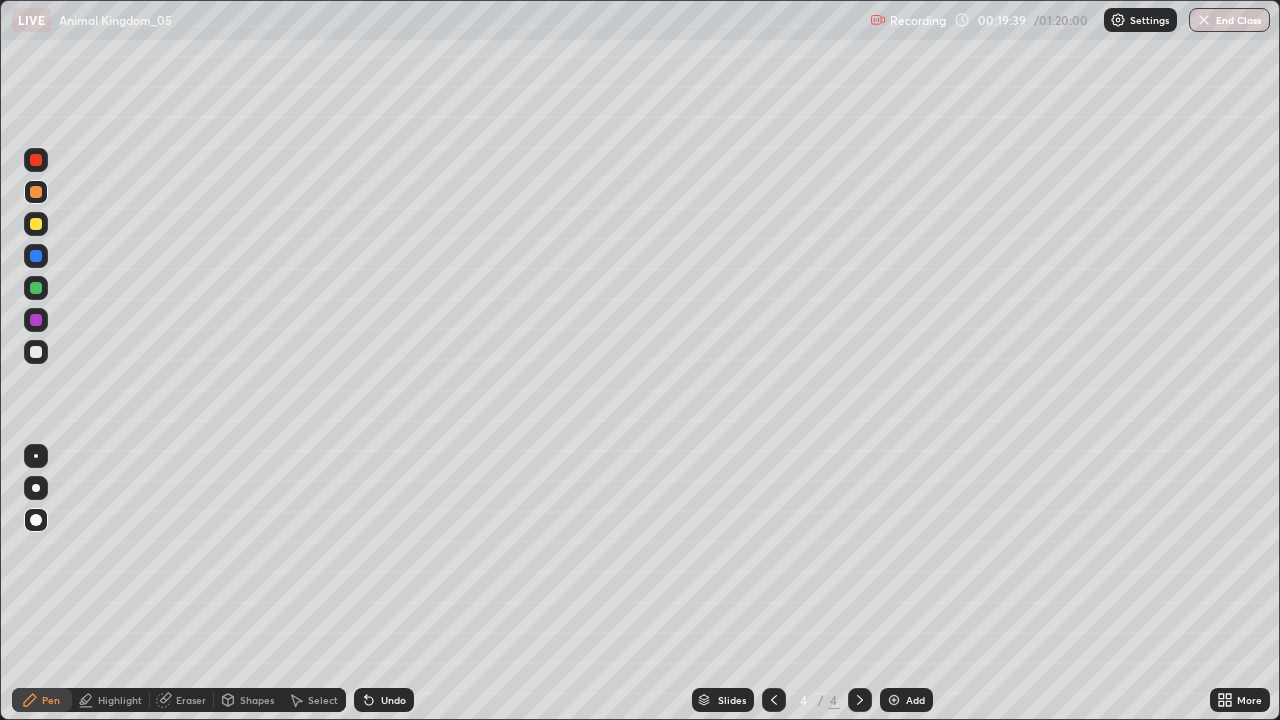 click at bounding box center [36, 352] 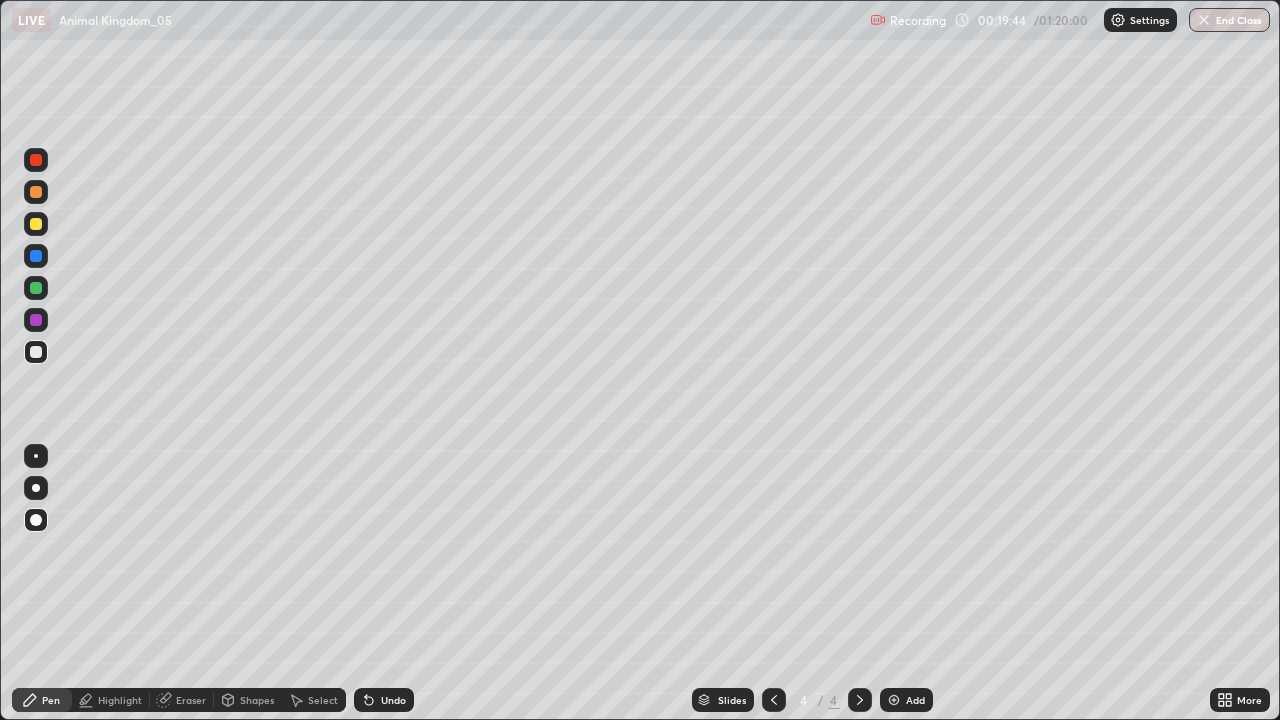 click at bounding box center (36, 288) 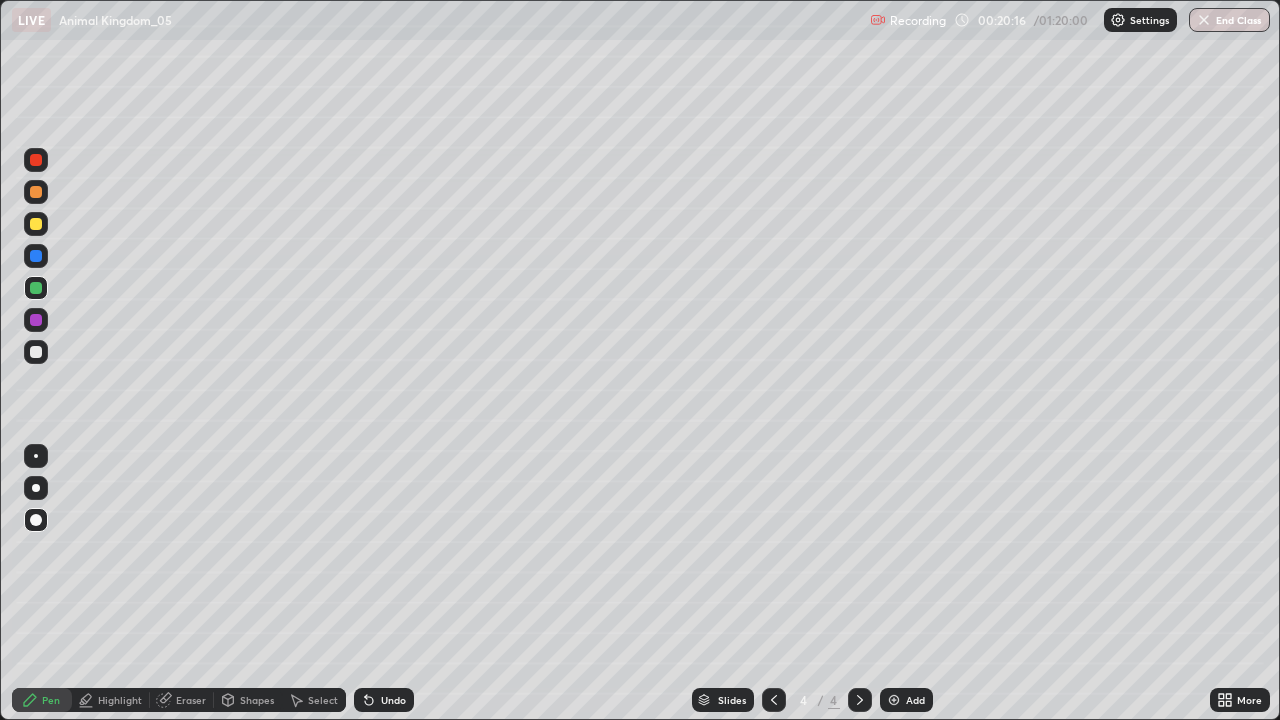 click at bounding box center [36, 224] 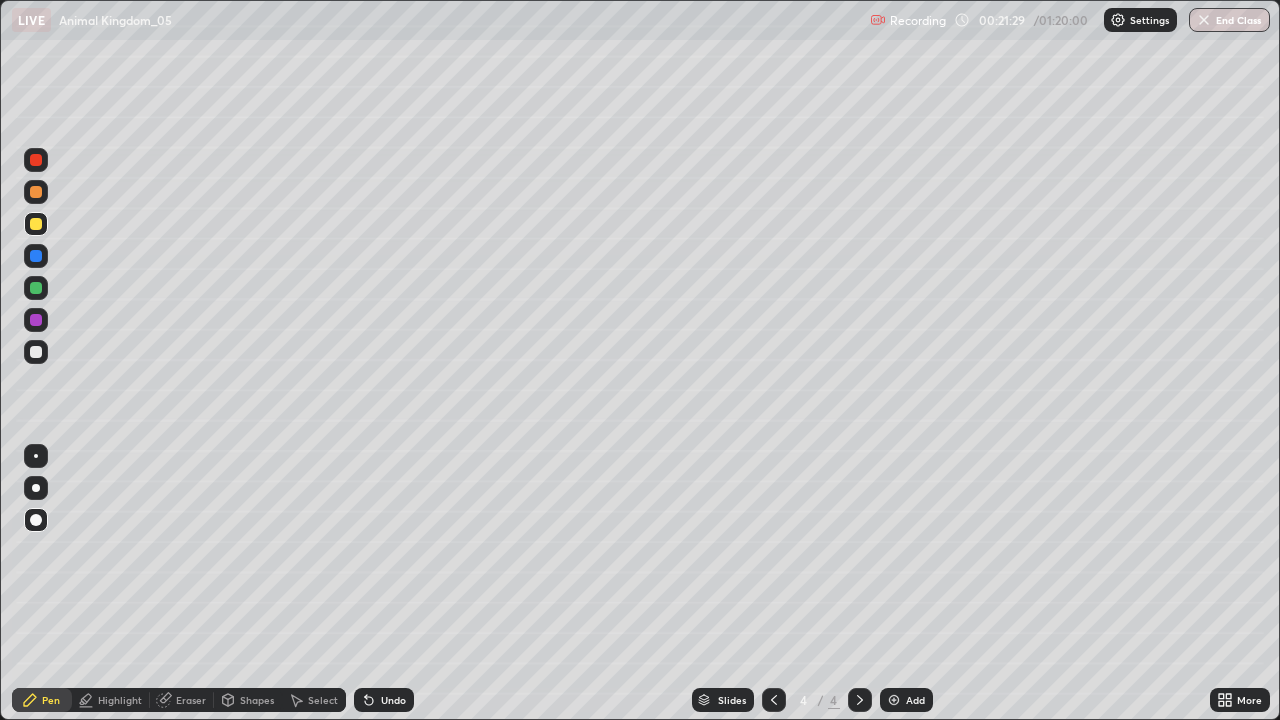 click at bounding box center (36, 192) 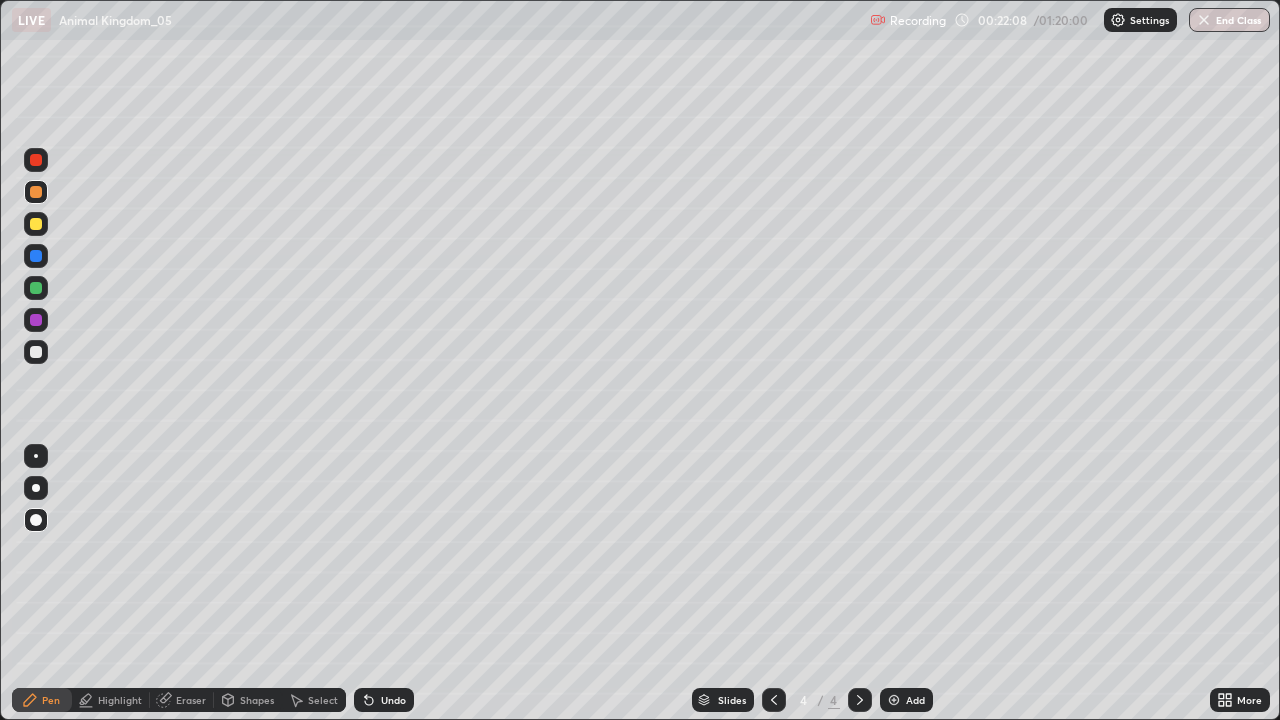 click at bounding box center [36, 288] 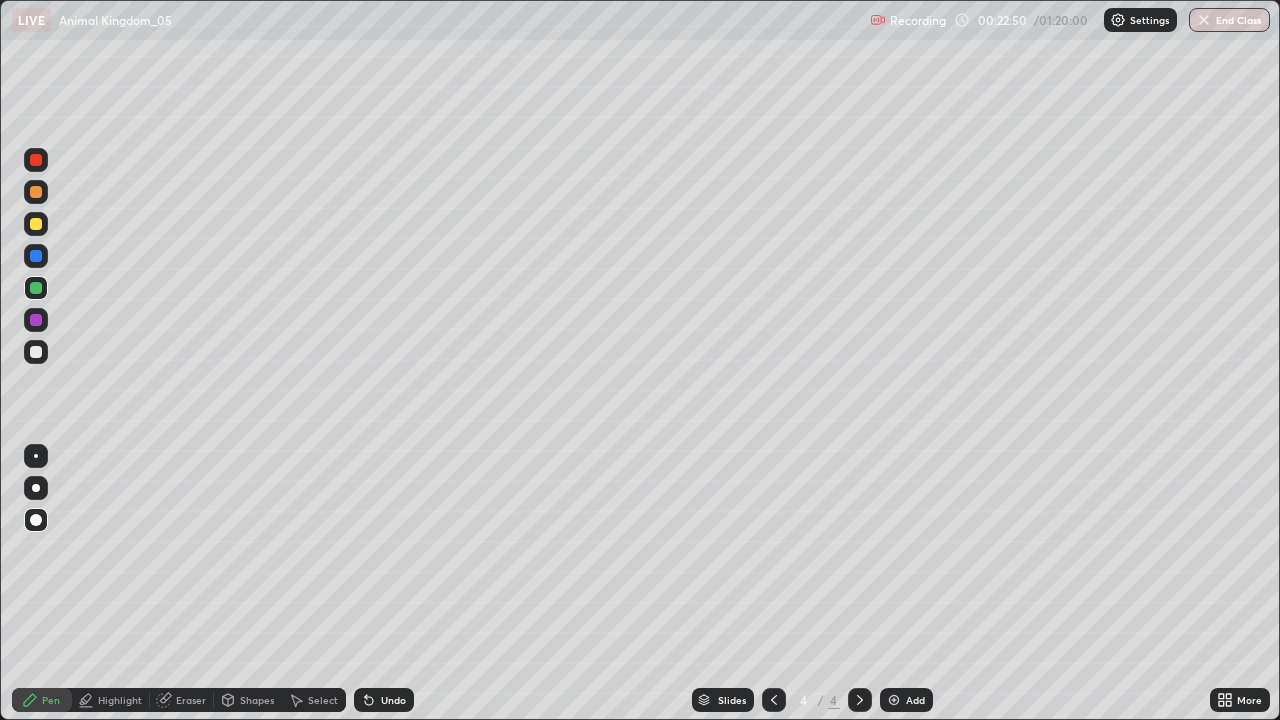 click on "Add" at bounding box center [915, 700] 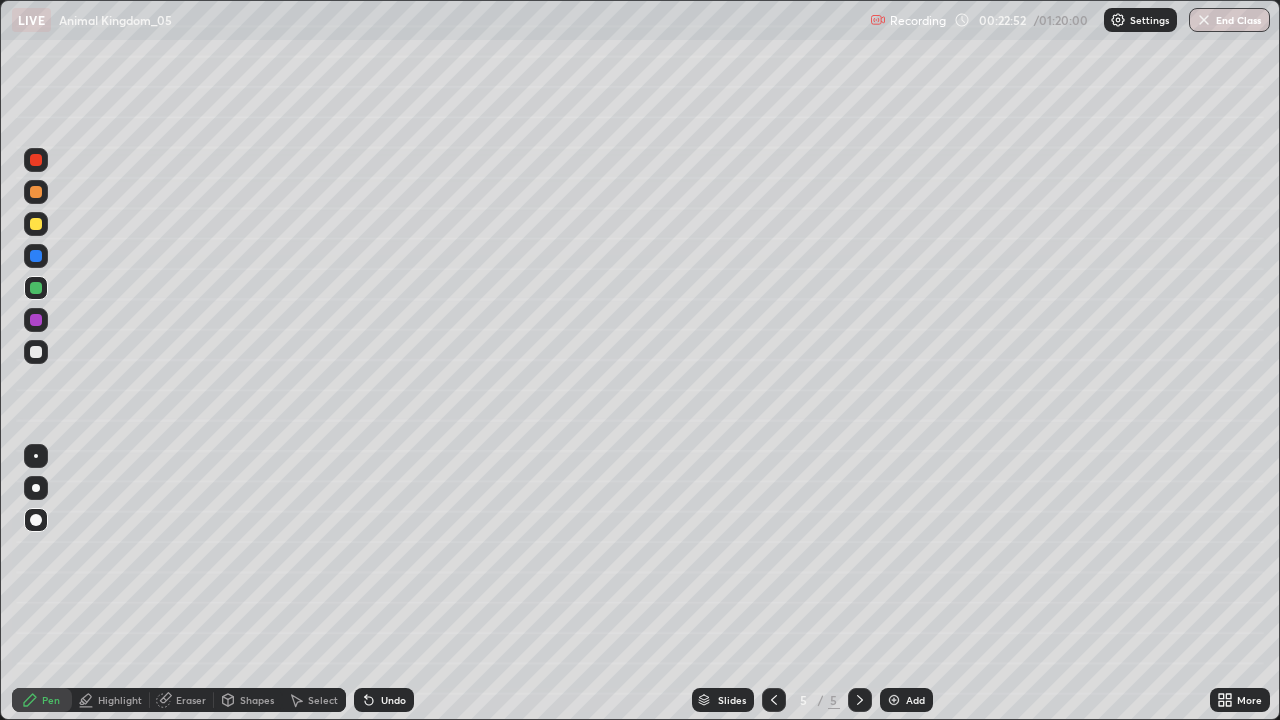 click at bounding box center (36, 224) 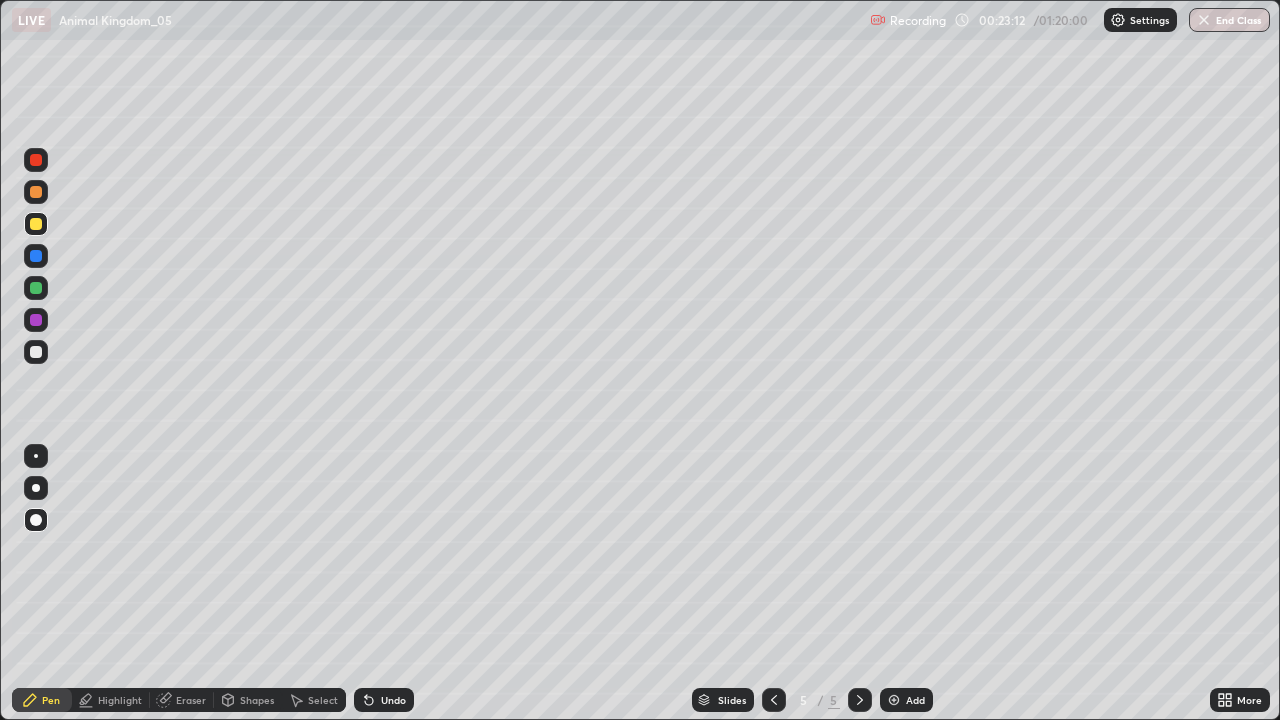 click at bounding box center (36, 352) 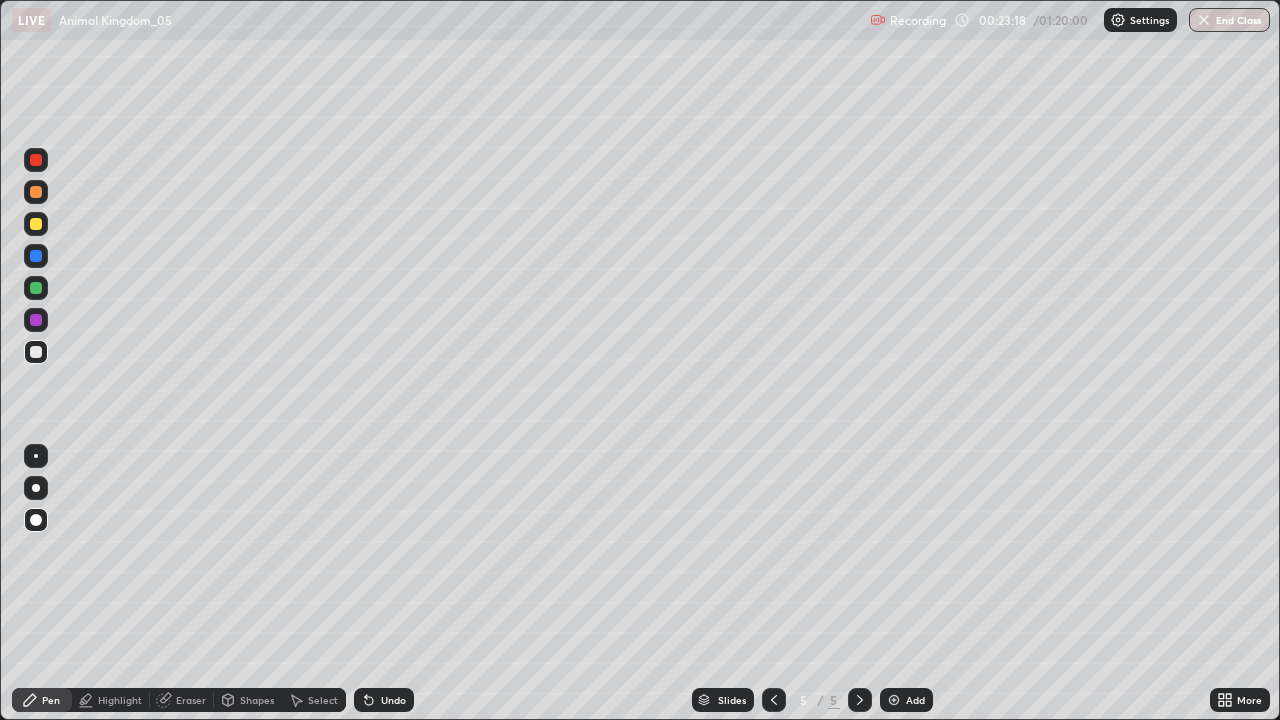 click at bounding box center [36, 352] 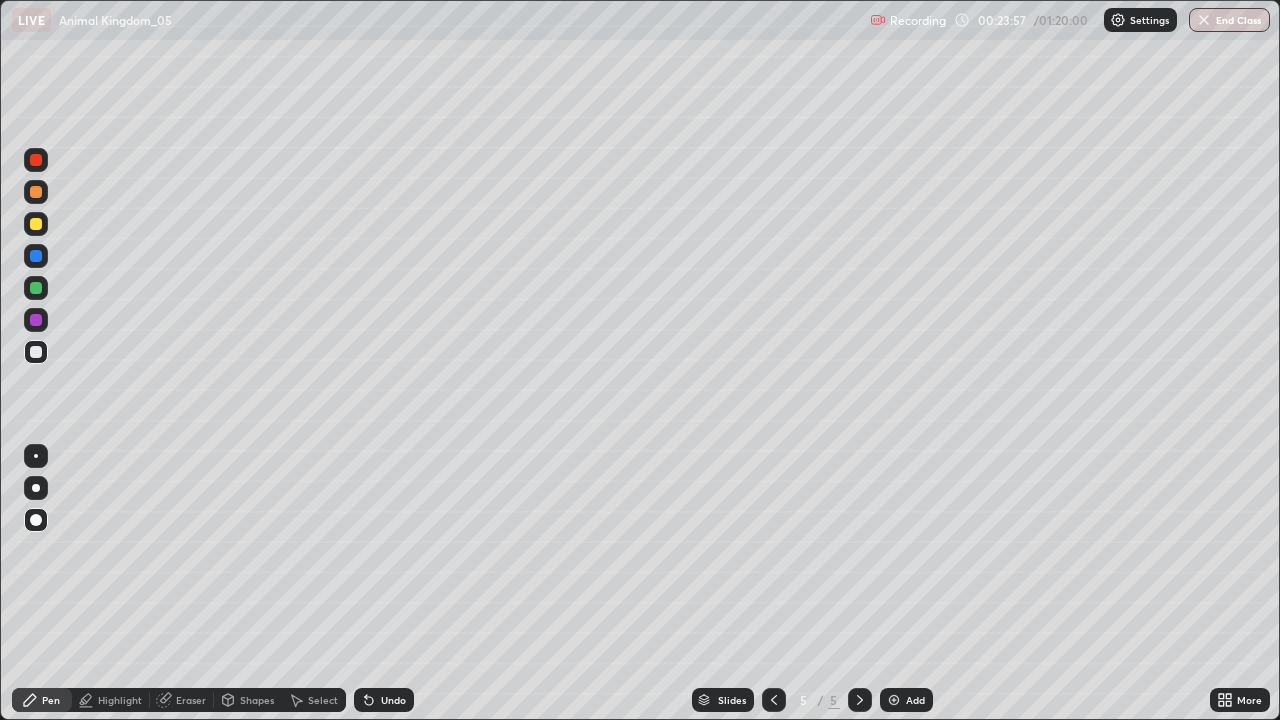 click at bounding box center (36, 224) 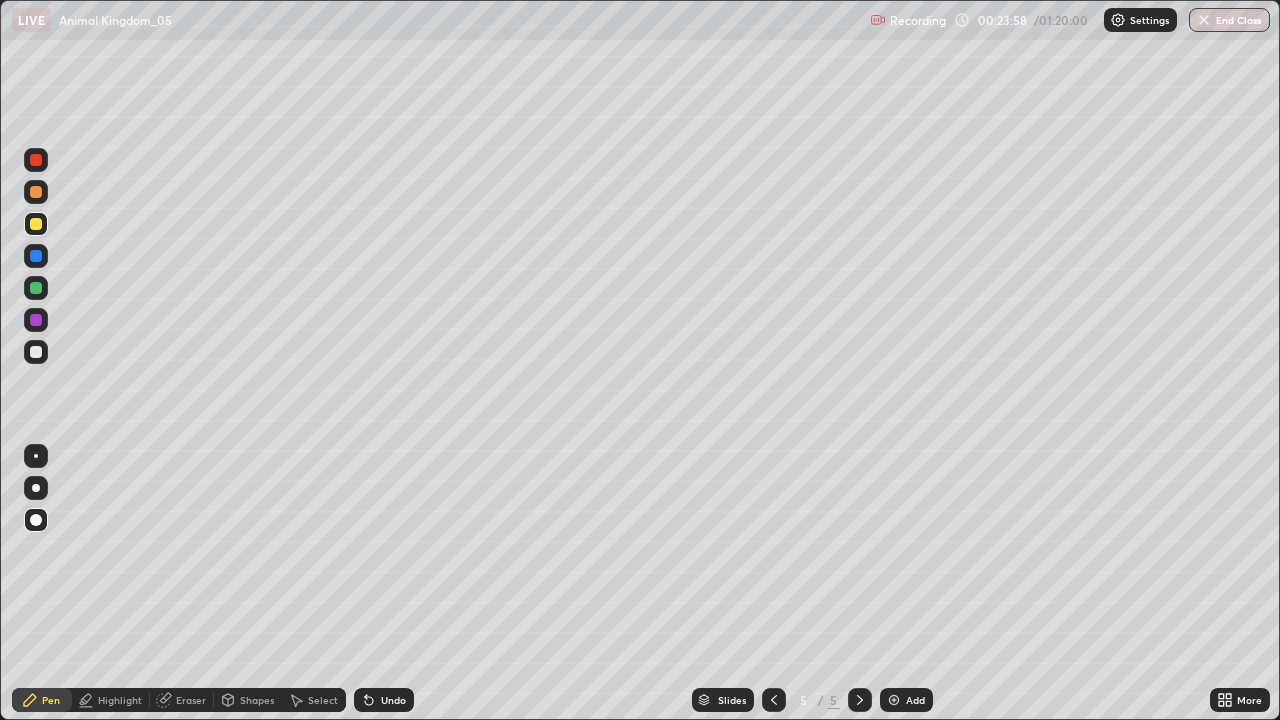 click at bounding box center (36, 288) 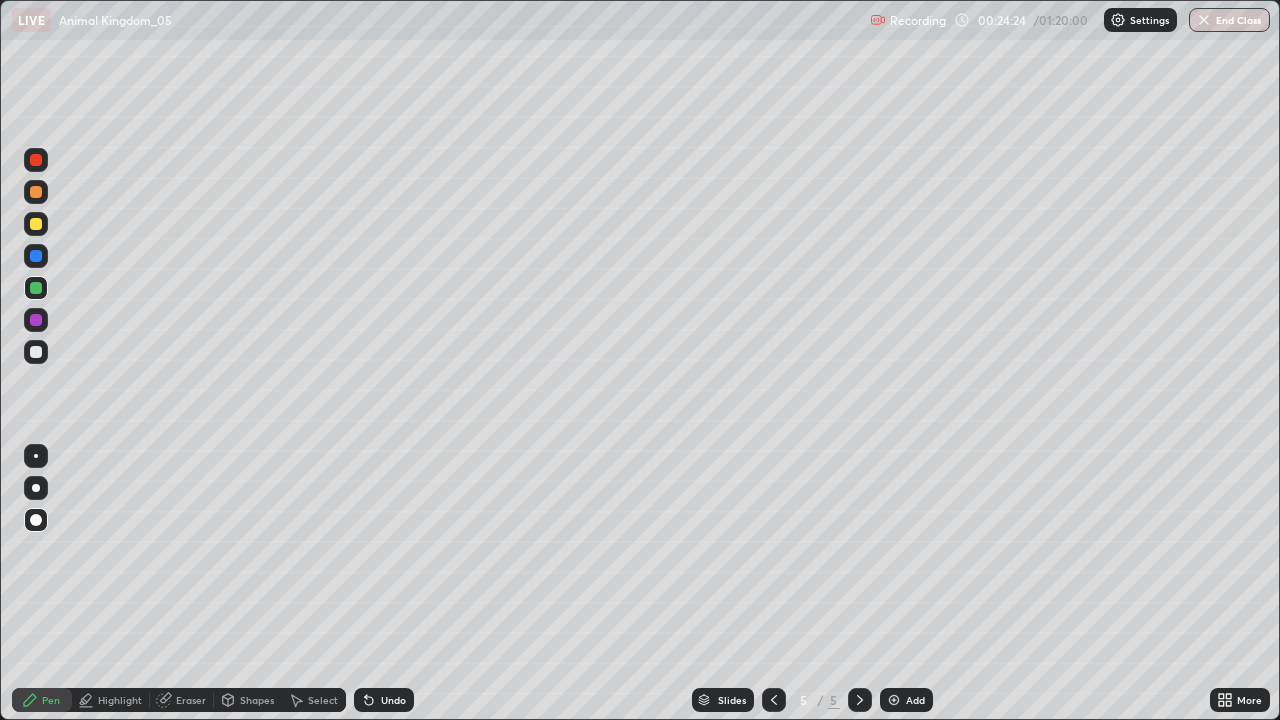 click at bounding box center [36, 320] 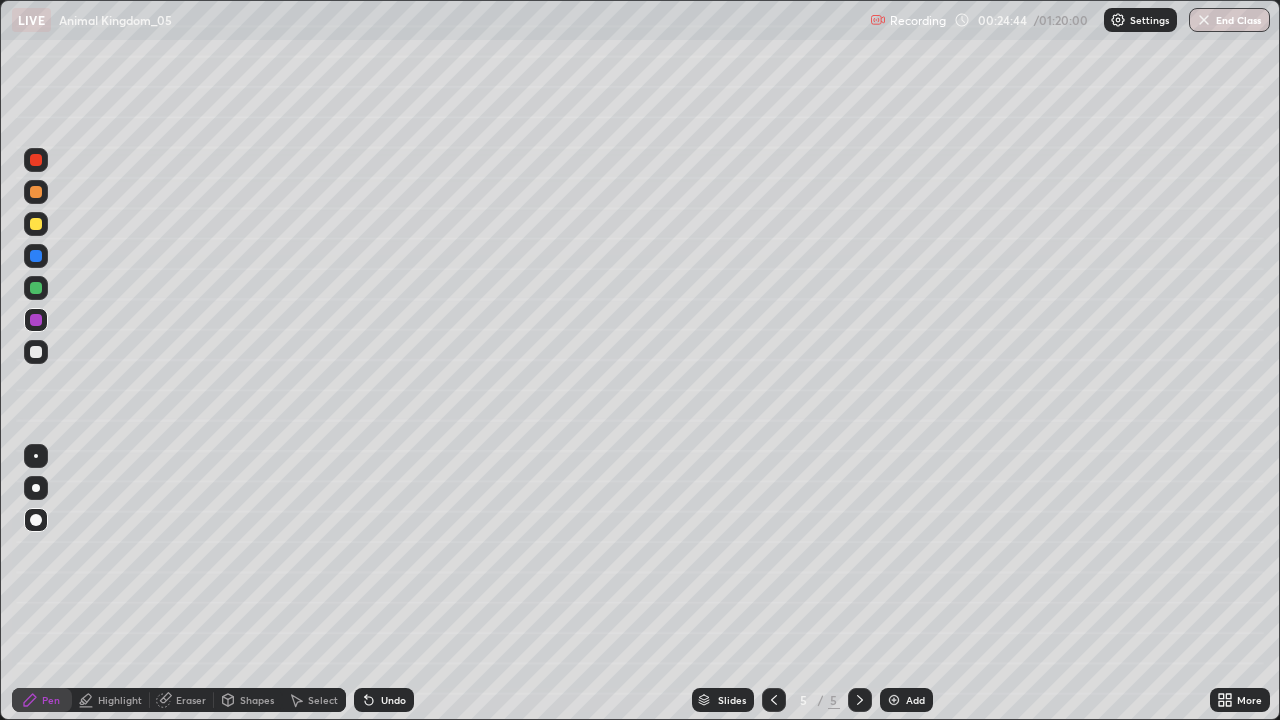 click on "Add" at bounding box center (915, 700) 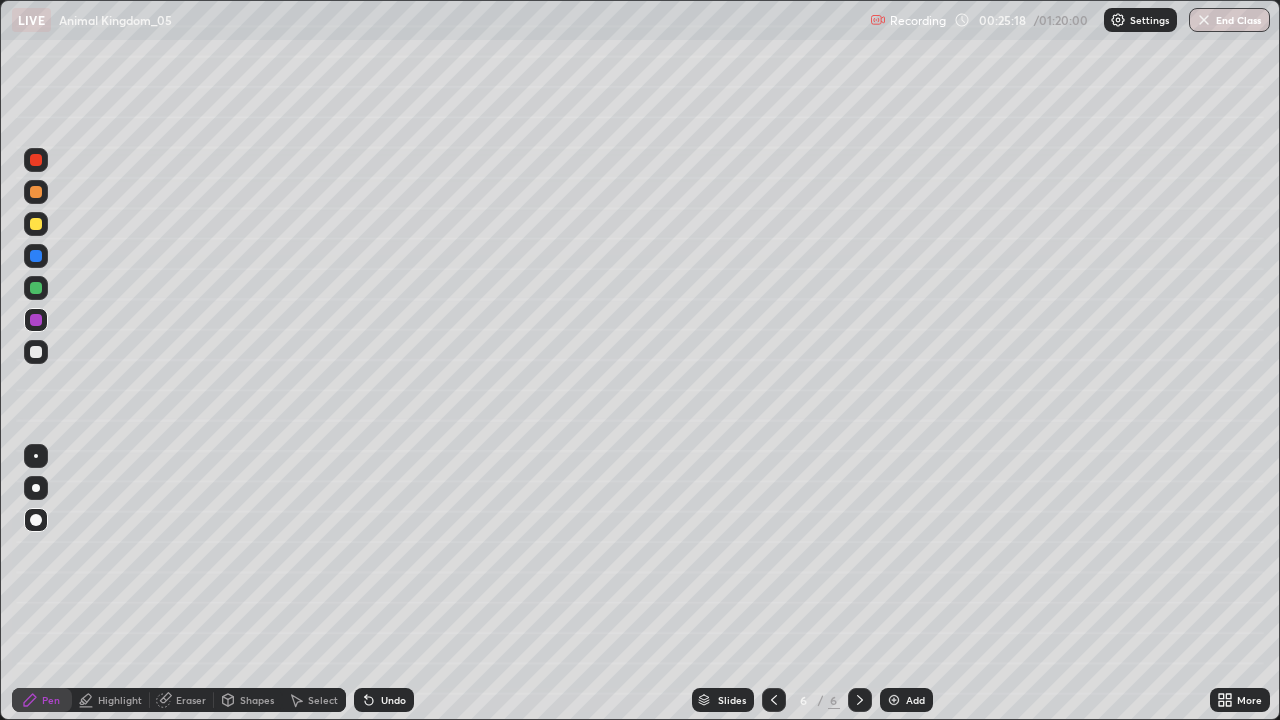 click at bounding box center [36, 224] 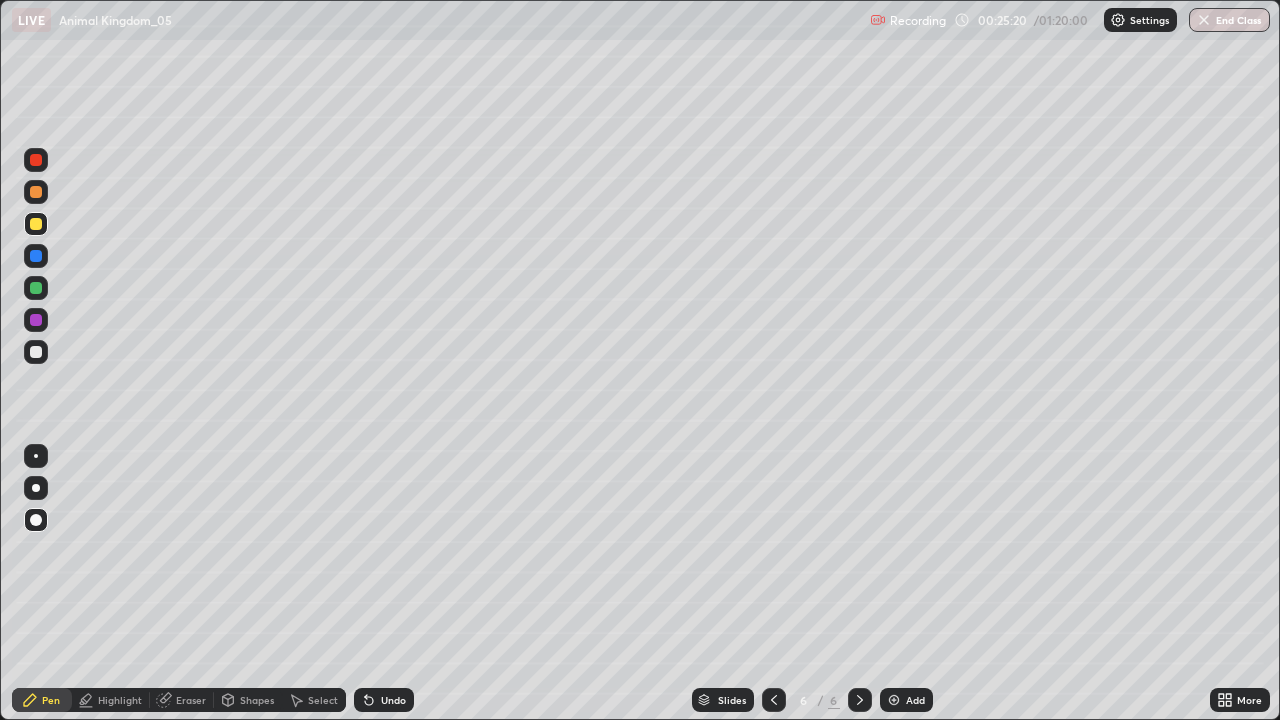 click at bounding box center [774, 700] 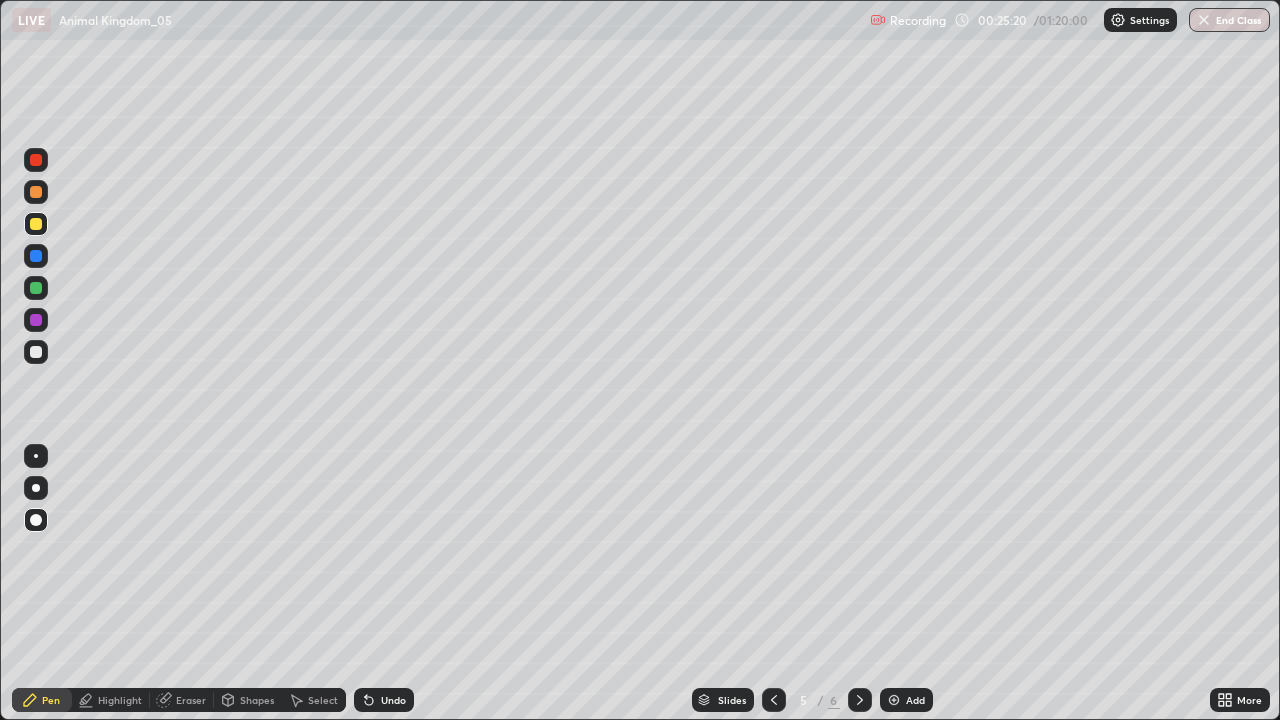click 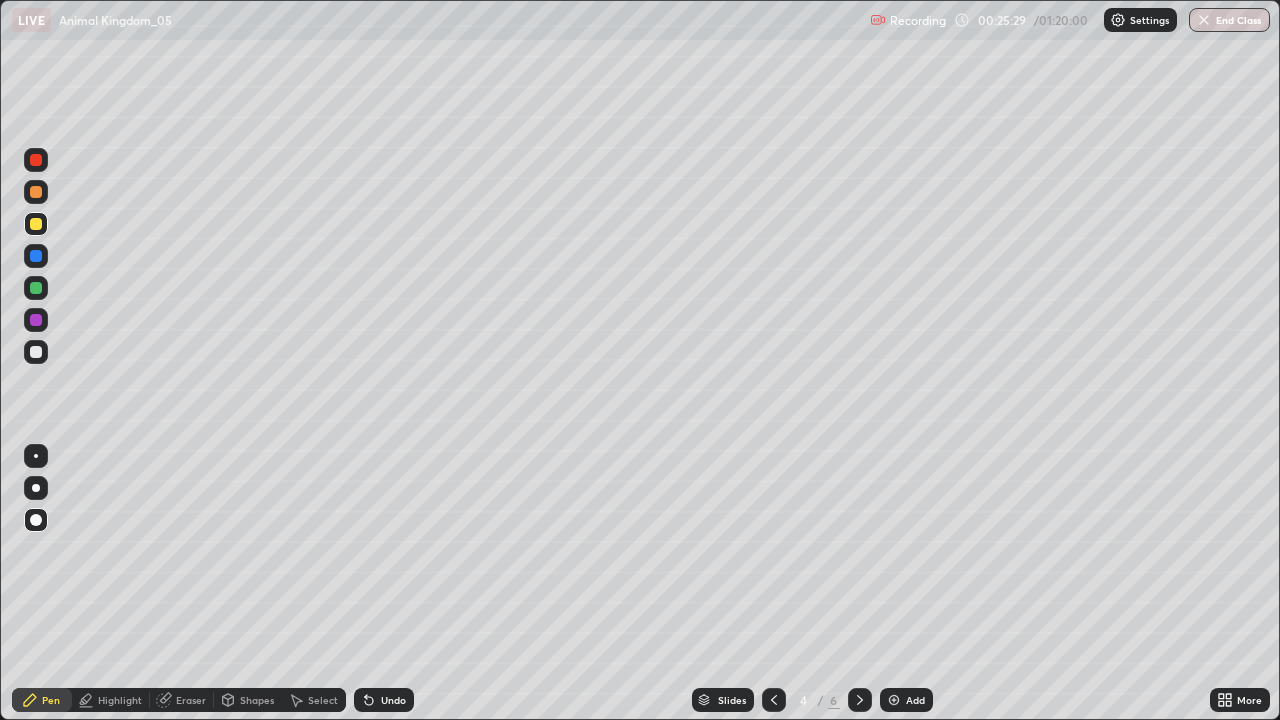 click at bounding box center (860, 700) 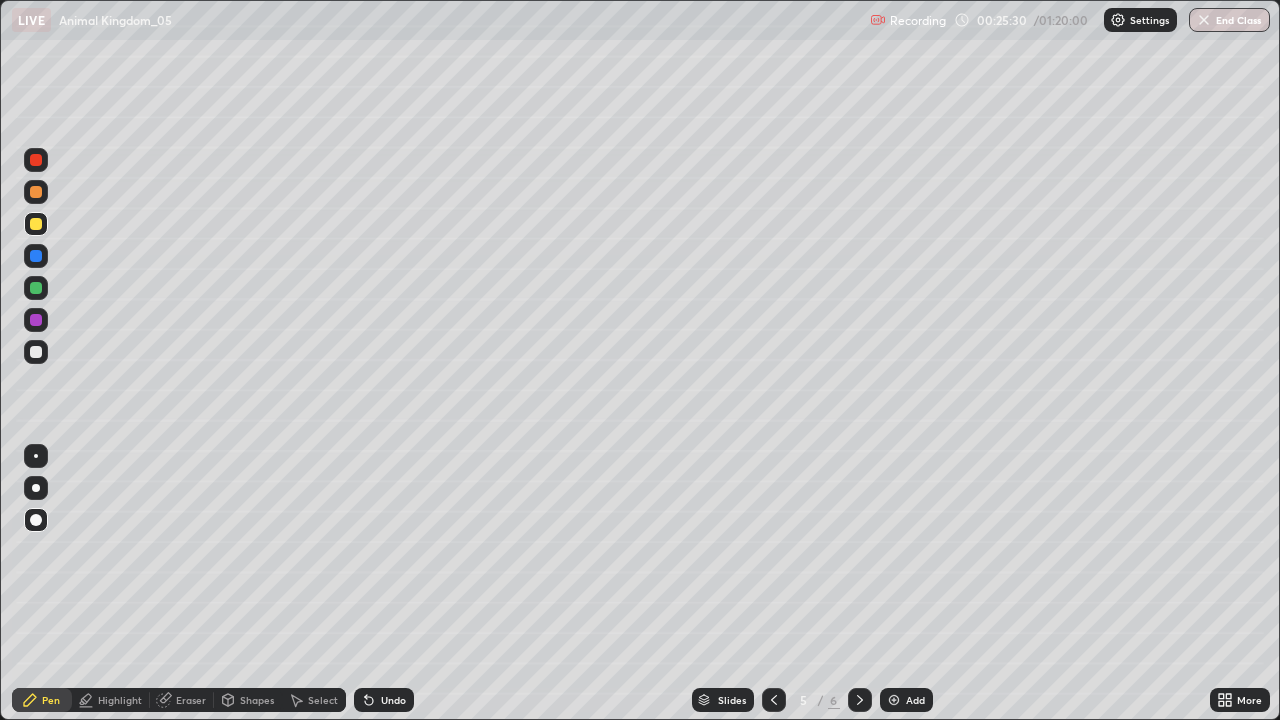 click at bounding box center (860, 700) 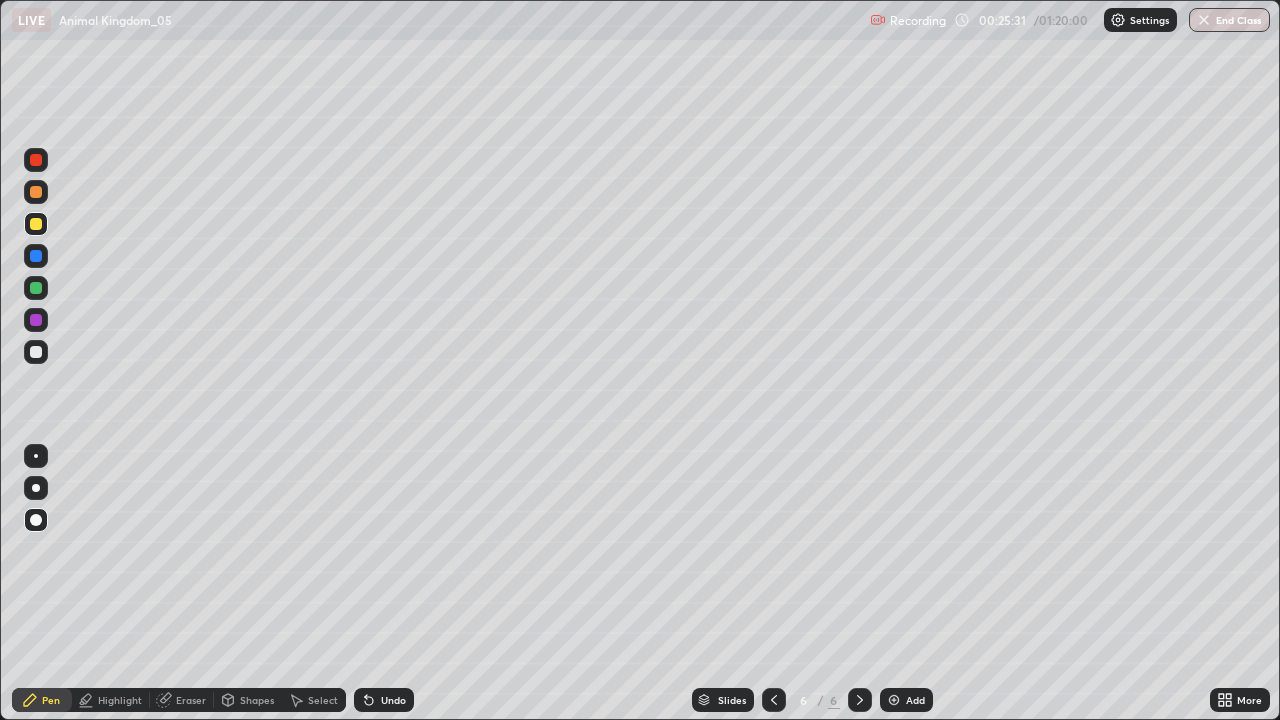 click at bounding box center [36, 352] 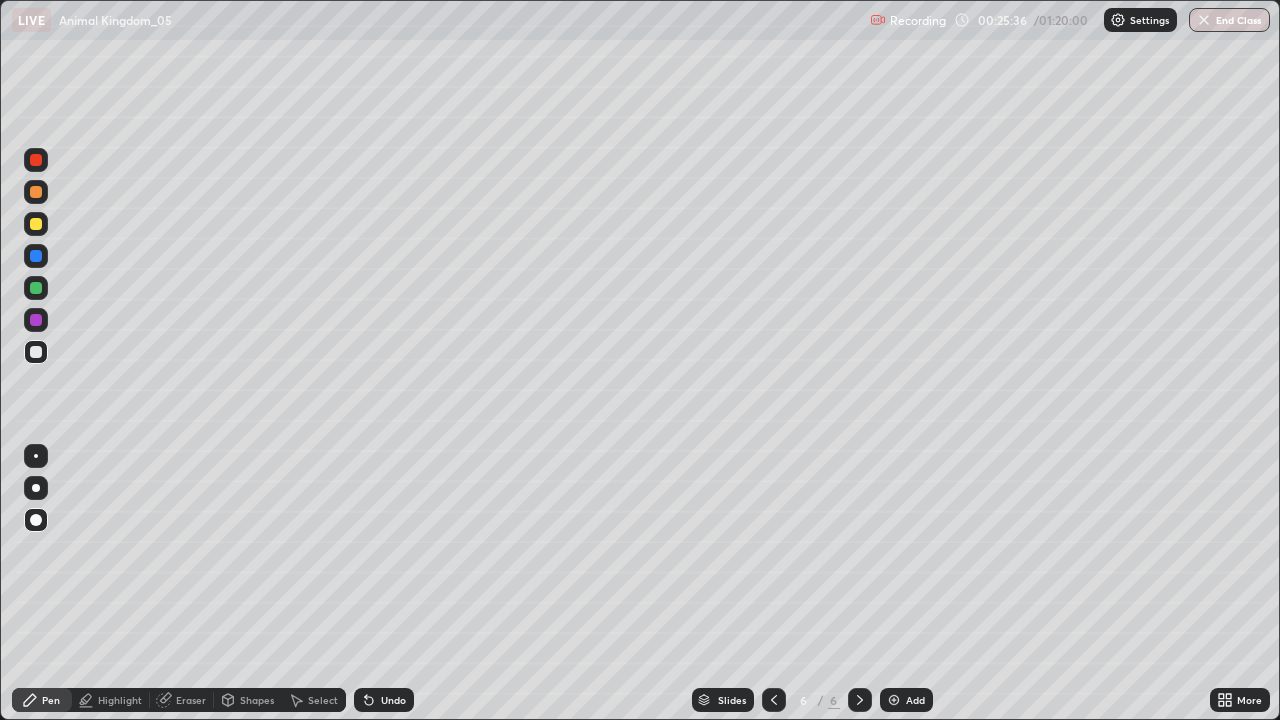 click at bounding box center (36, 352) 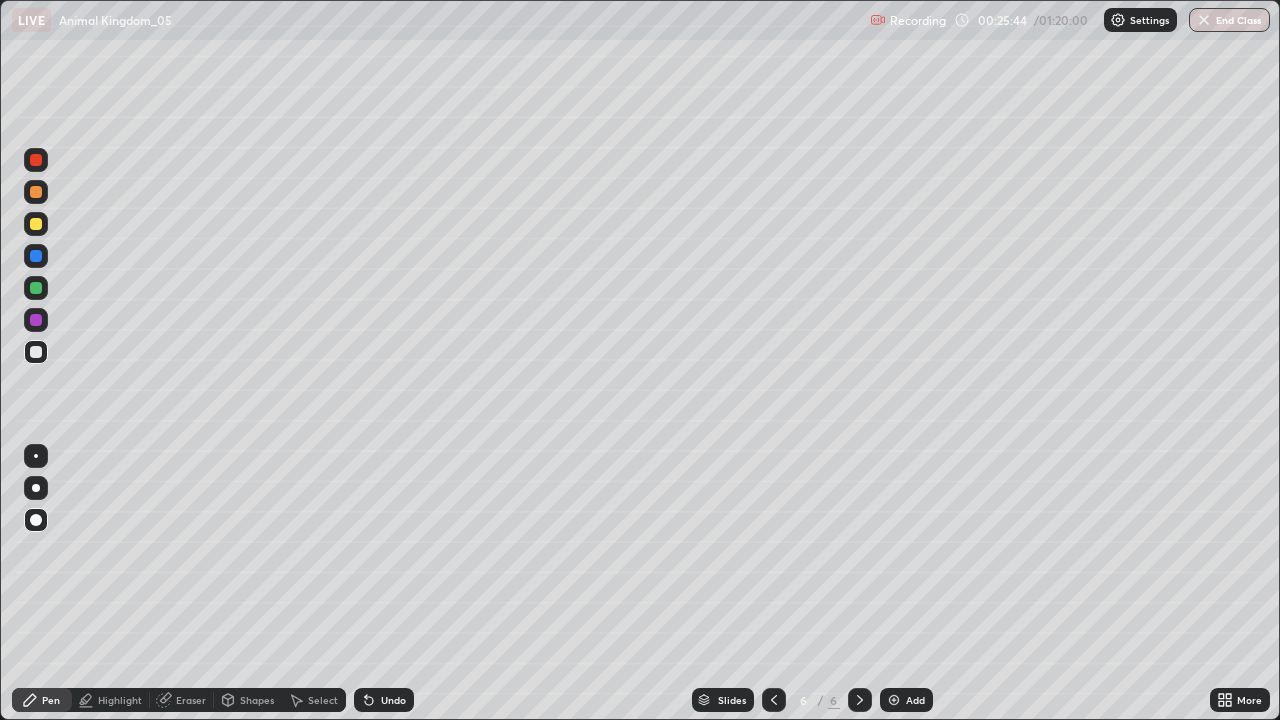 click at bounding box center [36, 224] 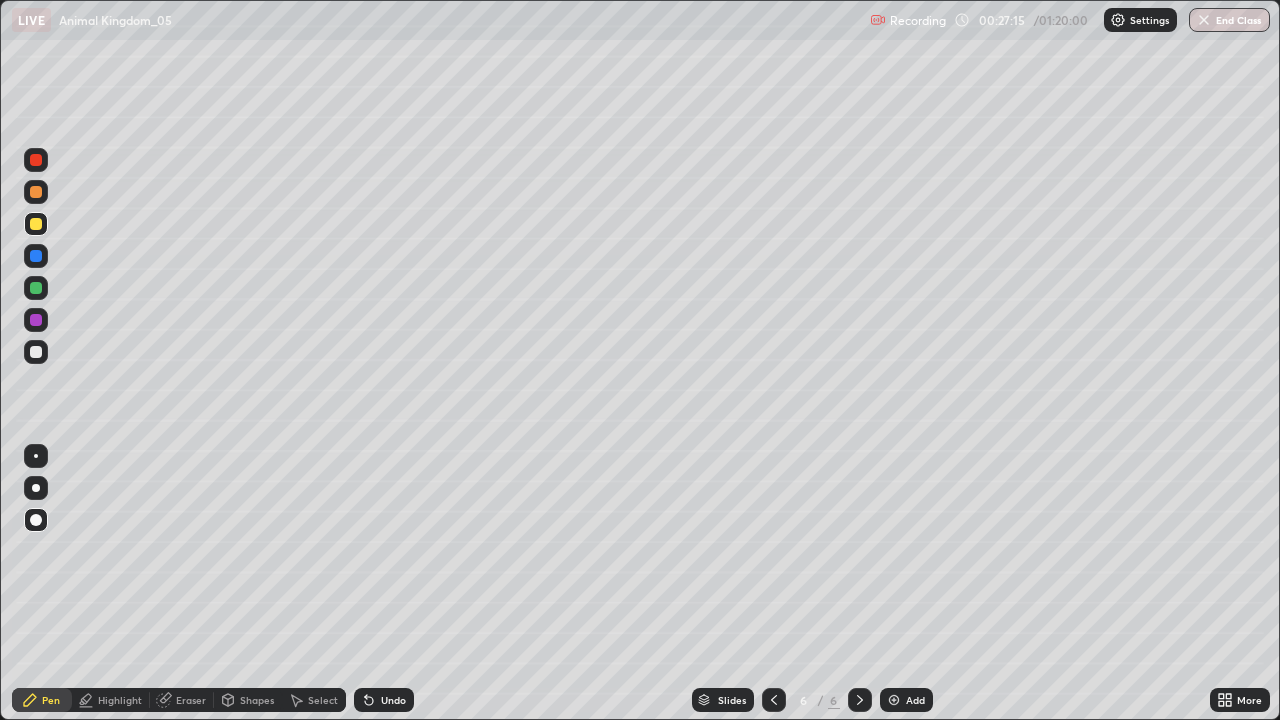 click at bounding box center [774, 700] 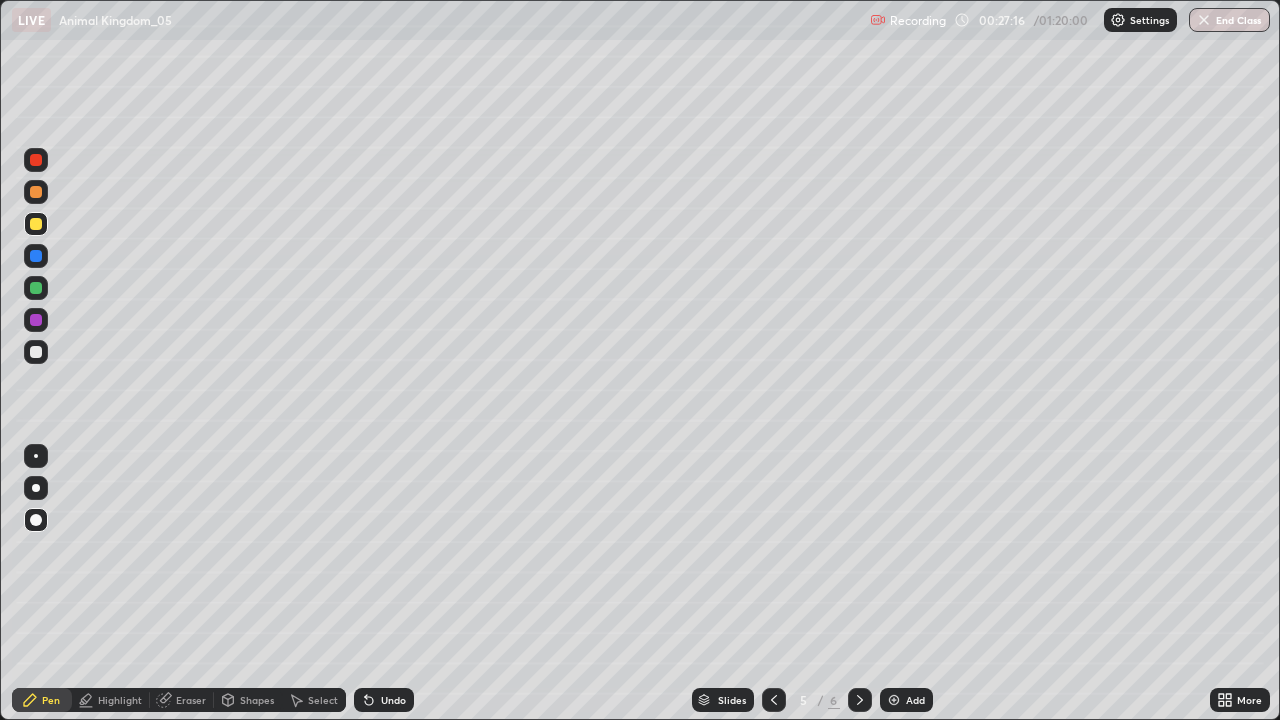 click 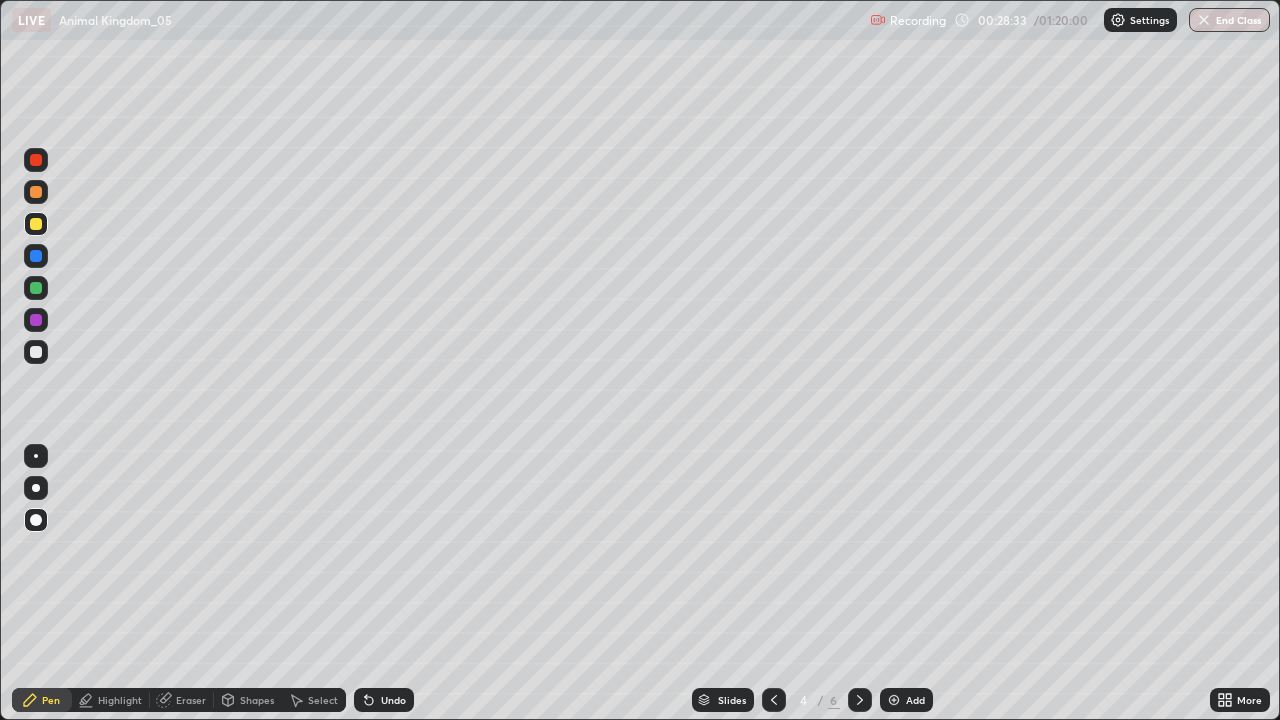 click at bounding box center [860, 700] 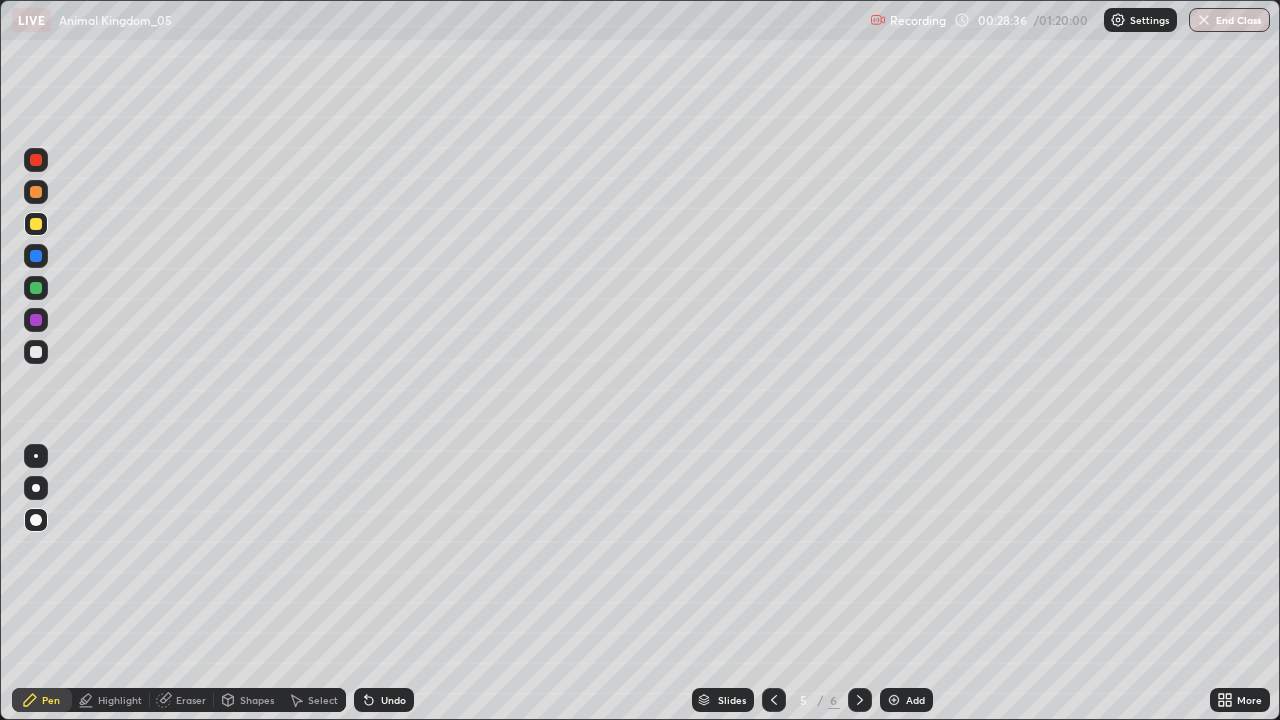 click at bounding box center [894, 700] 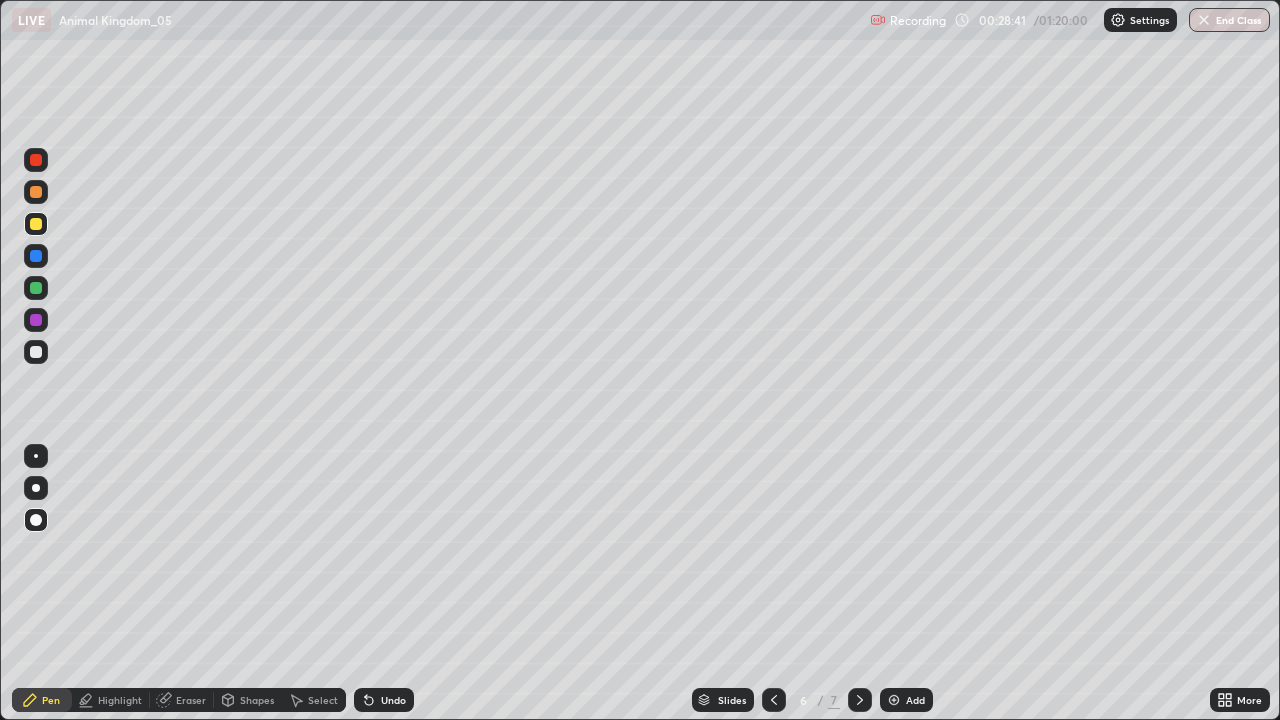 click at bounding box center [36, 256] 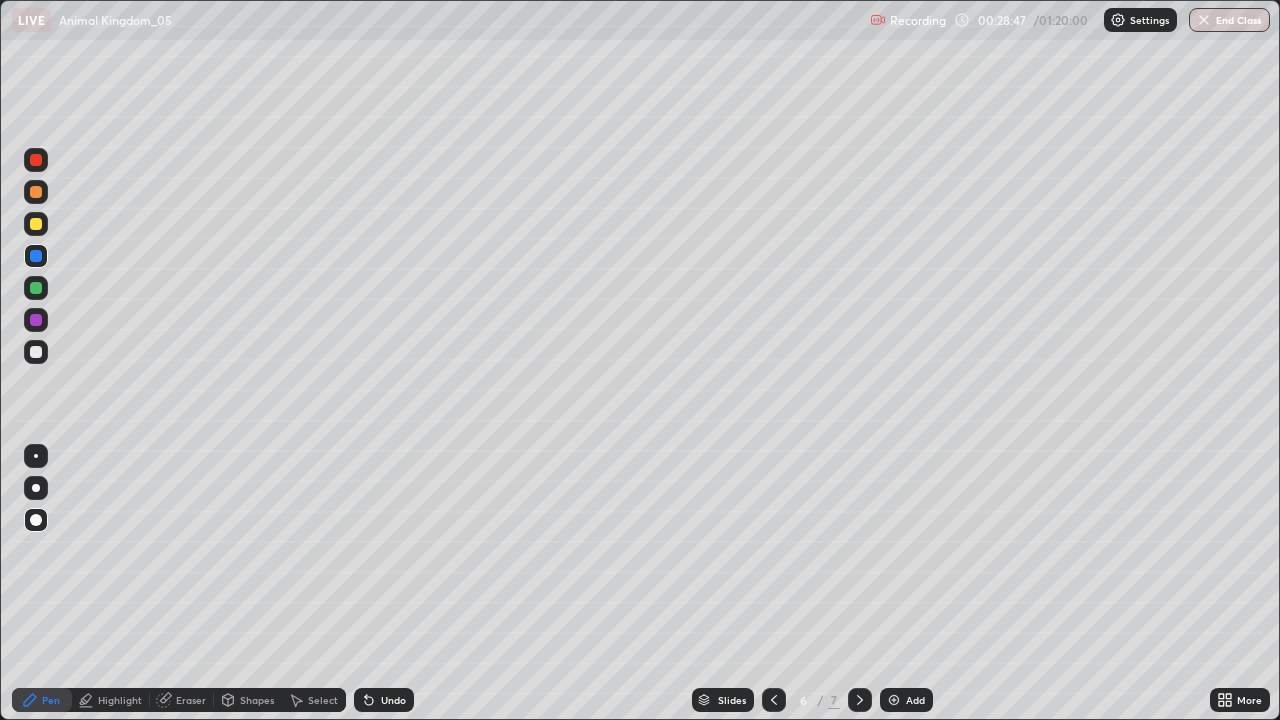 click at bounding box center (36, 288) 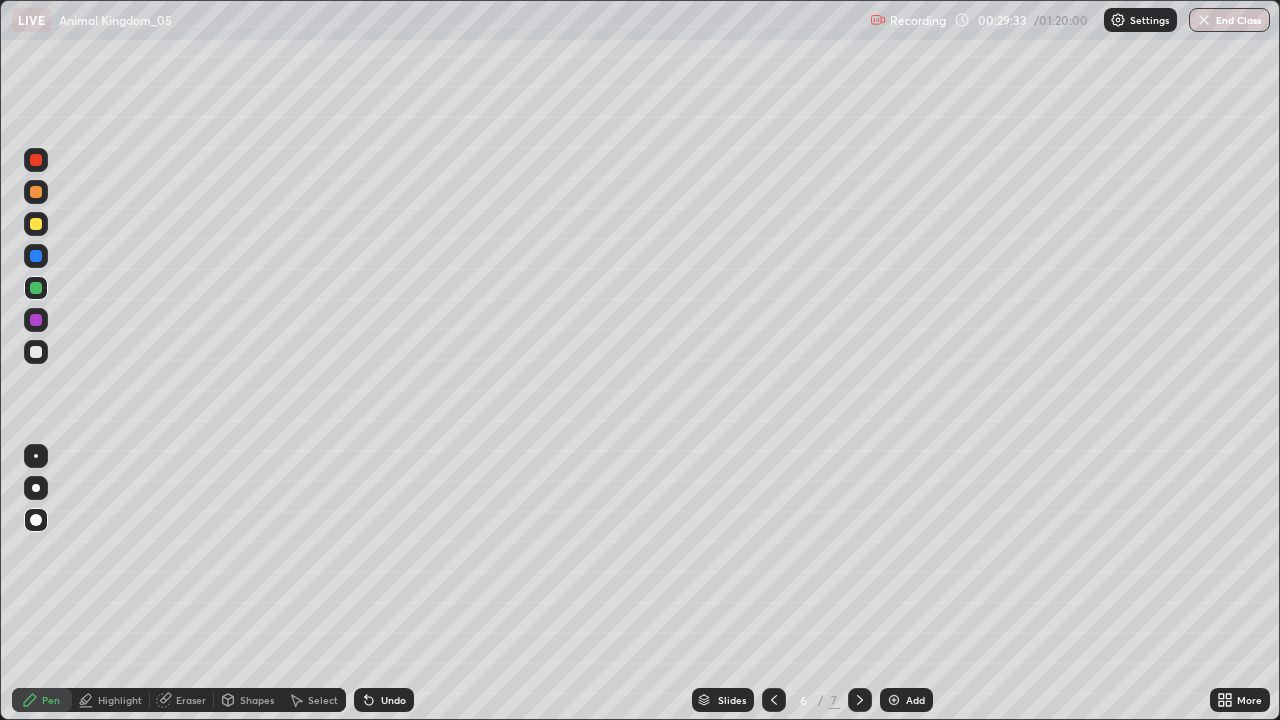 click at bounding box center (36, 224) 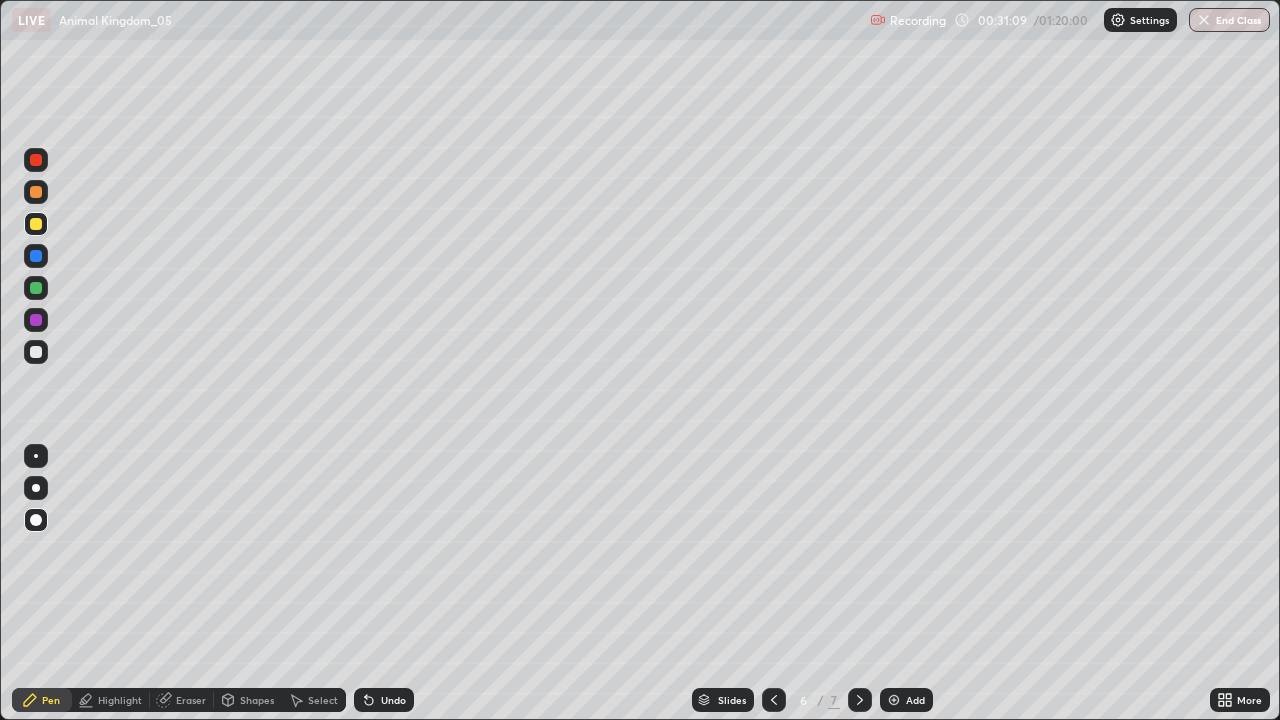 click on "Add" at bounding box center (915, 700) 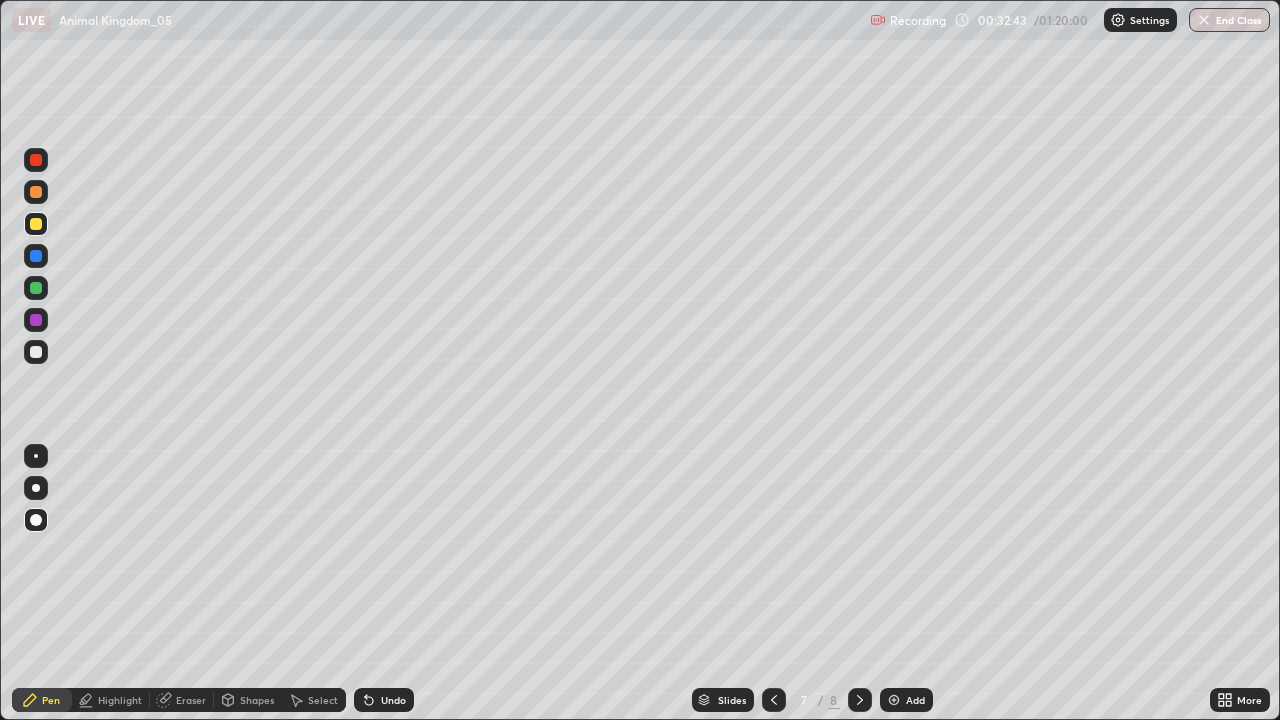 click 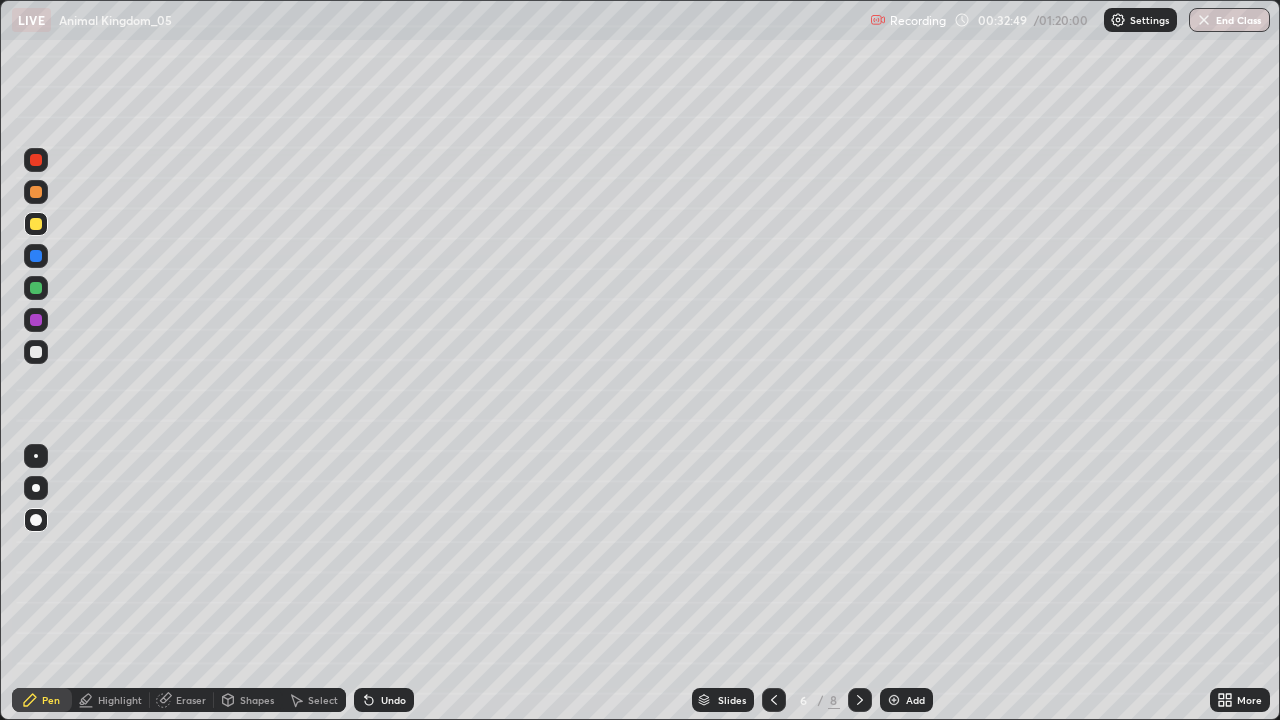 click at bounding box center (860, 700) 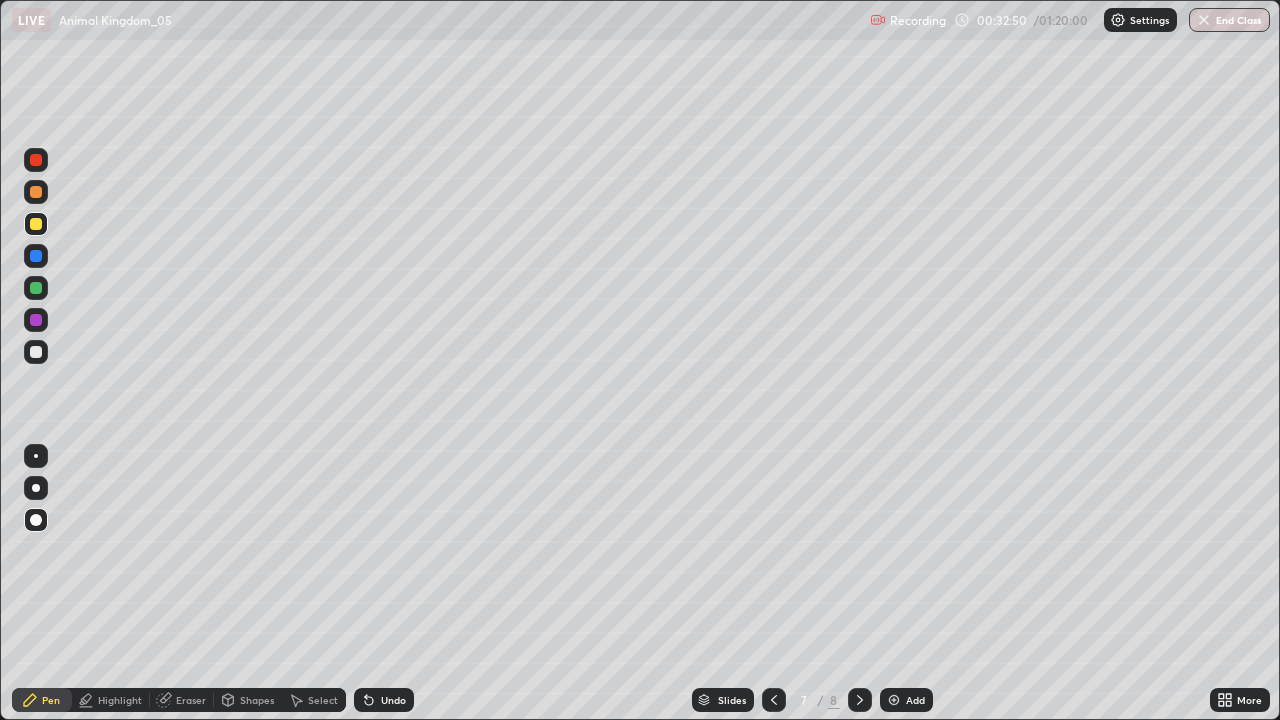click at bounding box center [36, 352] 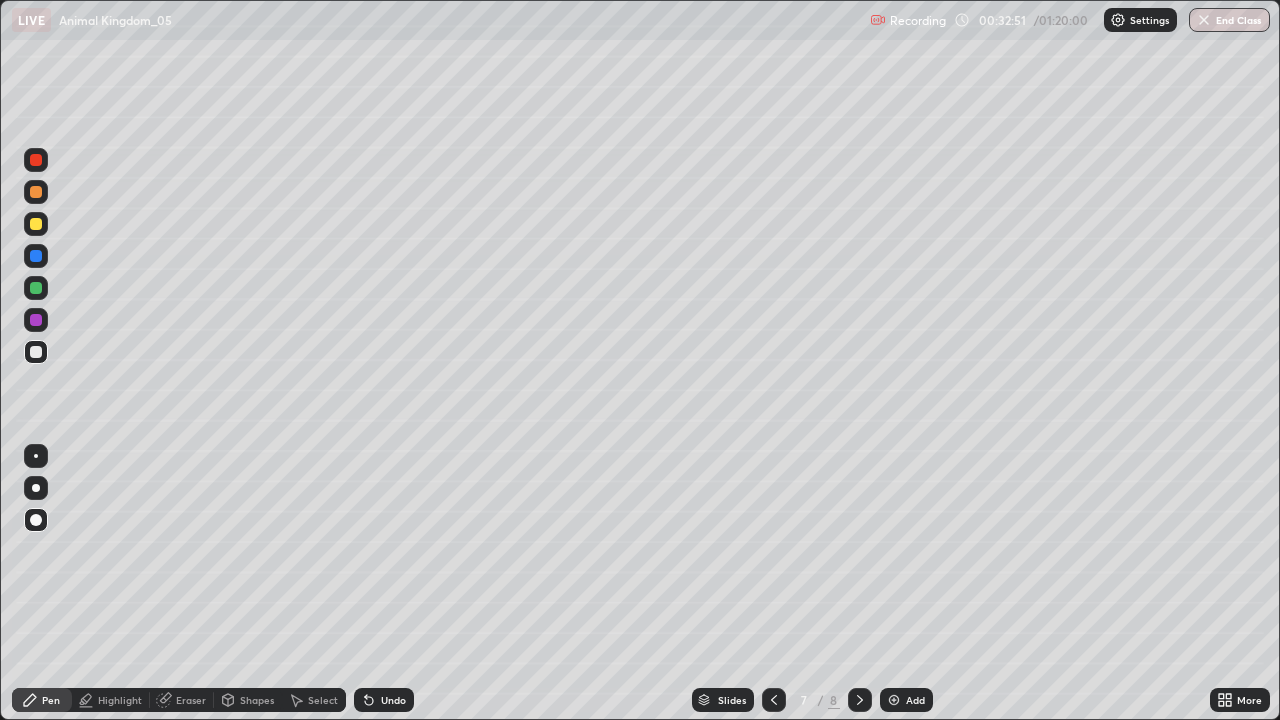 click at bounding box center [36, 488] 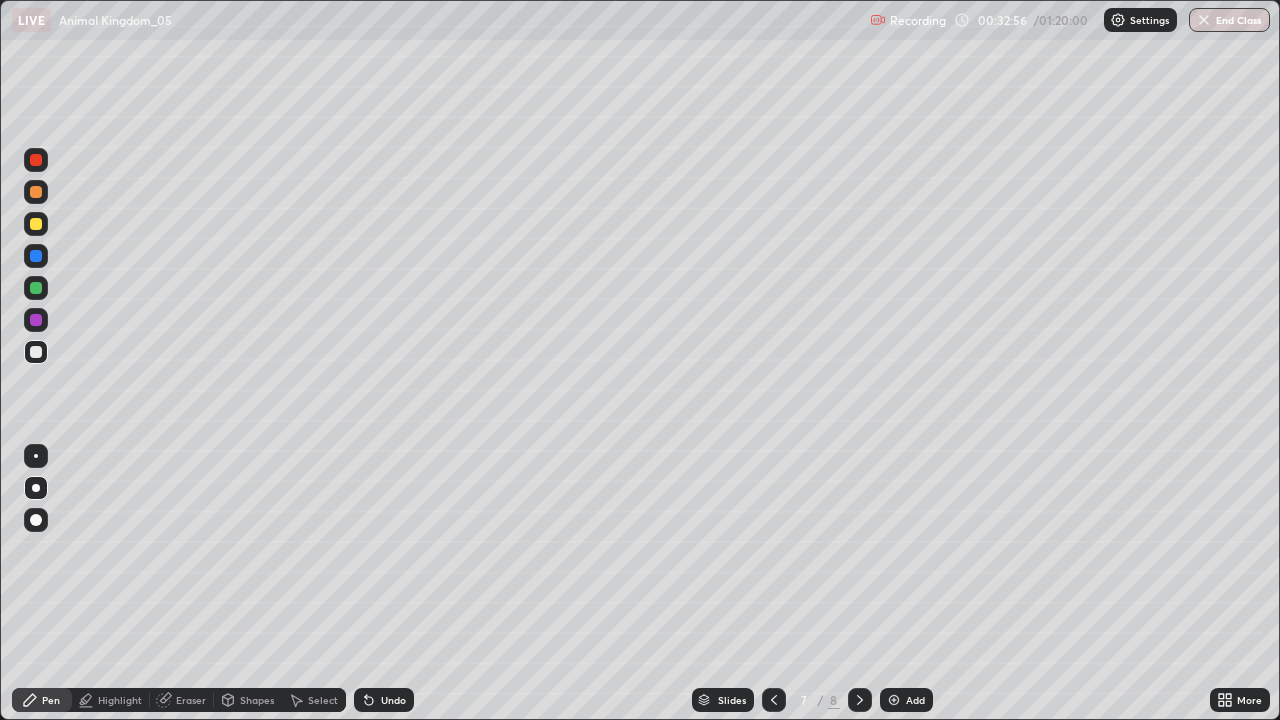 click at bounding box center [36, 256] 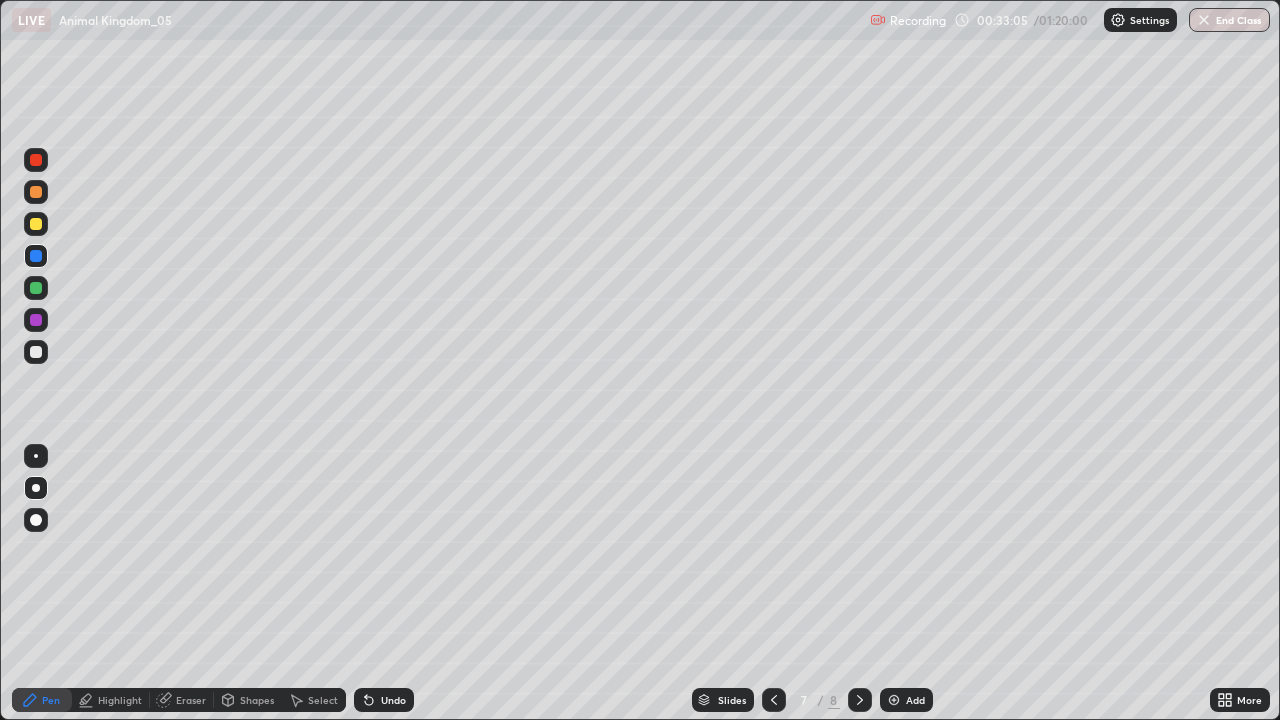click at bounding box center (36, 352) 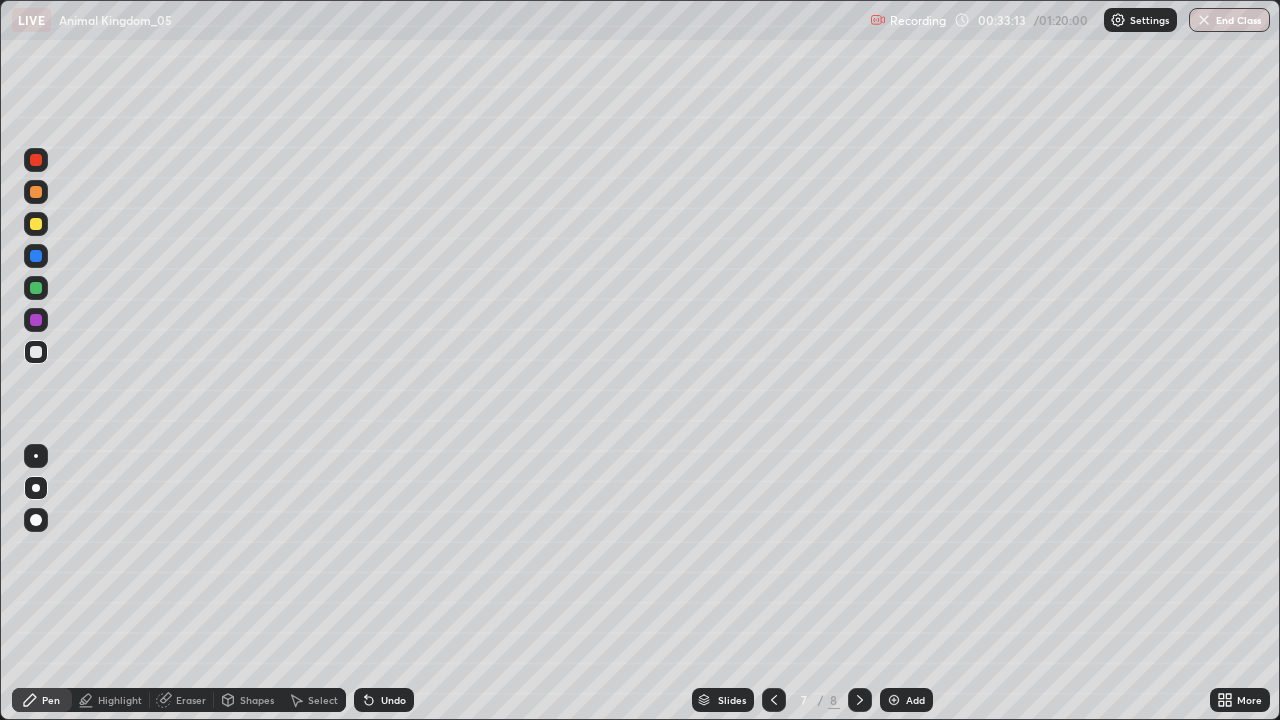 click at bounding box center [36, 224] 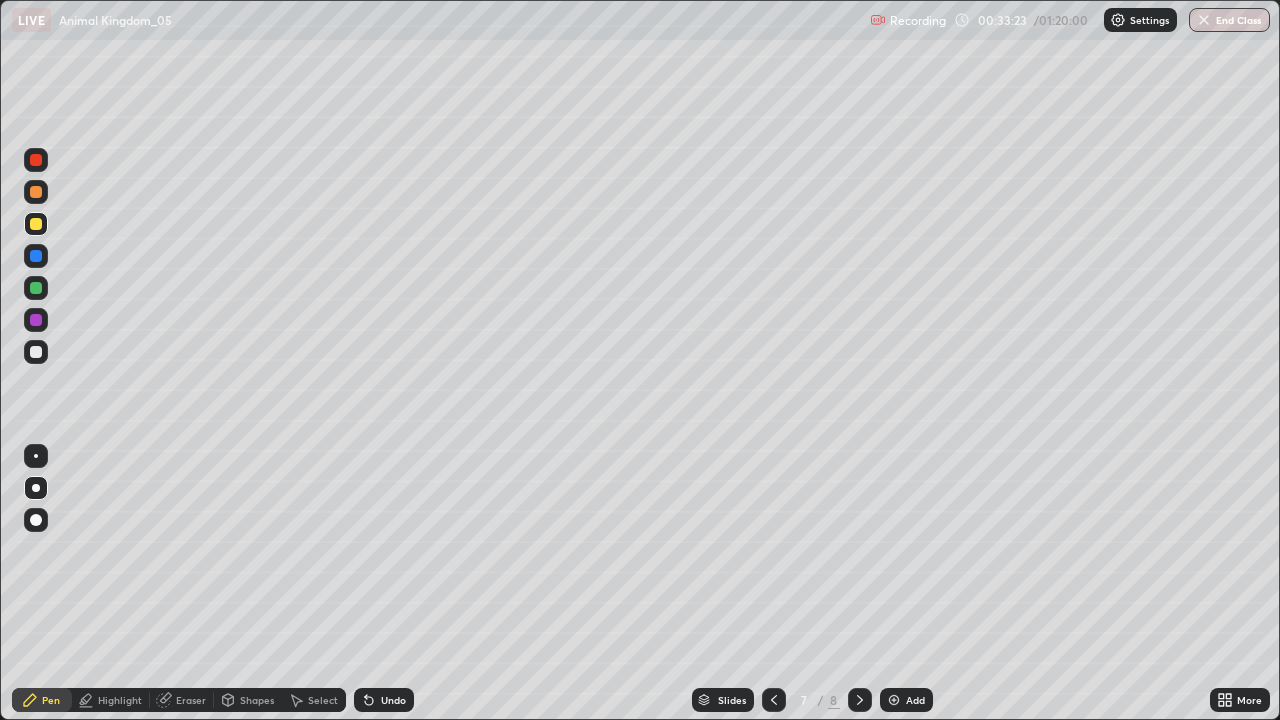 click at bounding box center (36, 352) 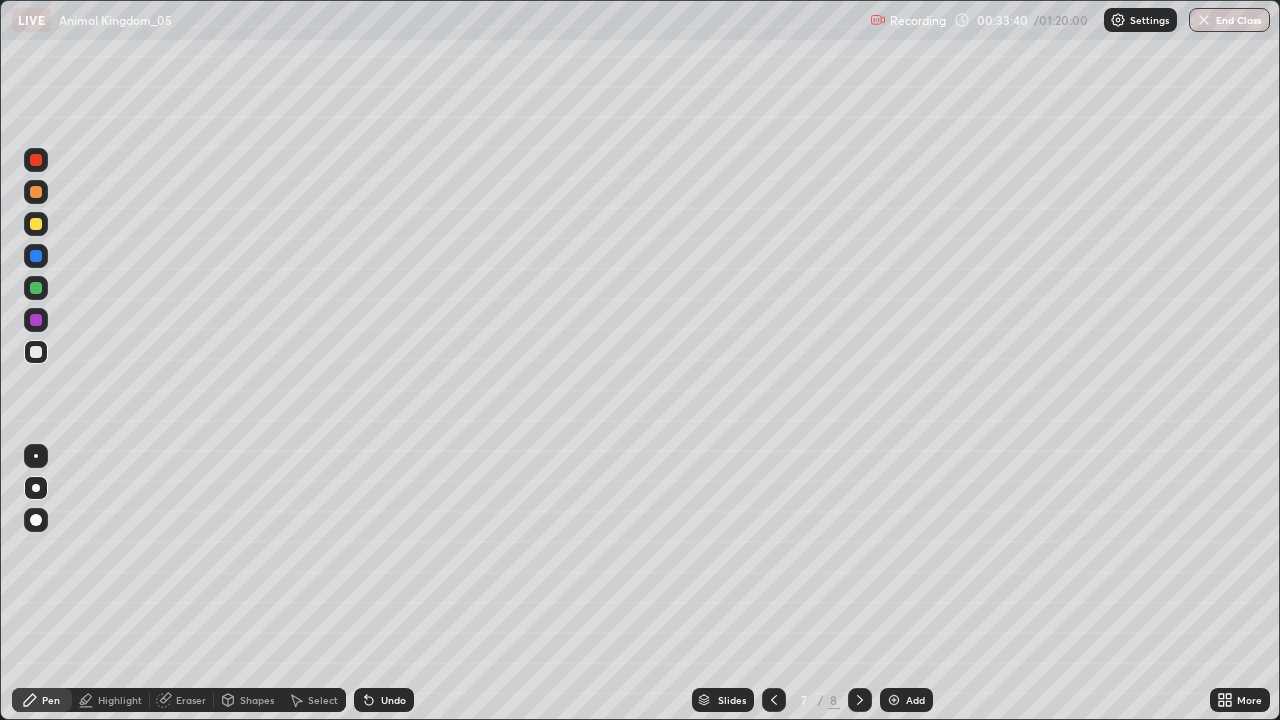 click at bounding box center (36, 256) 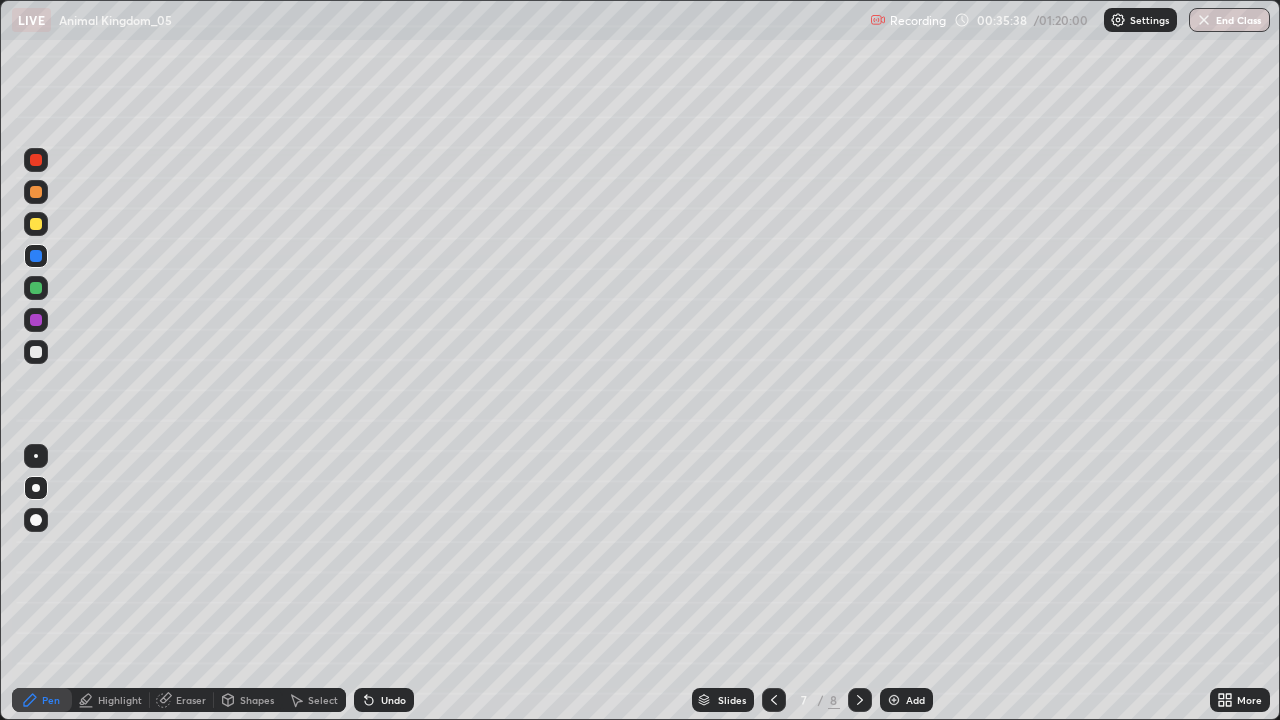 click at bounding box center [36, 224] 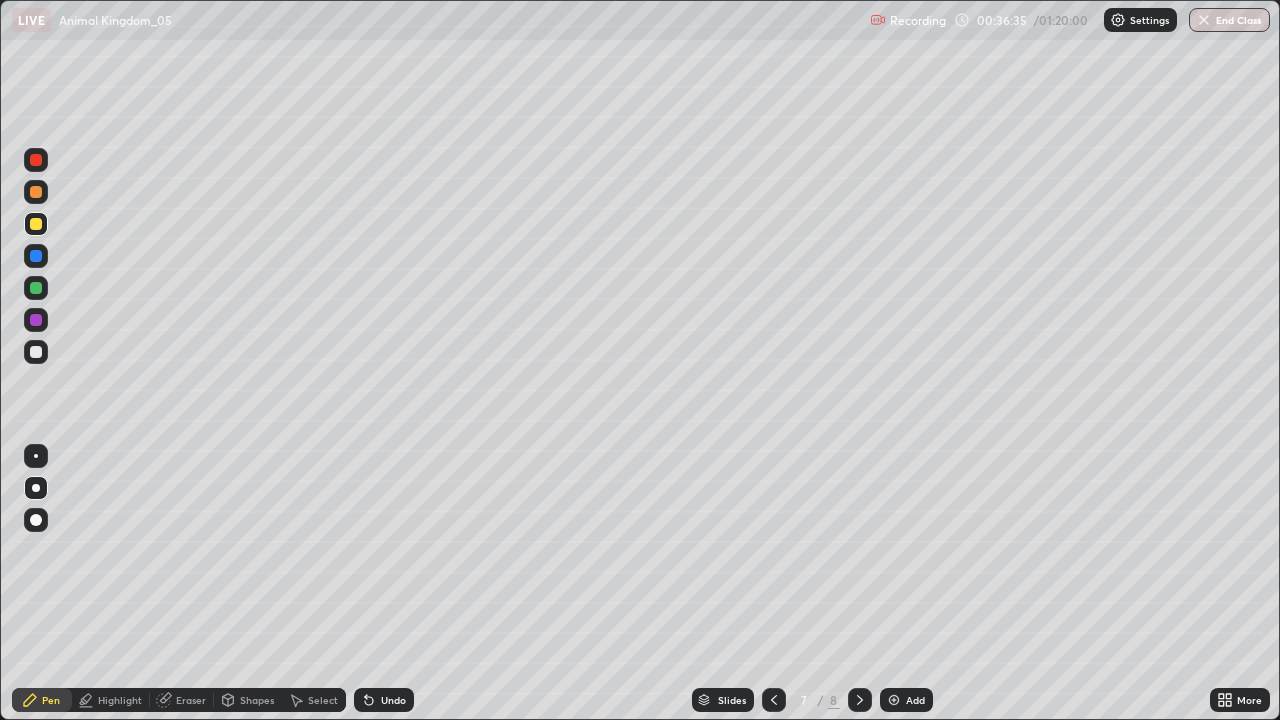 click on "More" at bounding box center [1249, 700] 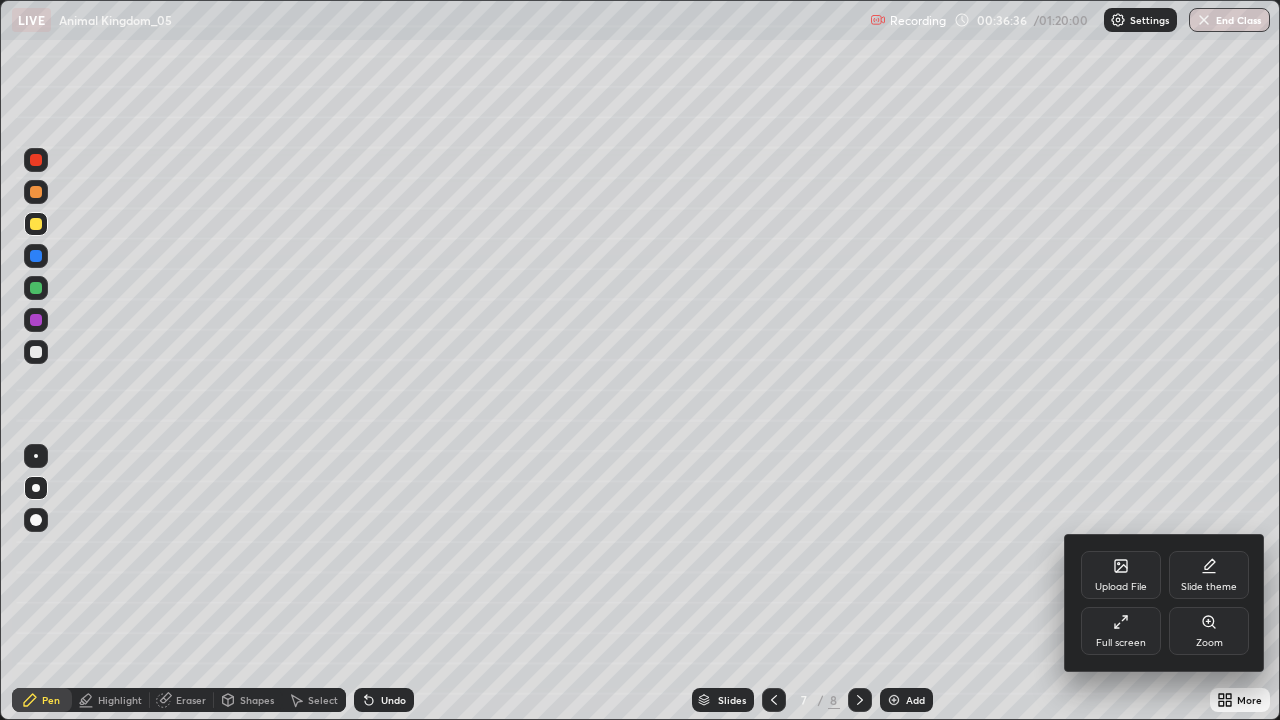 click on "Upload File" at bounding box center (1121, 575) 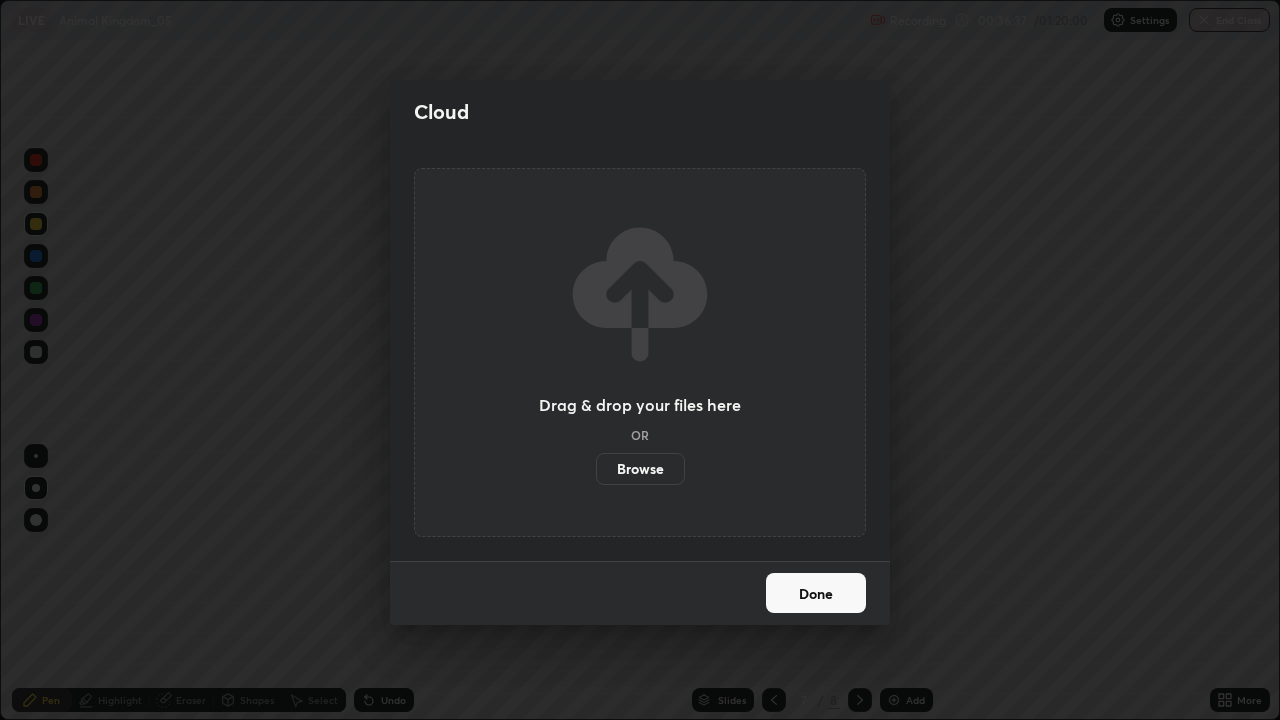click on "Browse" at bounding box center [640, 469] 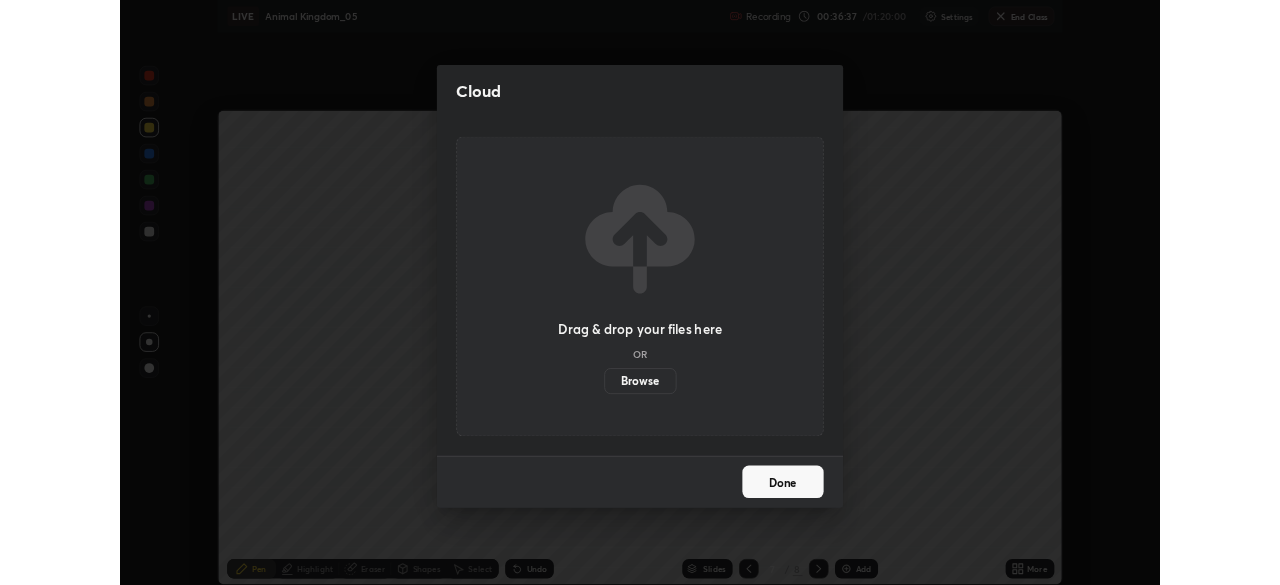 scroll, scrollTop: 585, scrollLeft: 1280, axis: both 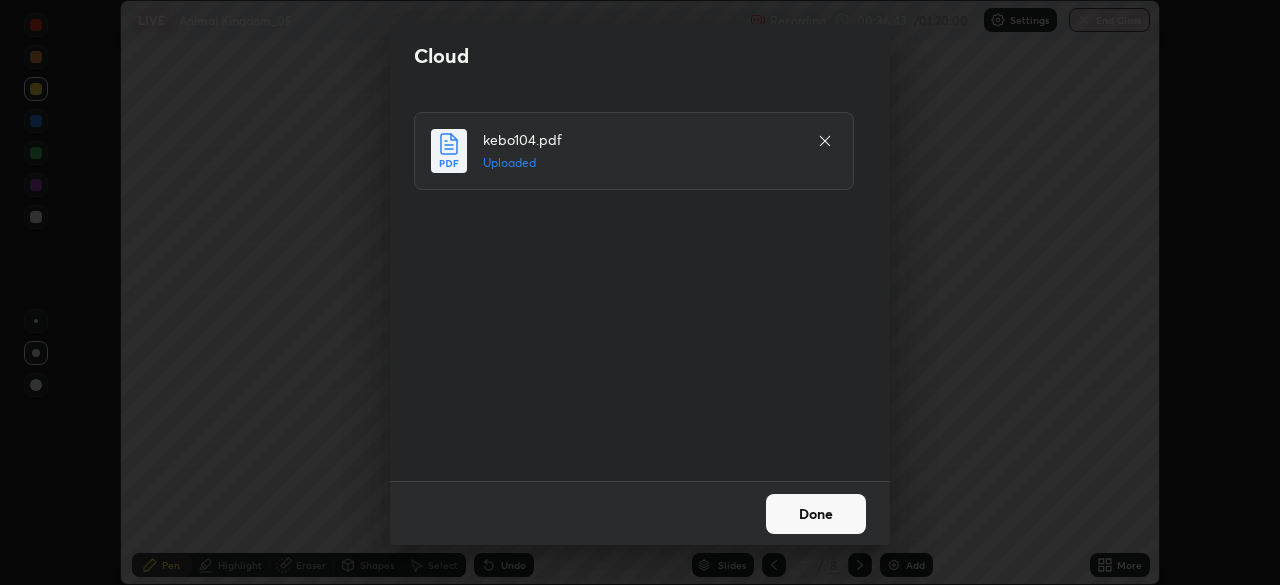 click on "Done" at bounding box center (816, 514) 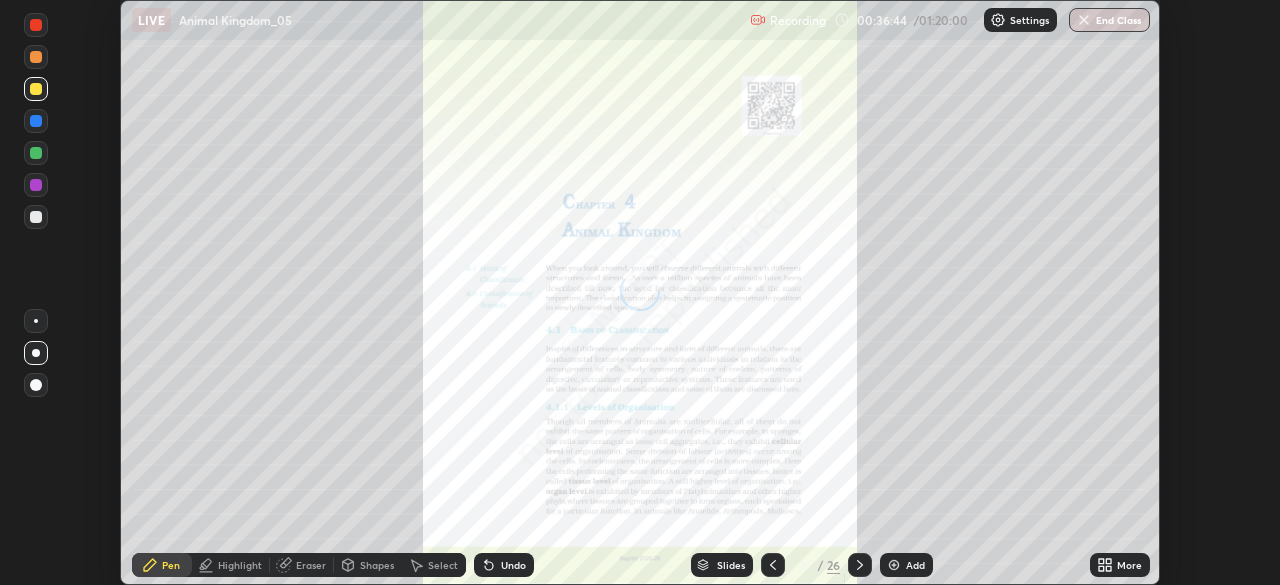 click on "More" at bounding box center [1129, 565] 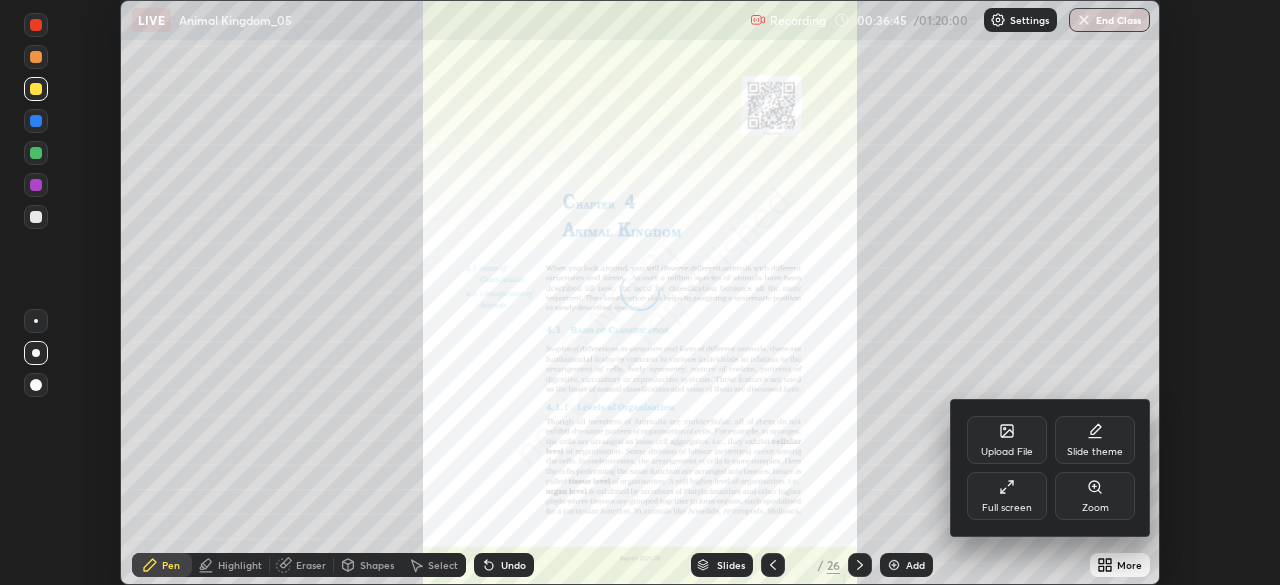 click 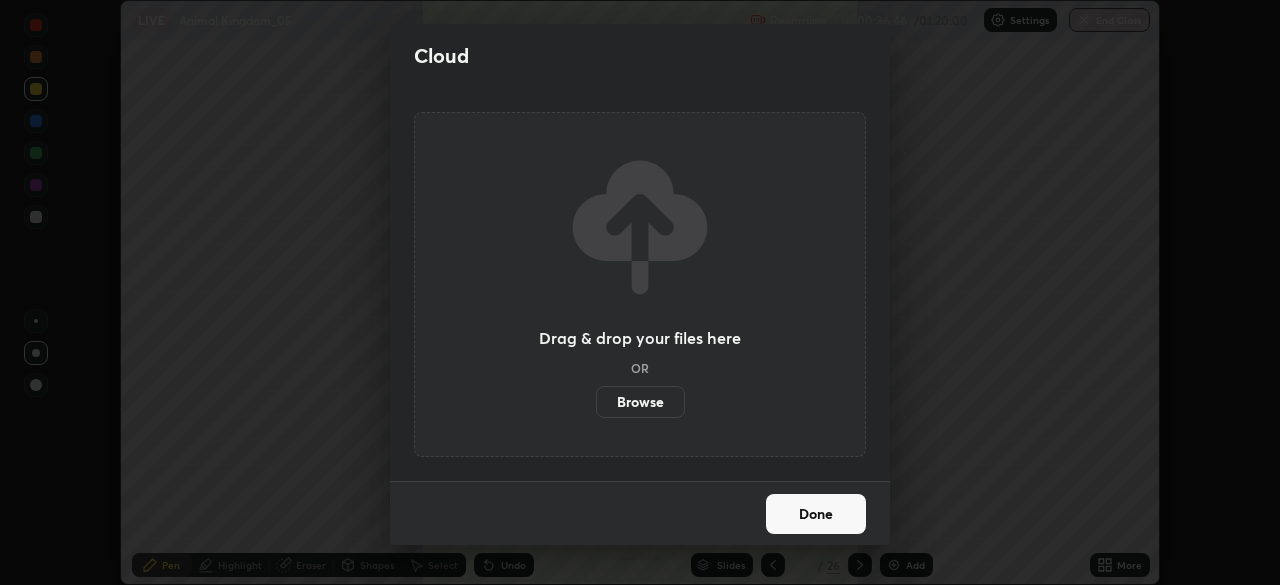 click on "Done" at bounding box center [816, 514] 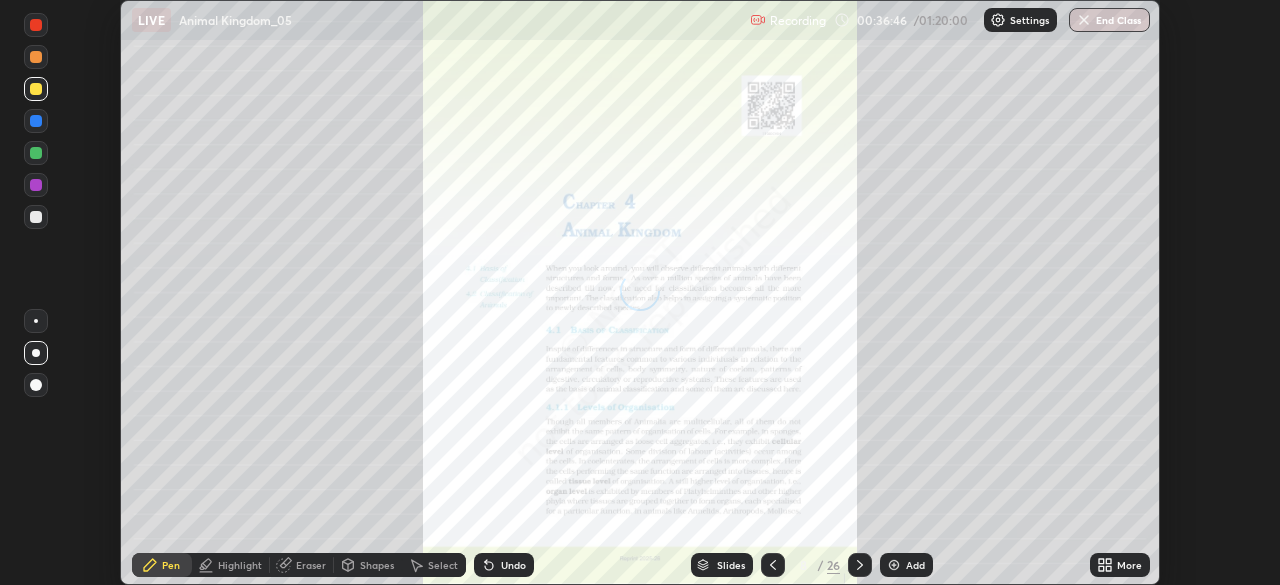 click 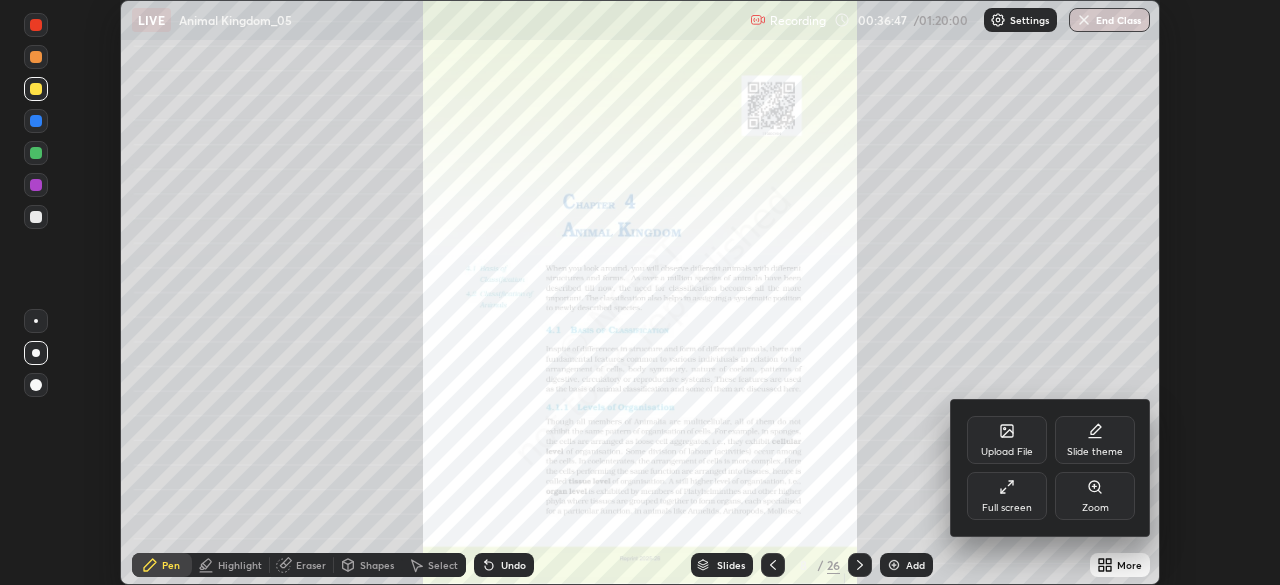 click on "Full screen" at bounding box center (1007, 496) 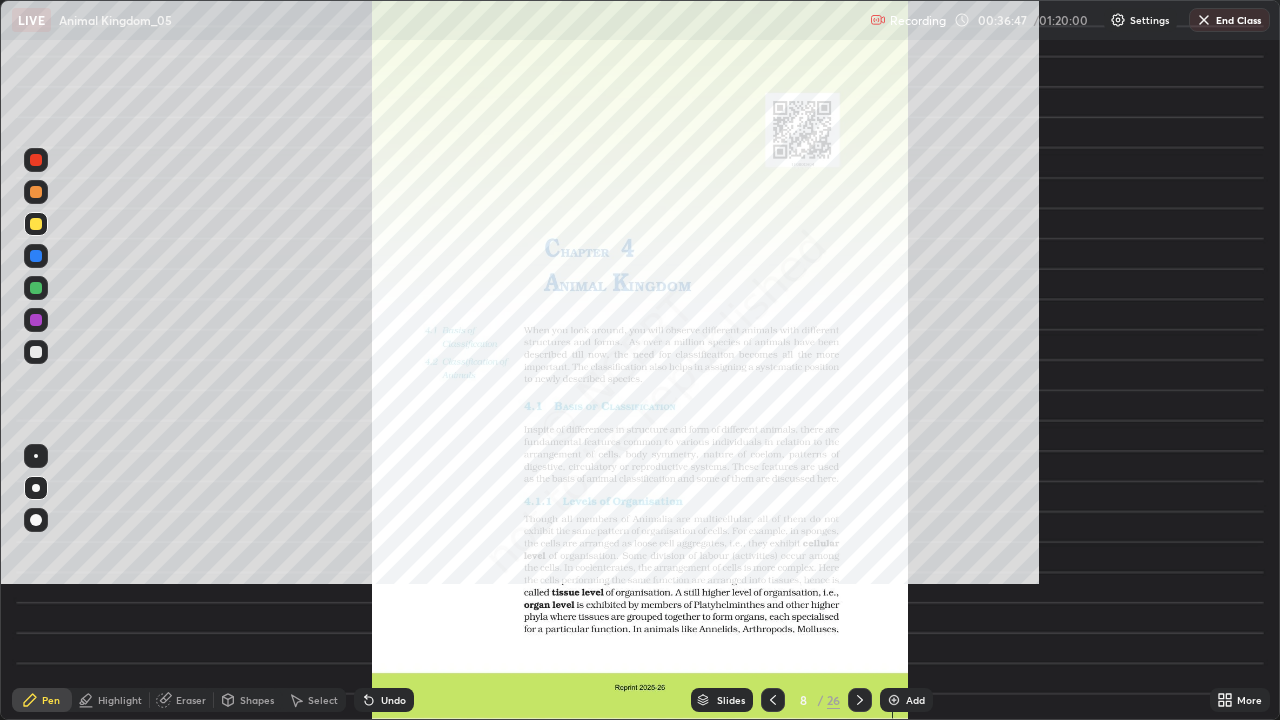 scroll, scrollTop: 99280, scrollLeft: 98720, axis: both 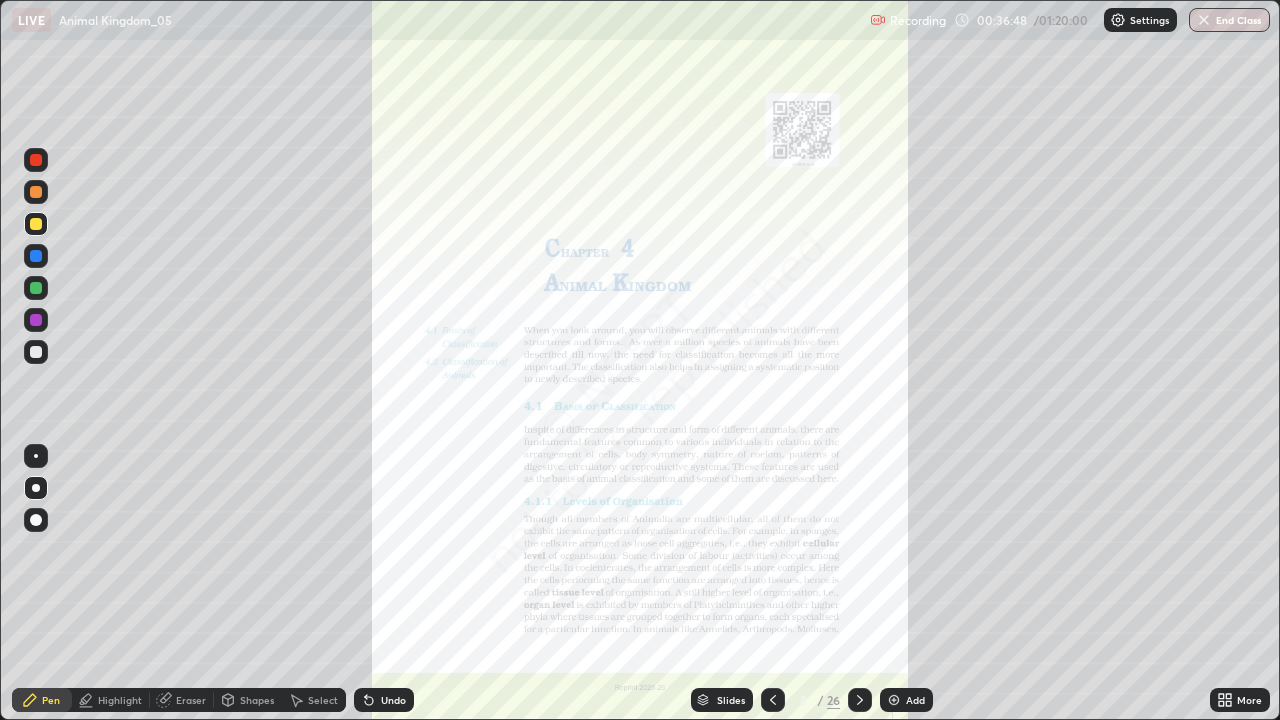 click on "Slides" at bounding box center [722, 700] 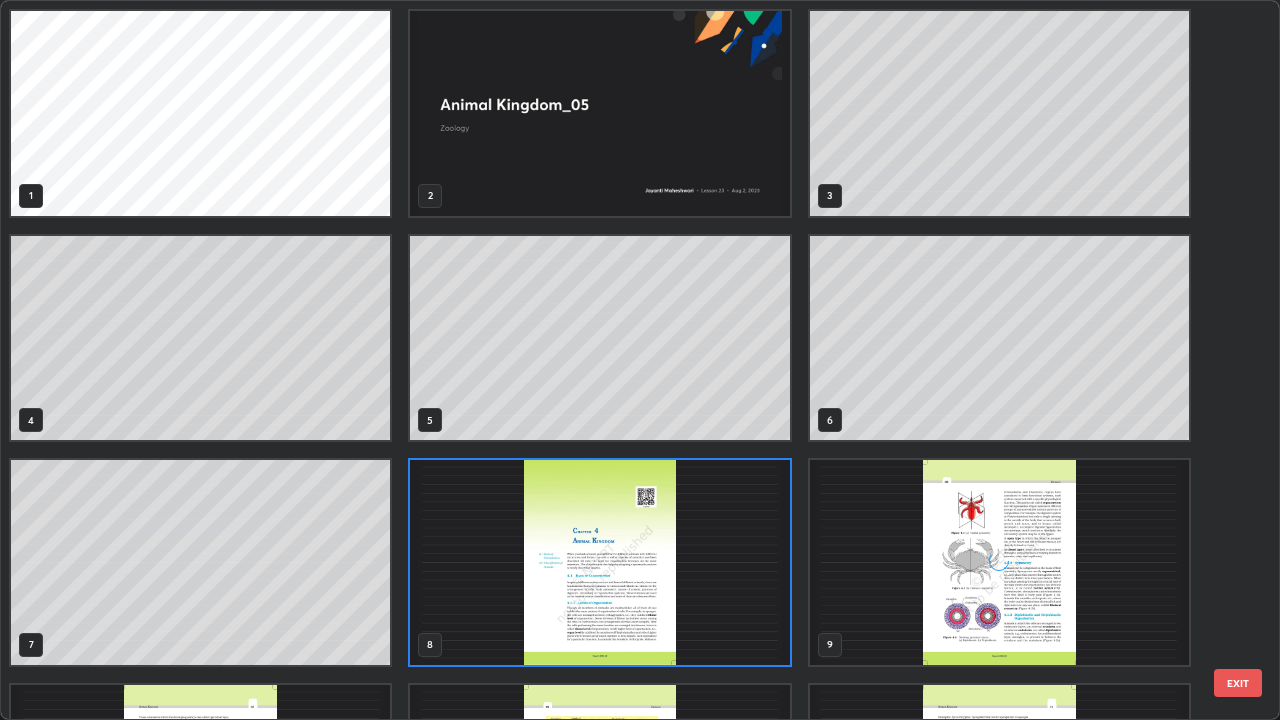 scroll, scrollTop: 7, scrollLeft: 11, axis: both 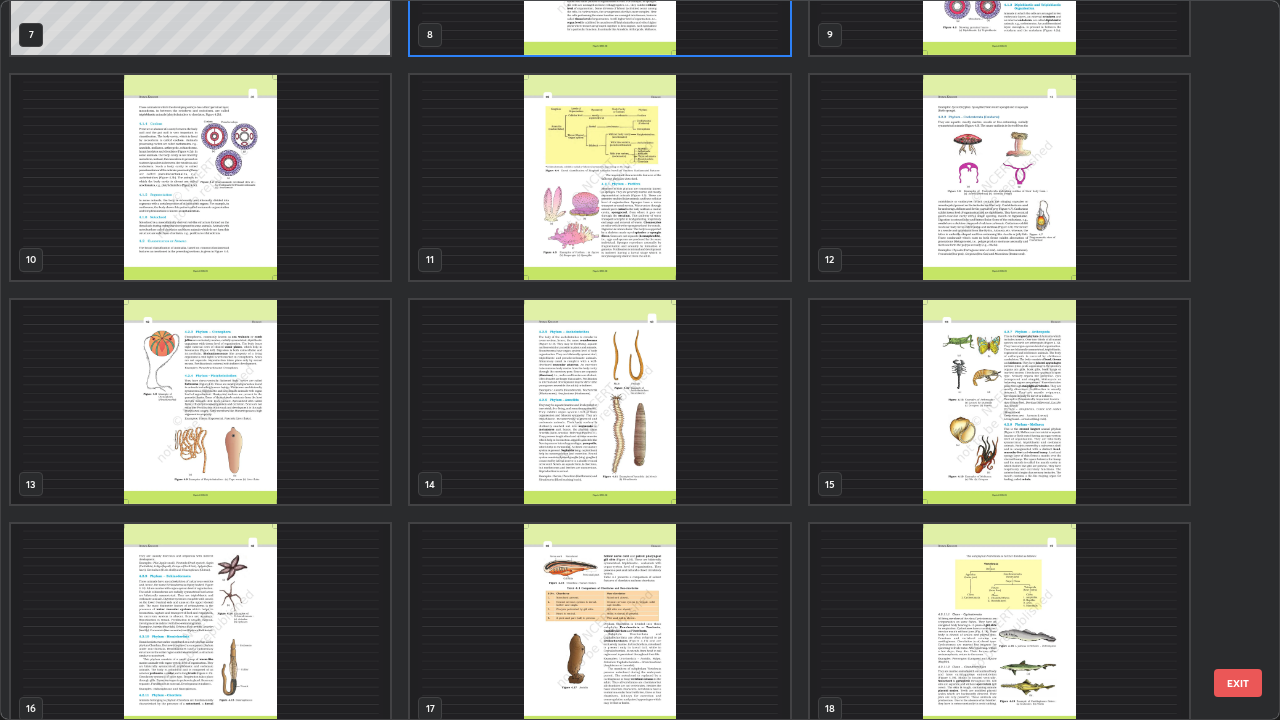 click at bounding box center (599, 402) 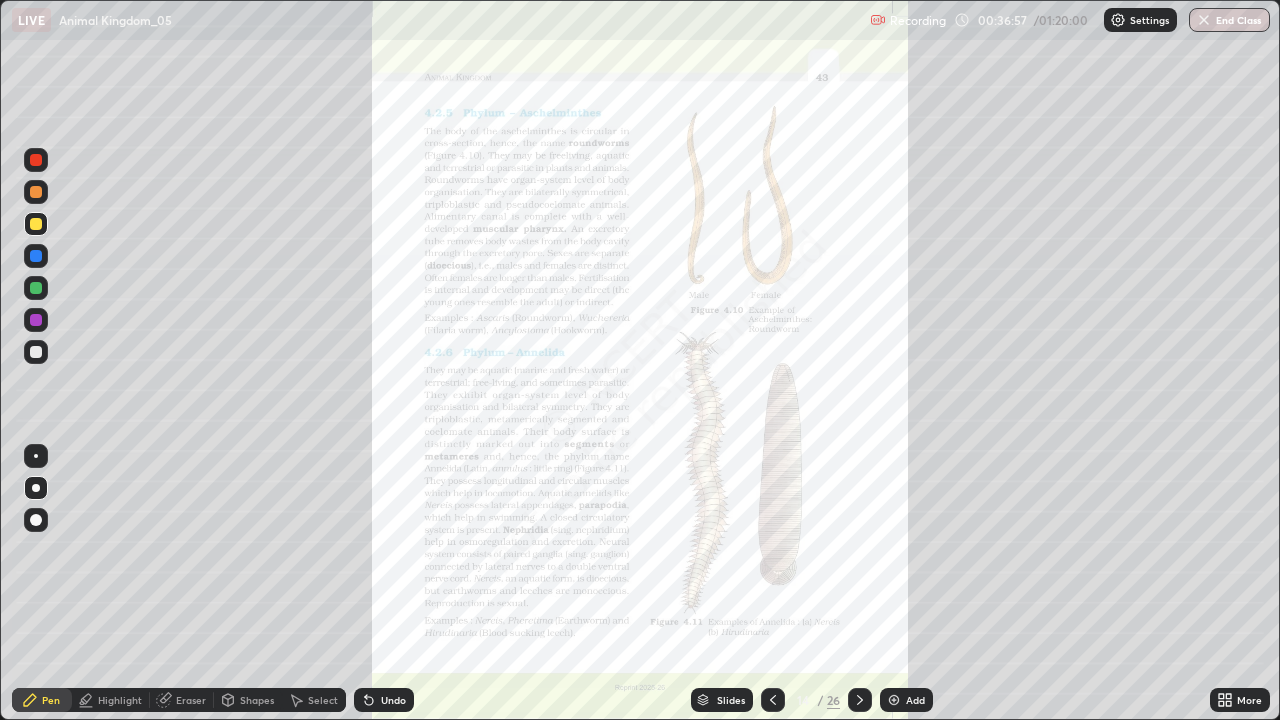 click 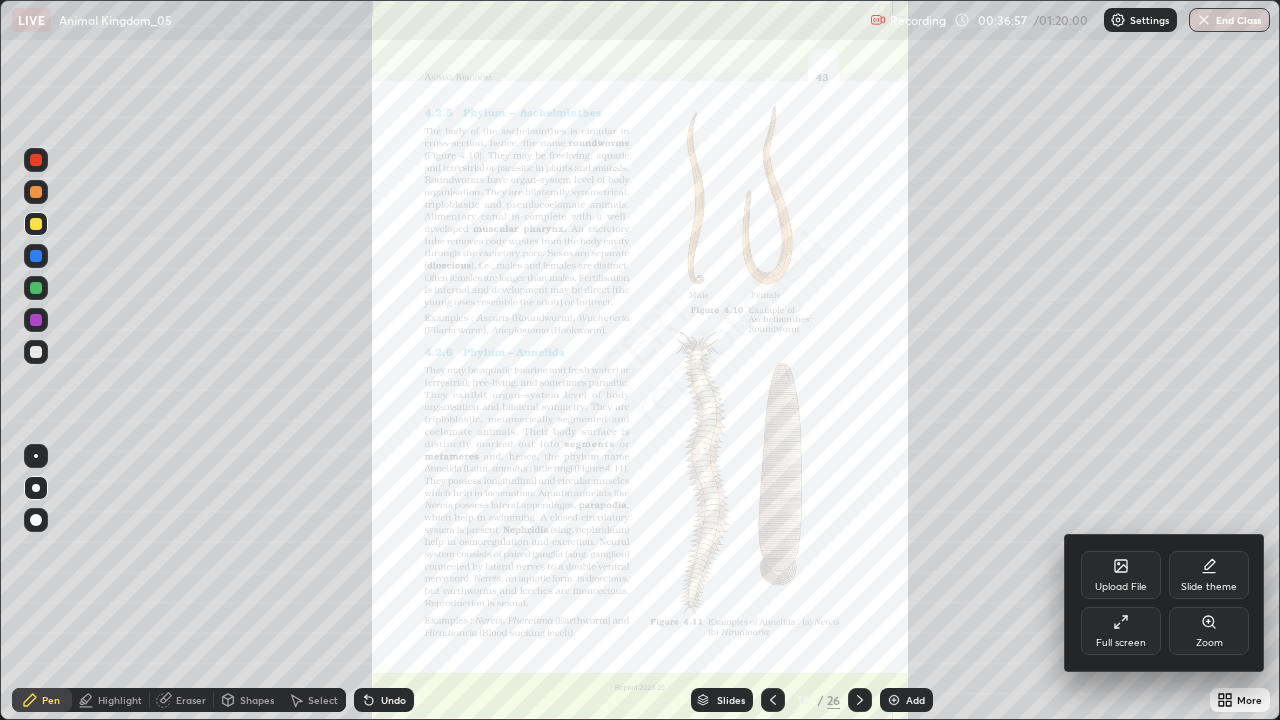 click 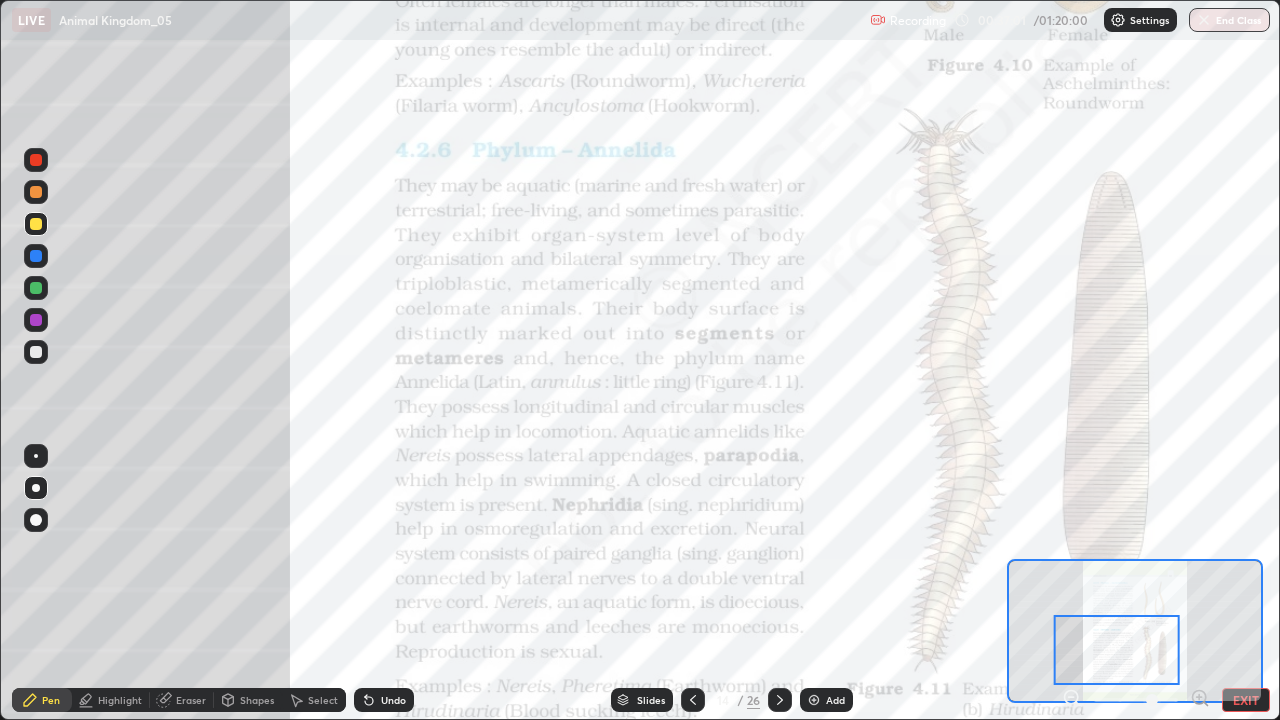click at bounding box center [1117, 650] 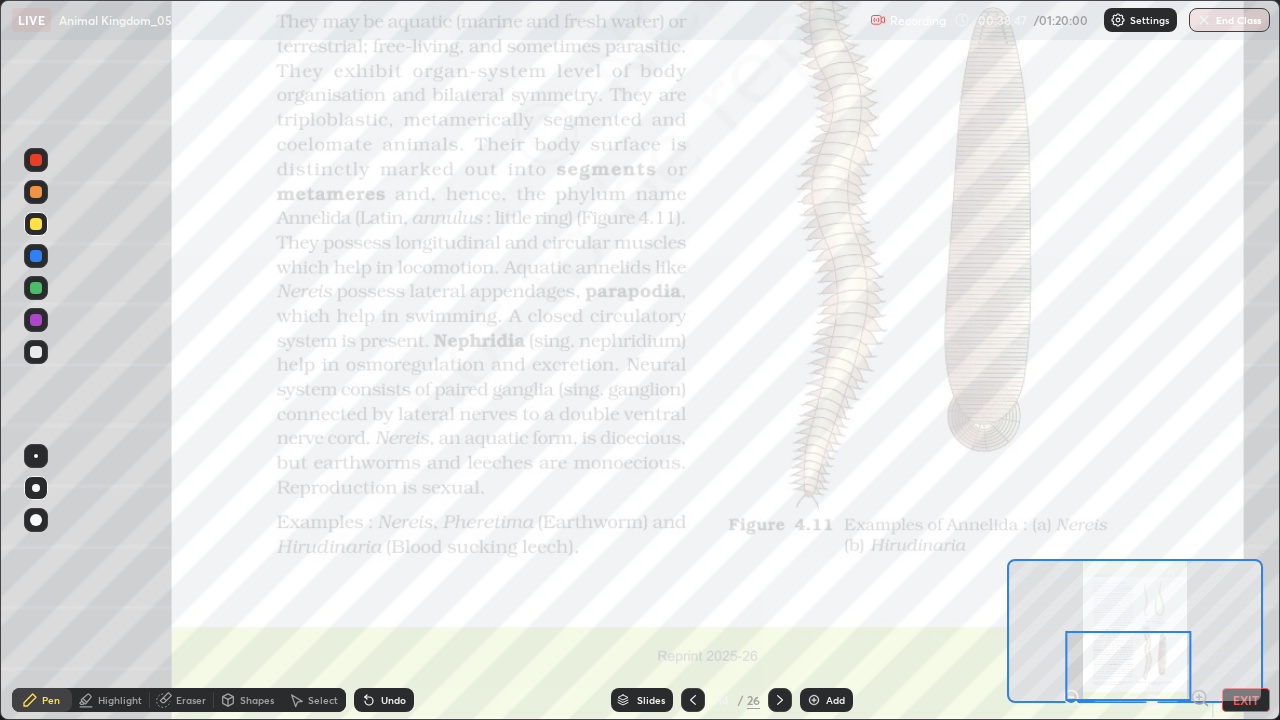 click on "EXIT" at bounding box center [1246, 700] 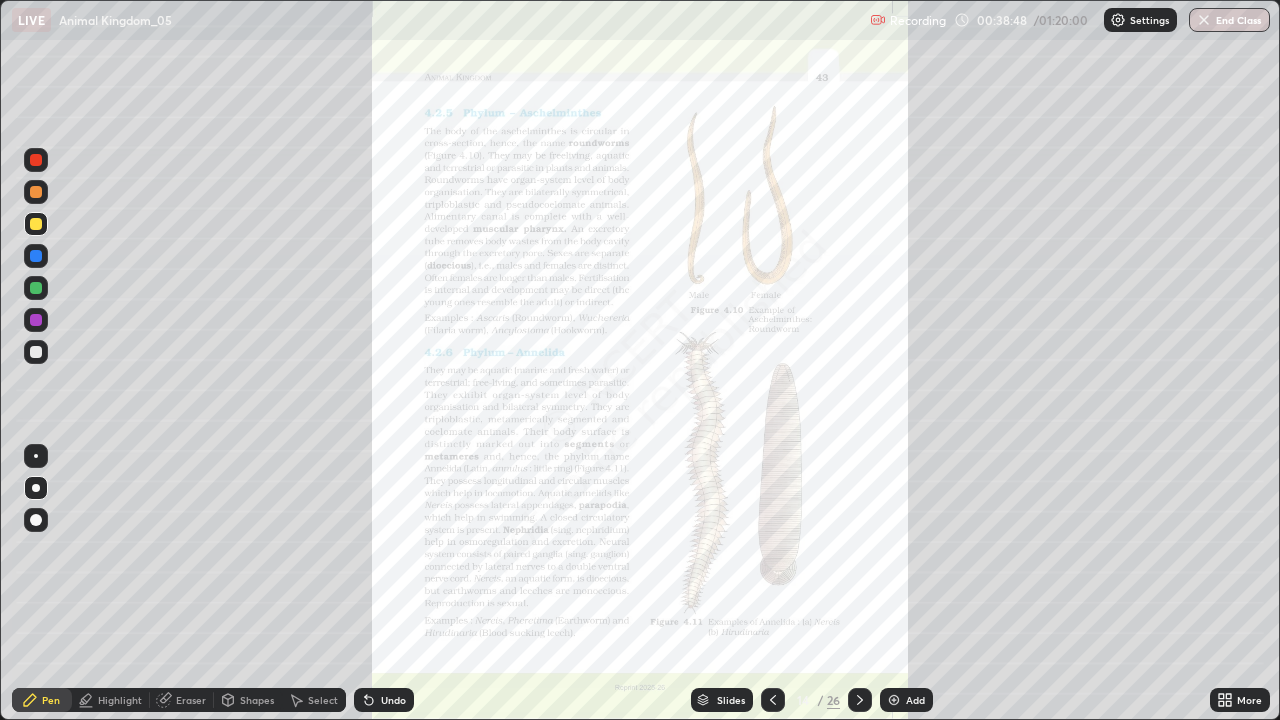 click at bounding box center [894, 700] 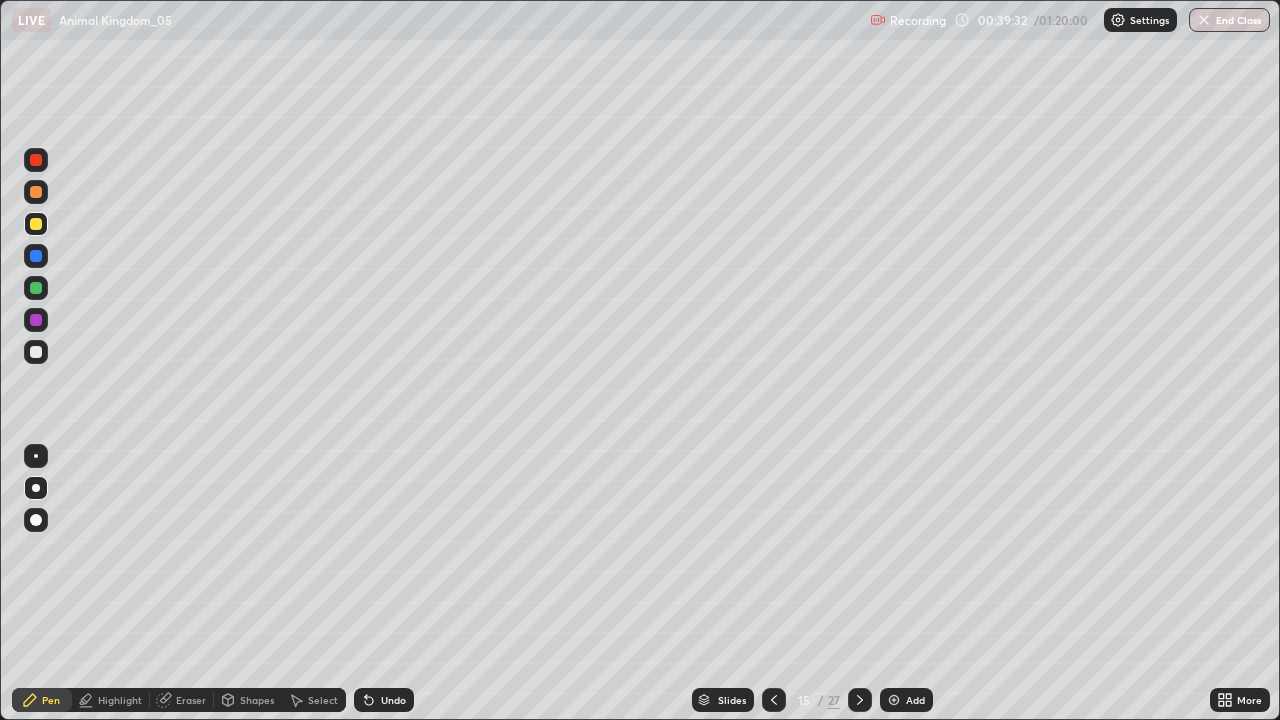 click on "Shapes" at bounding box center [257, 700] 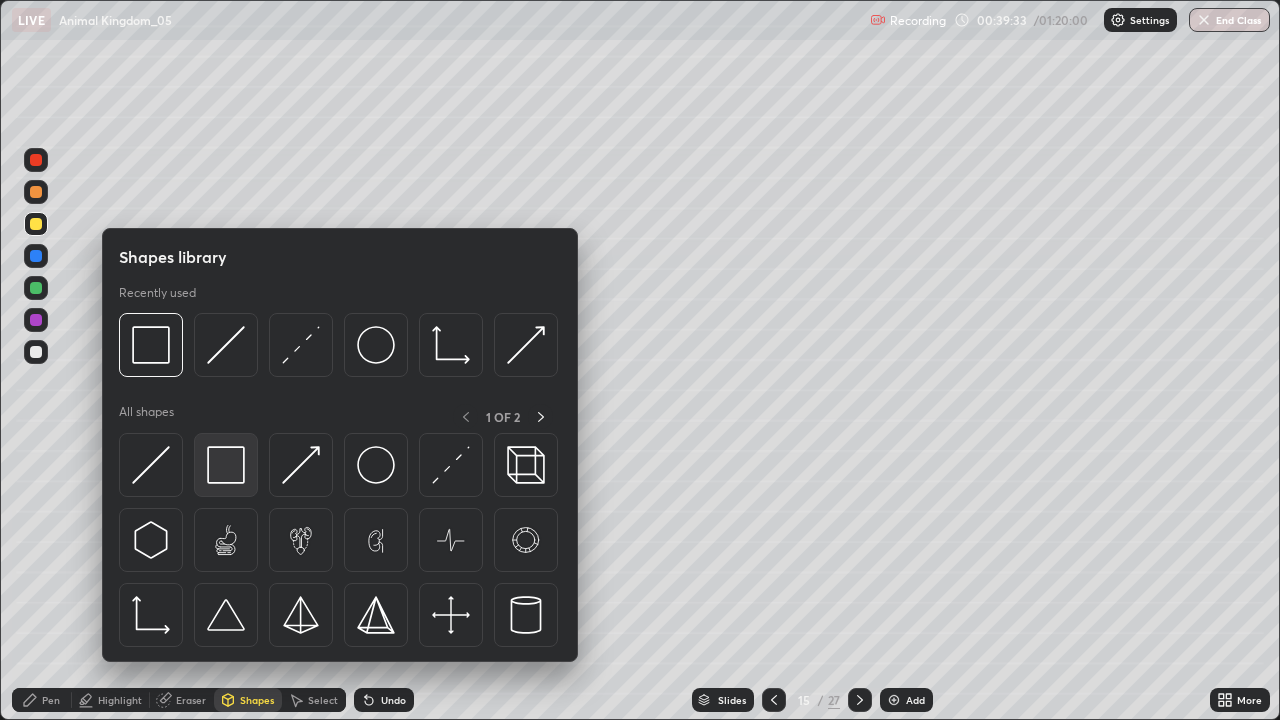 click at bounding box center [226, 465] 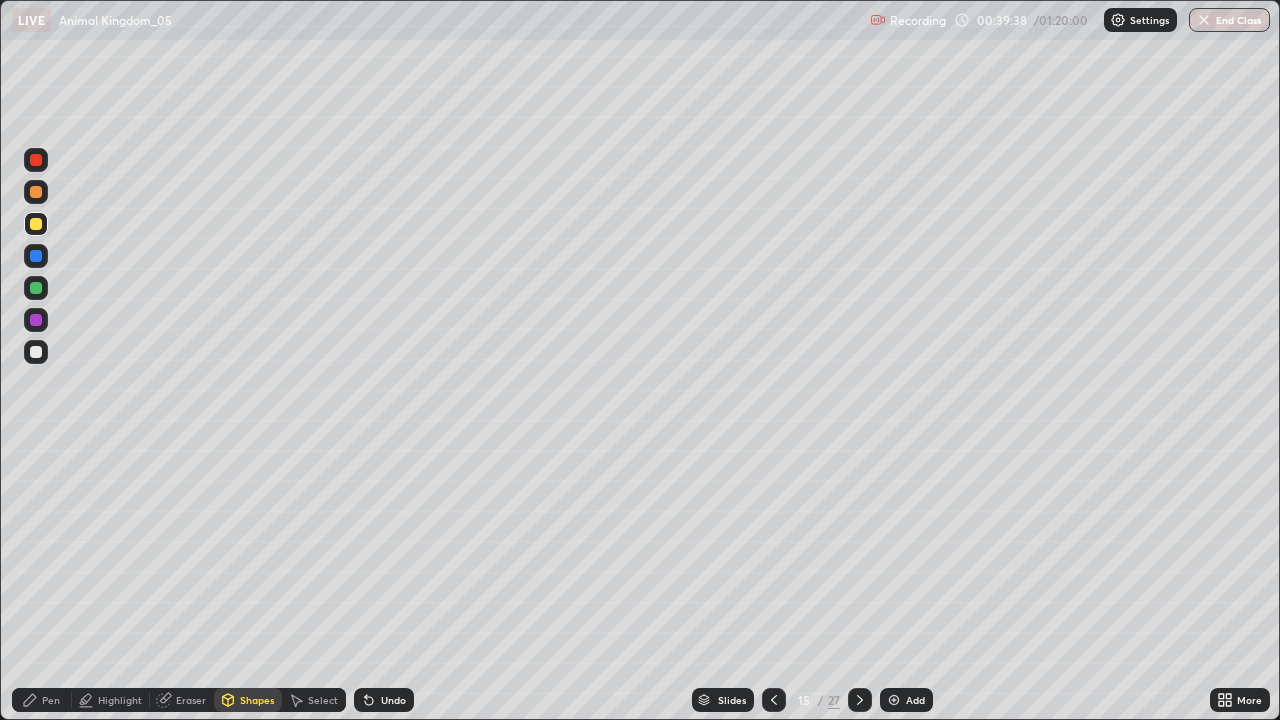 click on "Pen" at bounding box center (51, 700) 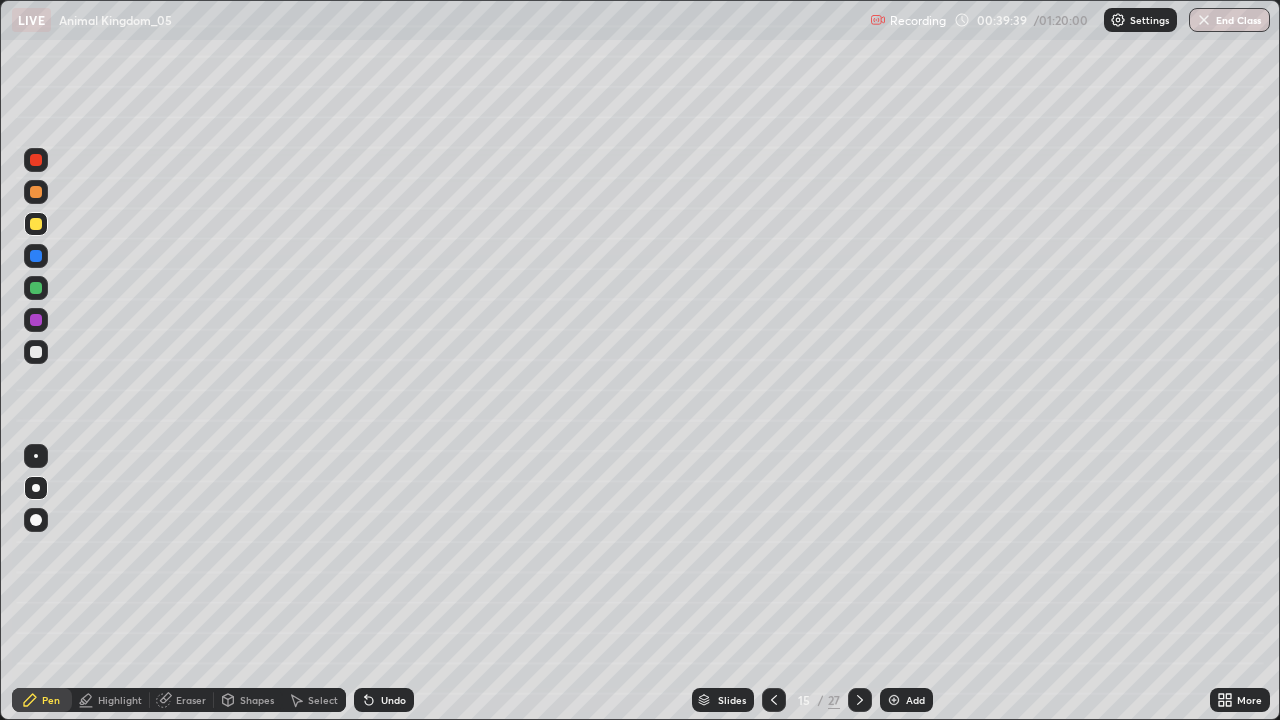 click at bounding box center [36, 520] 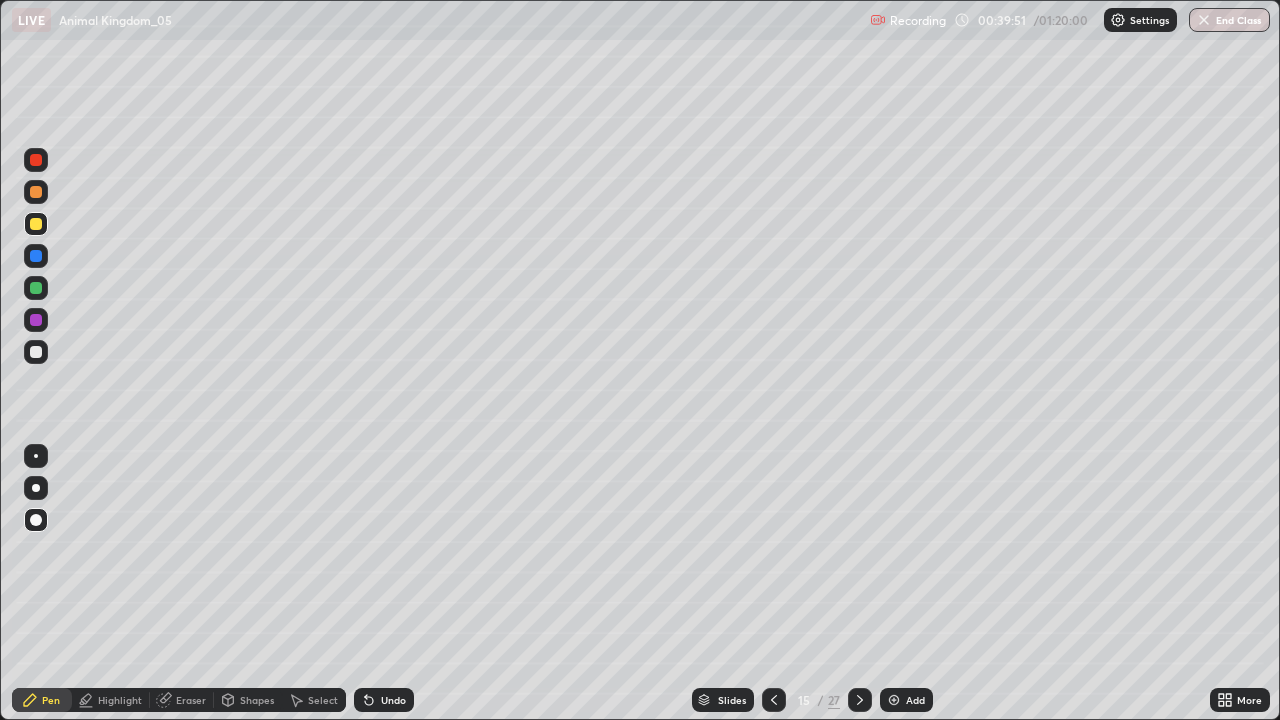 click at bounding box center (36, 352) 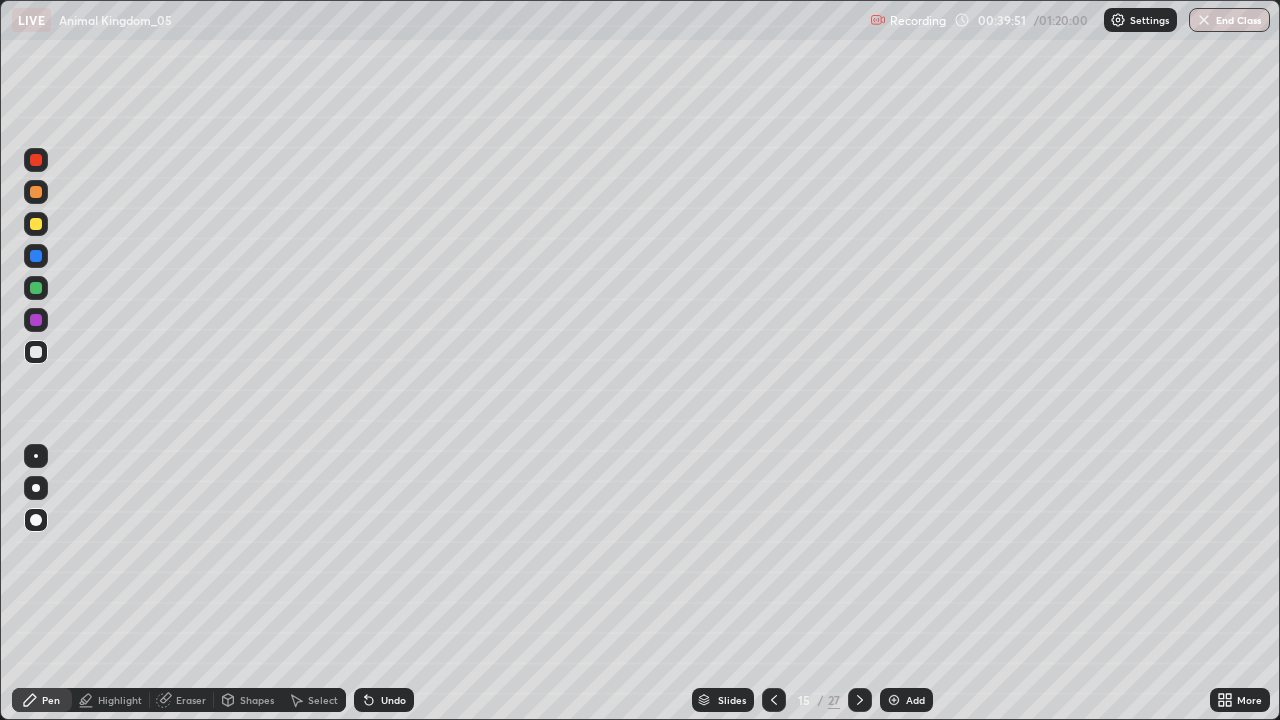 click at bounding box center [36, 488] 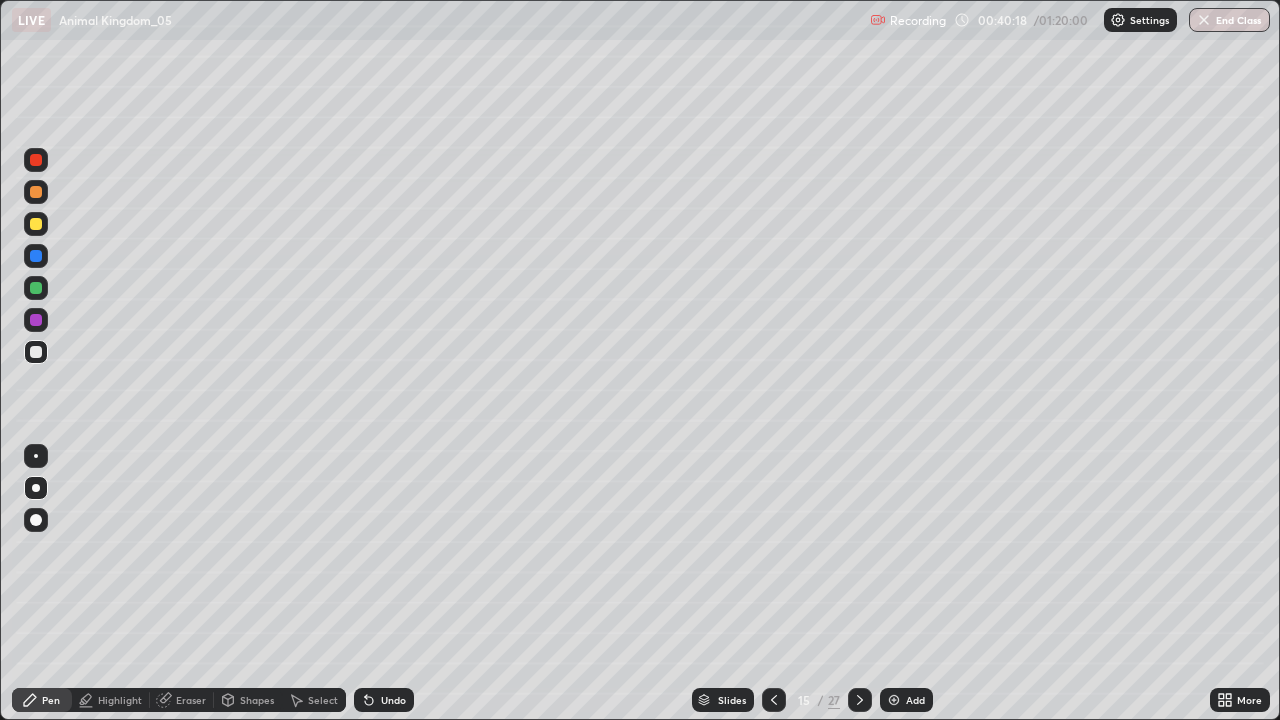 click at bounding box center (36, 224) 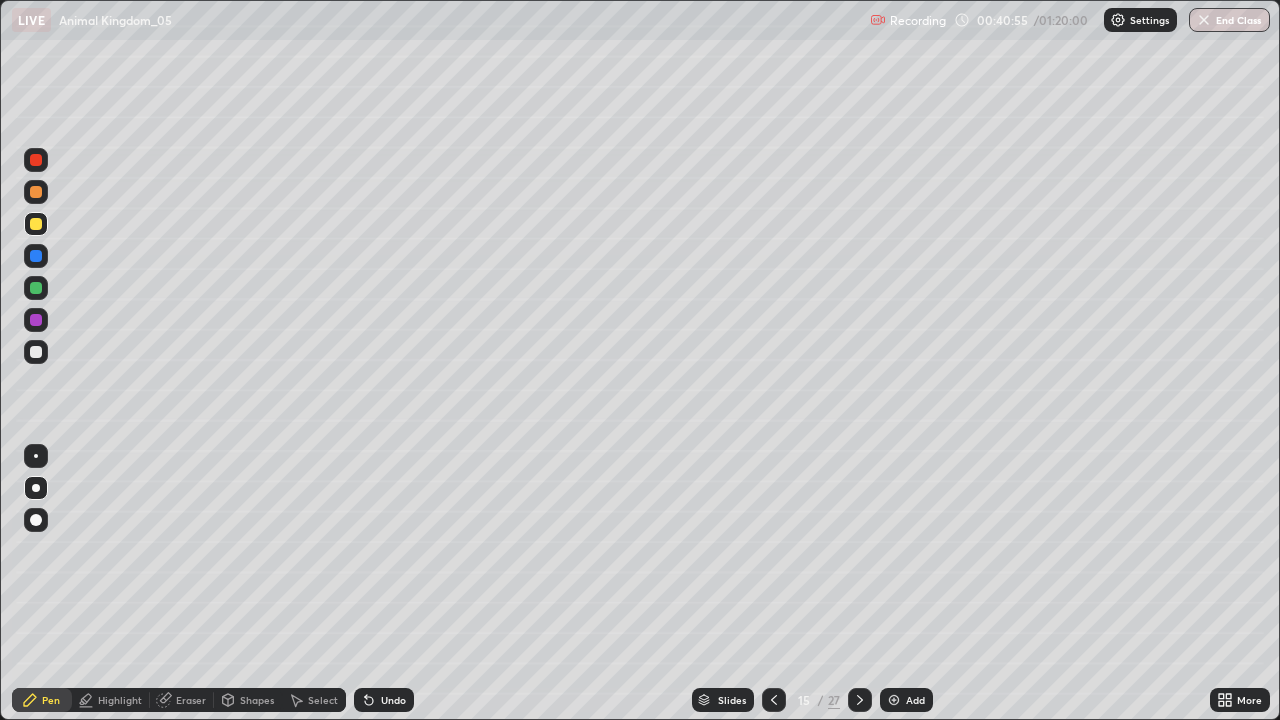 click at bounding box center [36, 352] 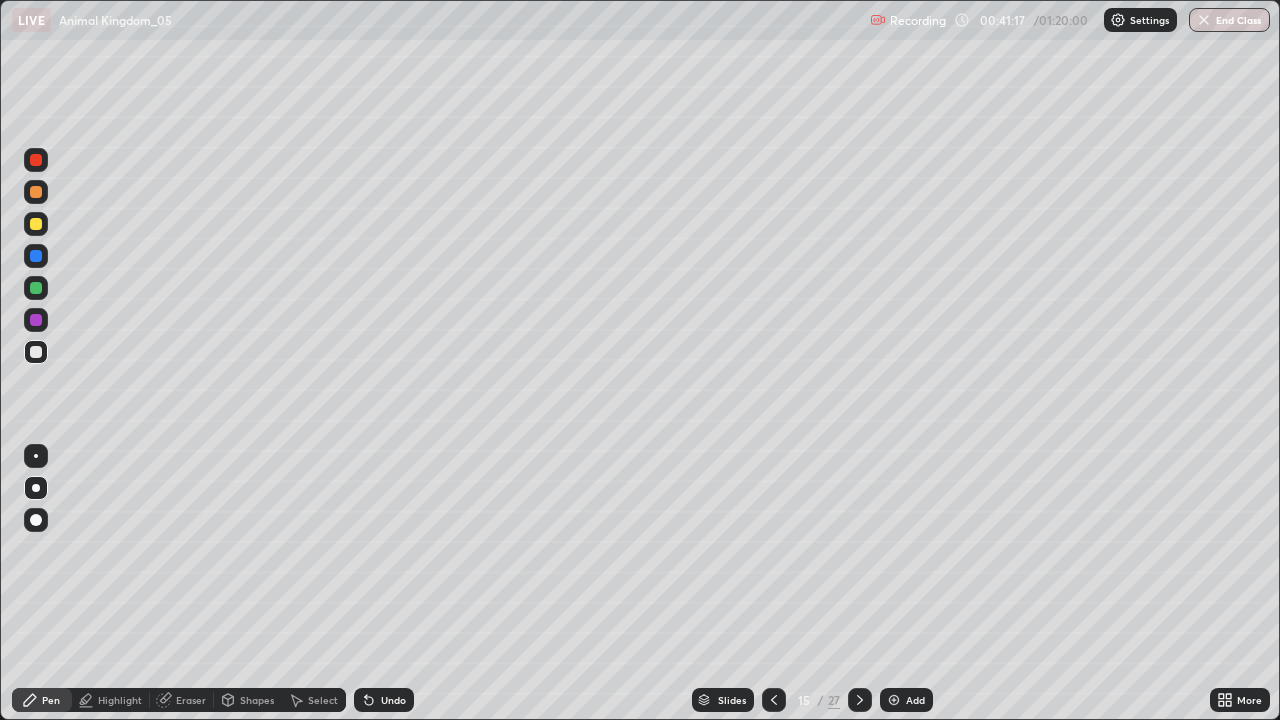 click at bounding box center [36, 288] 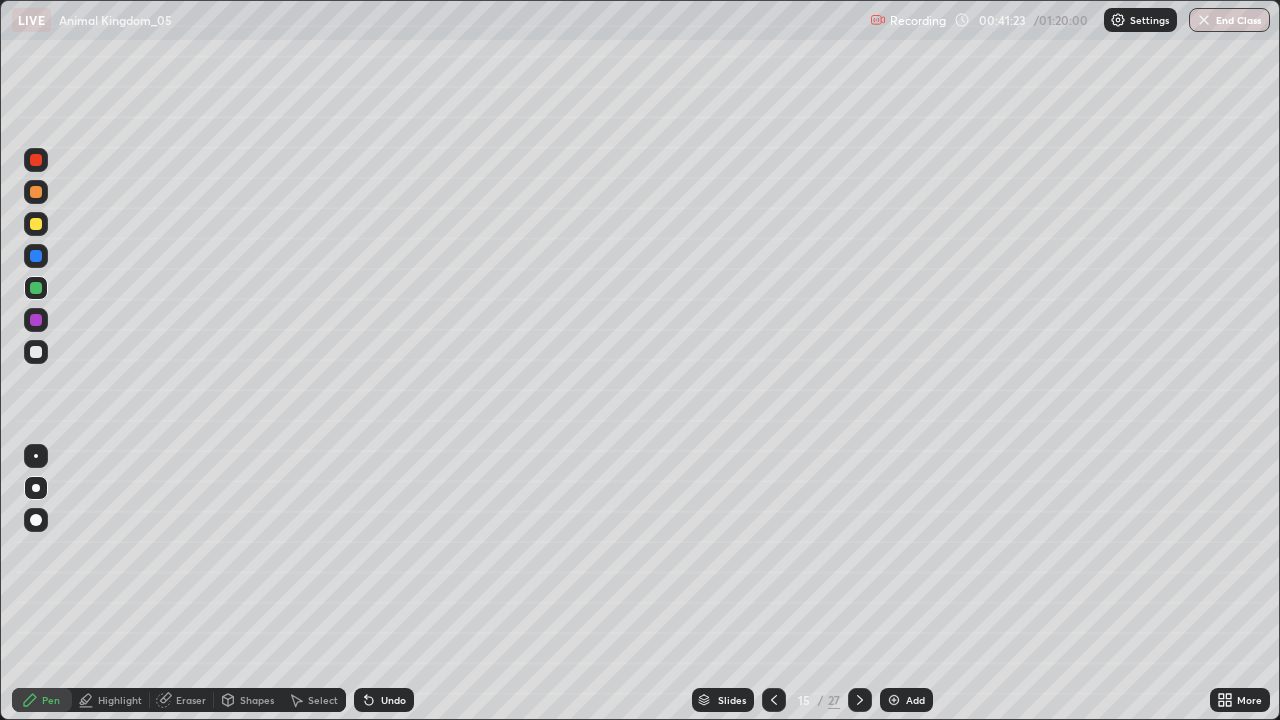 click on "Undo" at bounding box center (384, 700) 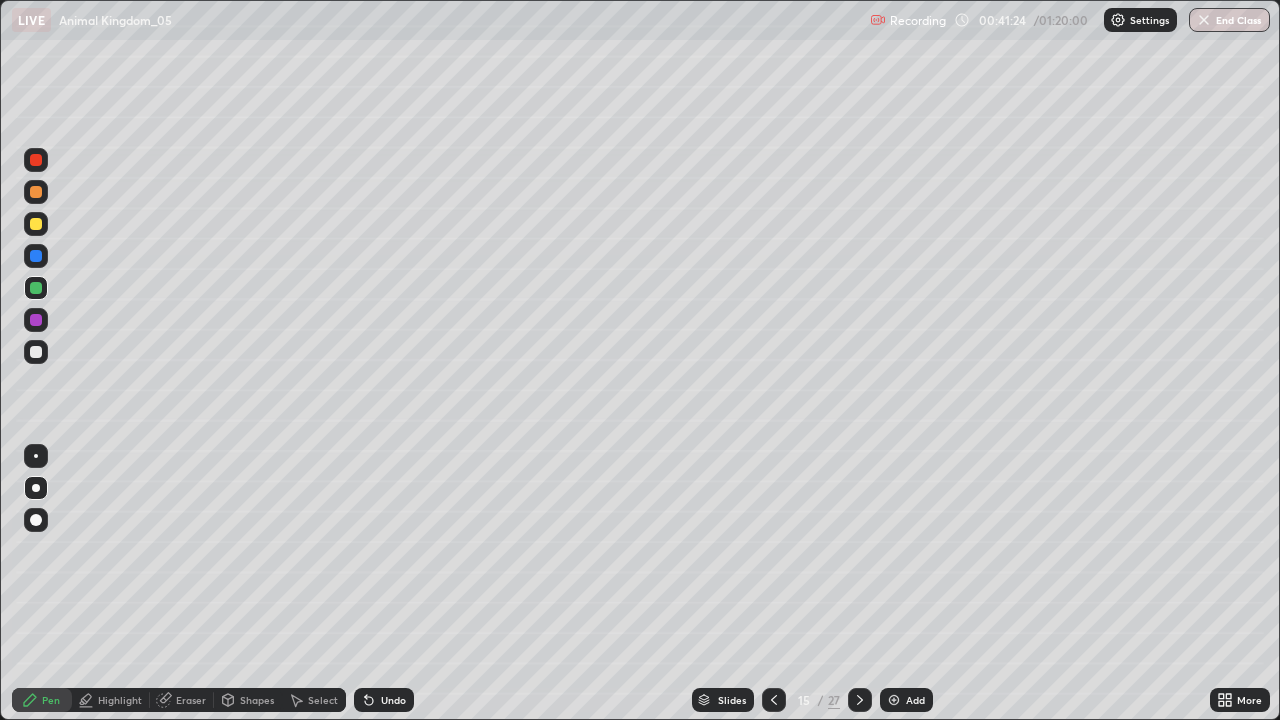 click on "Undo" at bounding box center [384, 700] 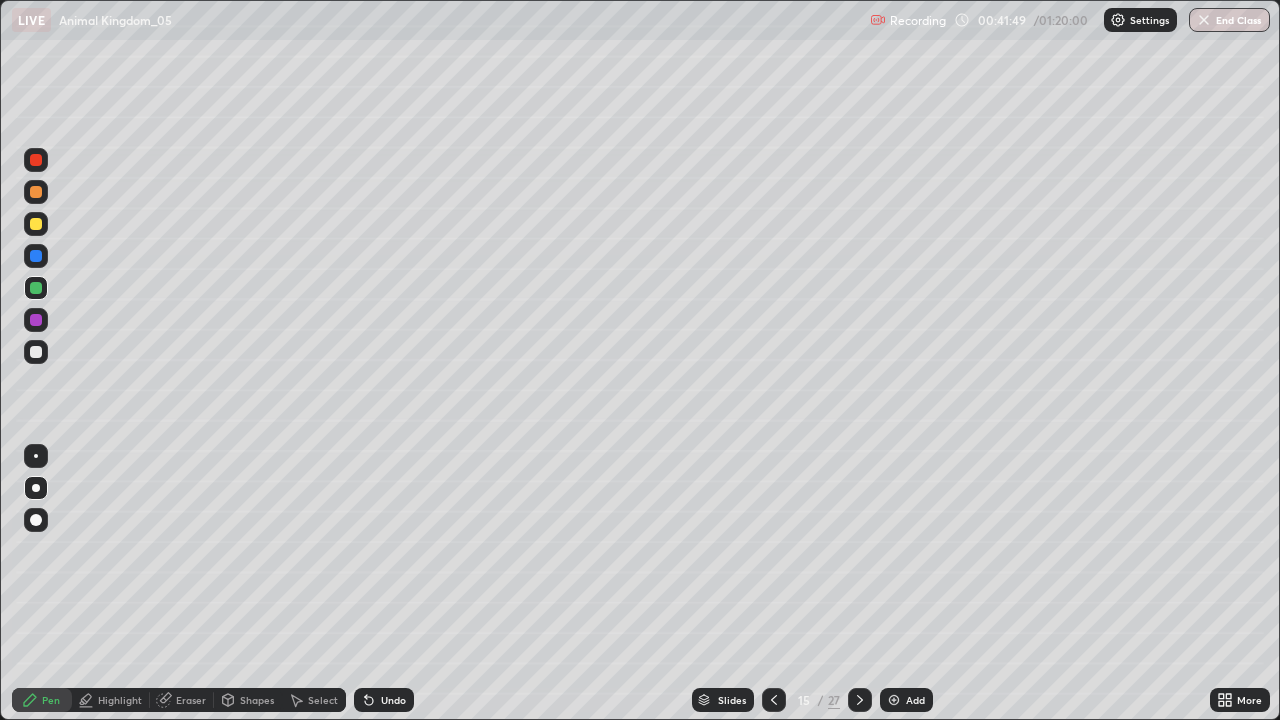 click at bounding box center (36, 352) 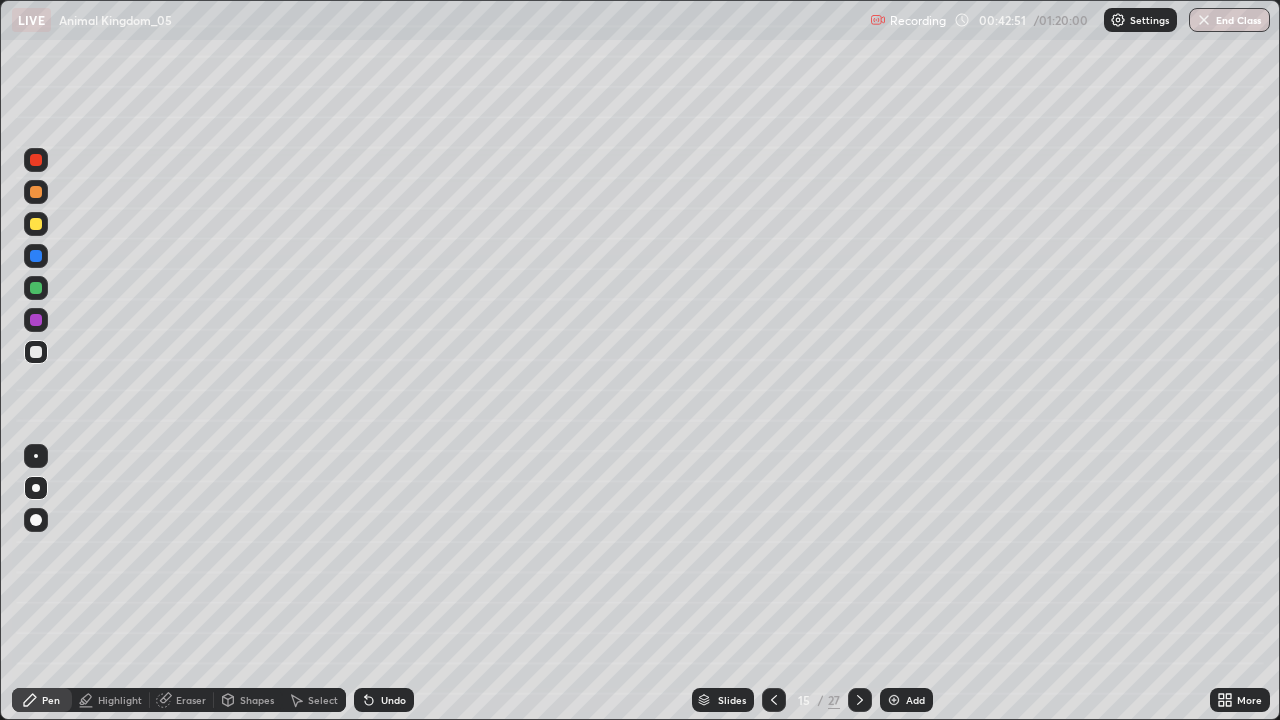 click on "Setting up your live class" at bounding box center [640, 360] 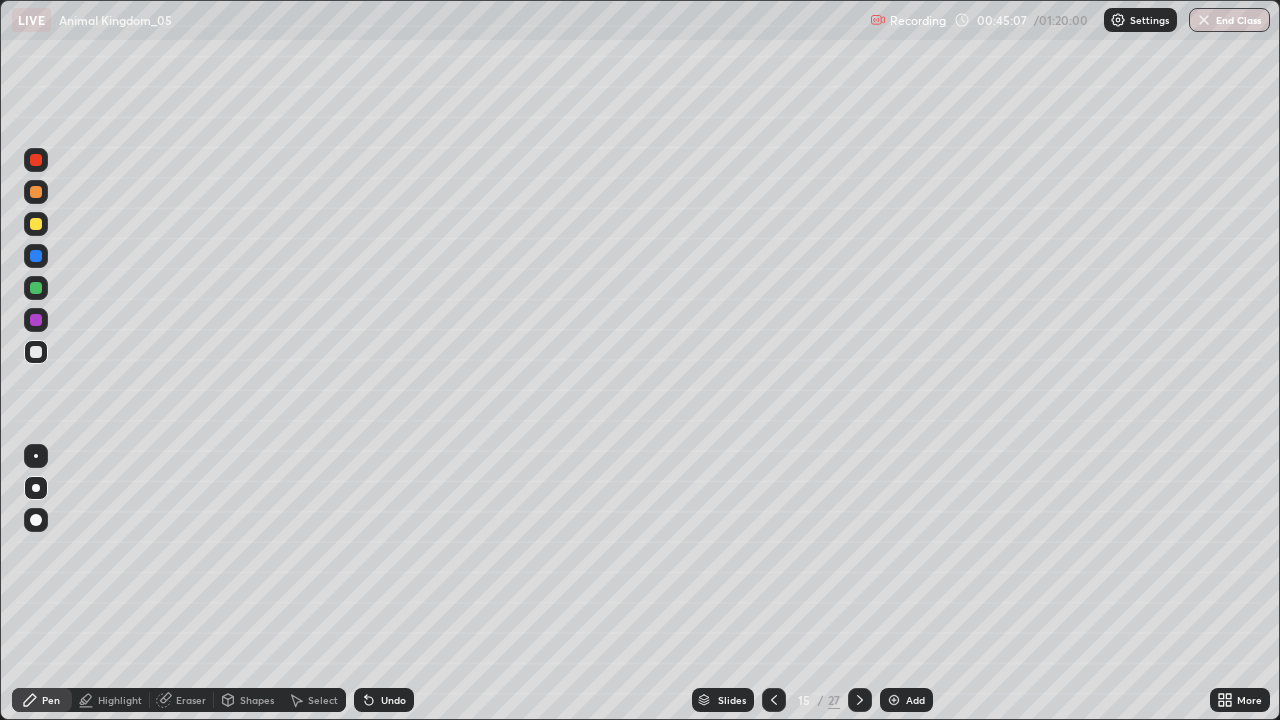 click on "Add" at bounding box center (906, 700) 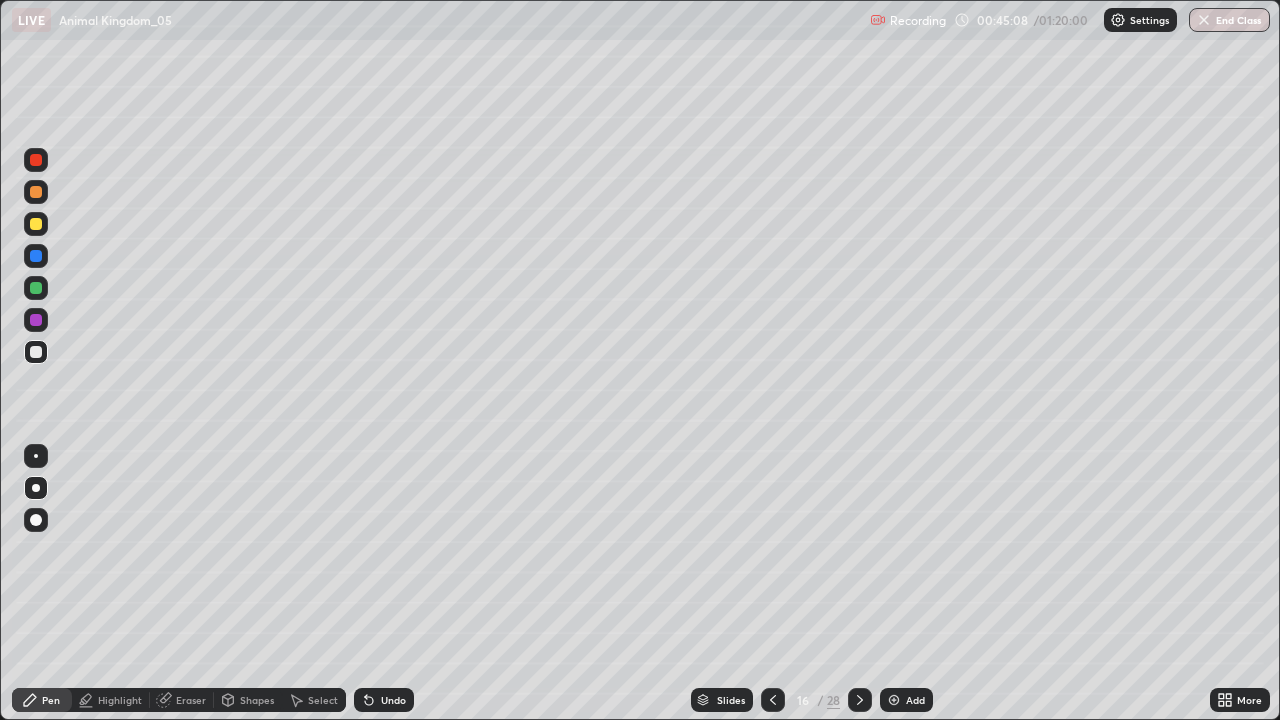 click at bounding box center [36, 224] 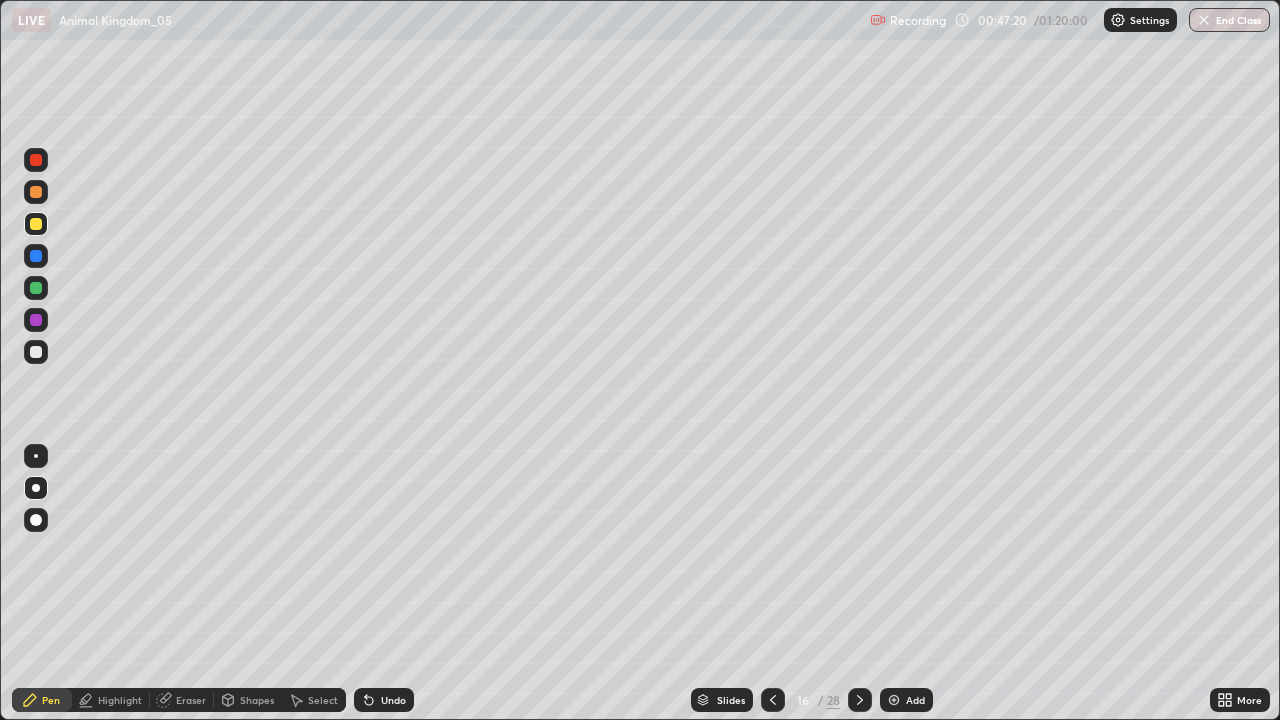 click 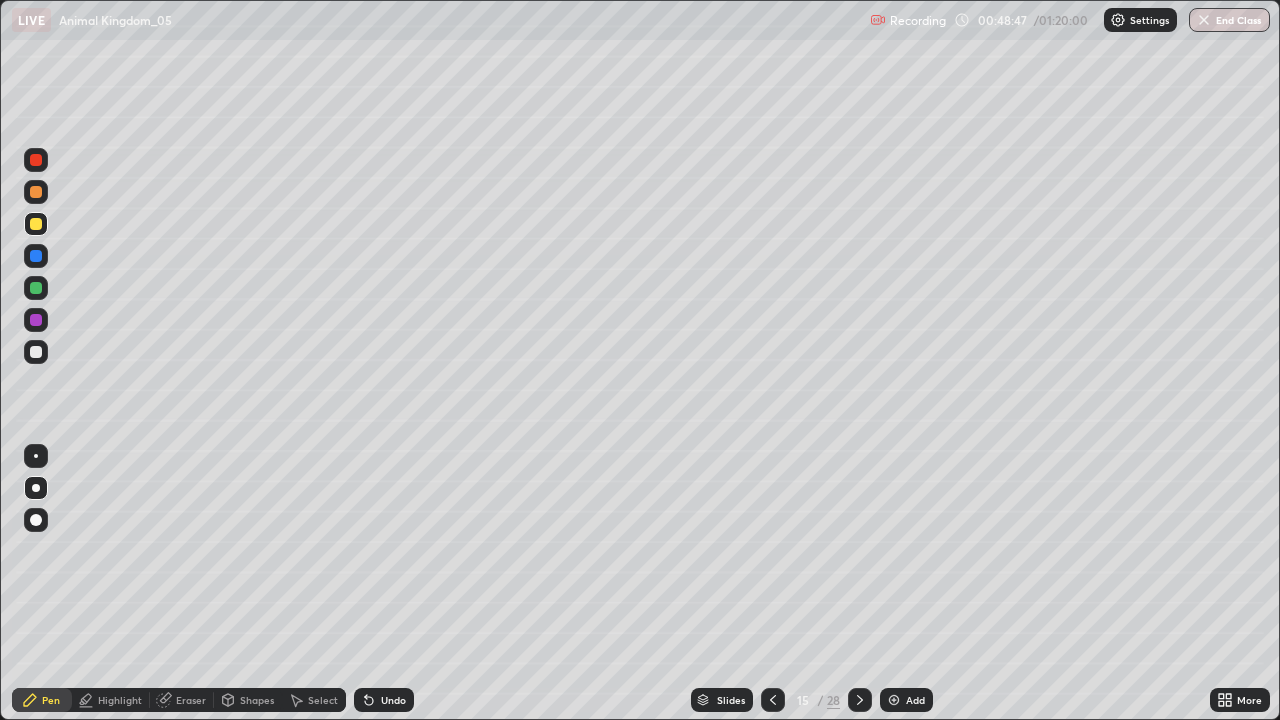 click 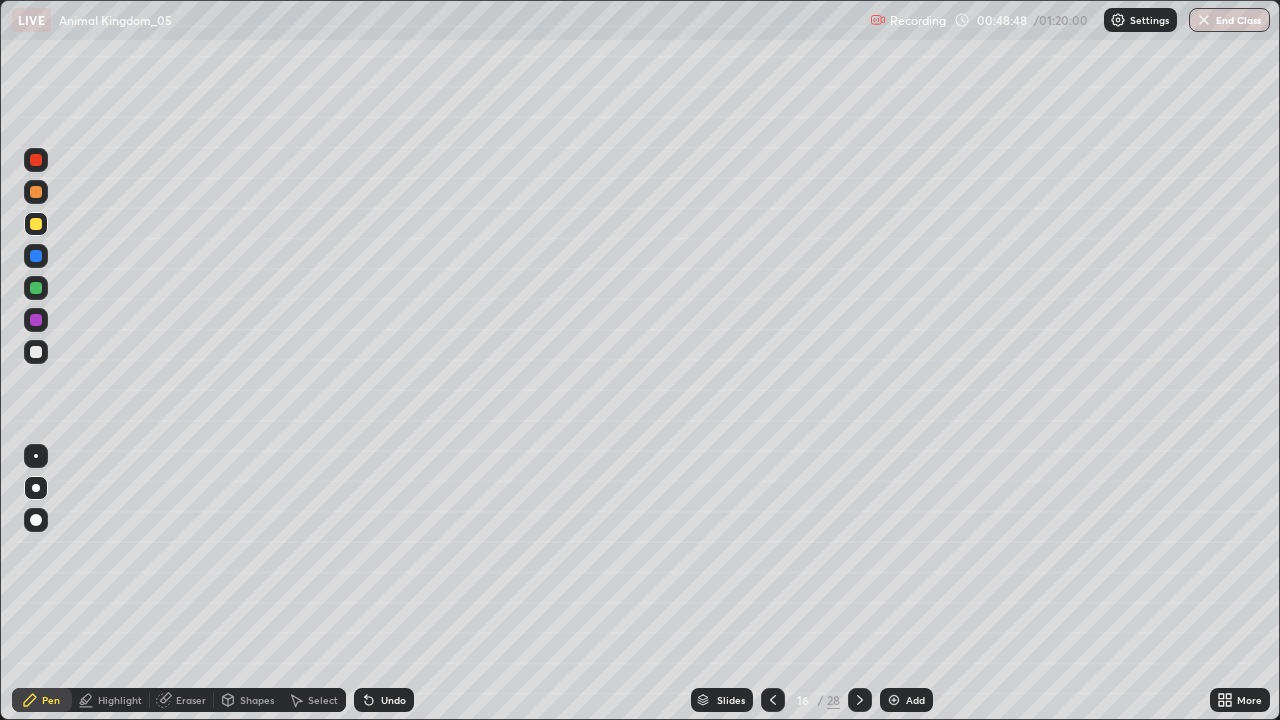 click at bounding box center [894, 700] 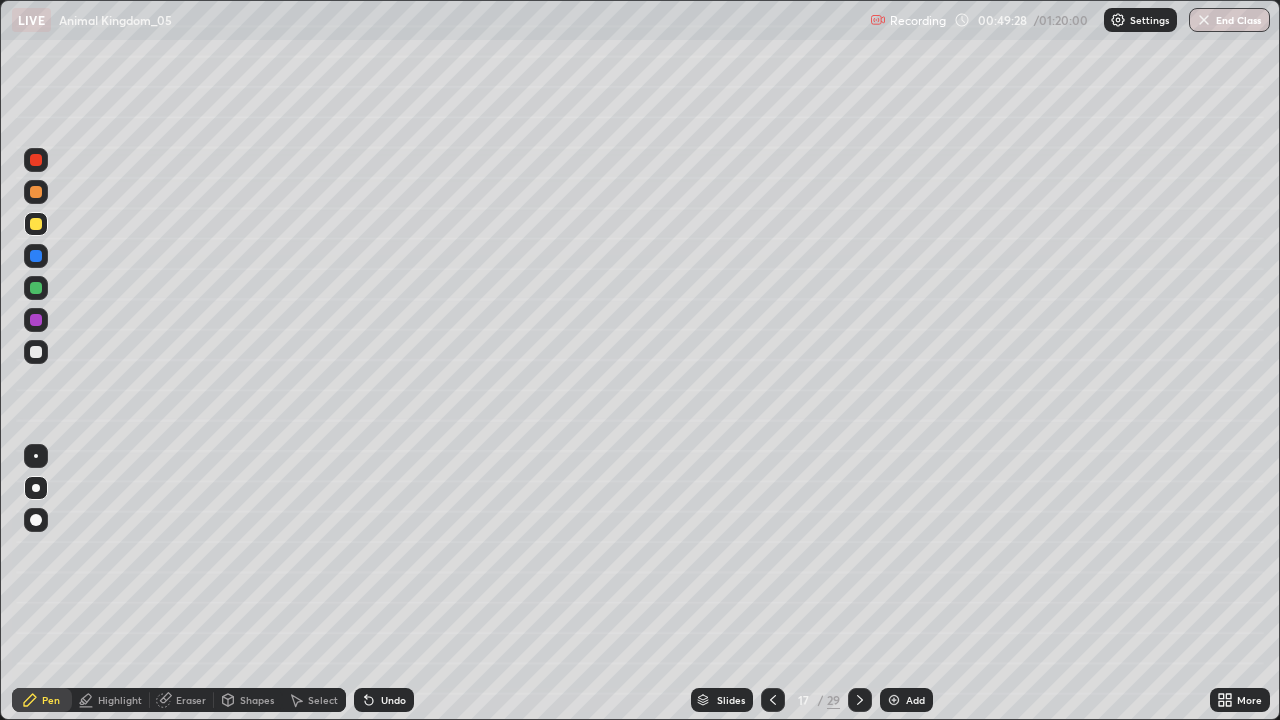 click at bounding box center (36, 352) 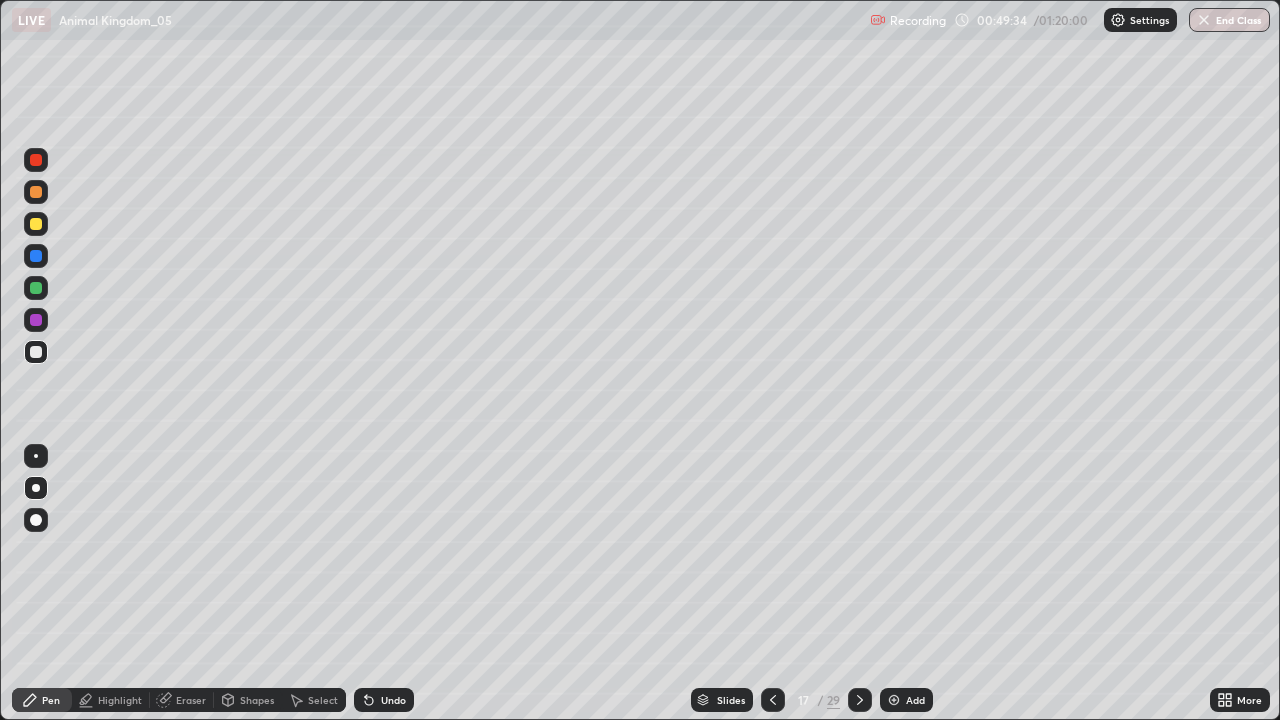click at bounding box center [36, 224] 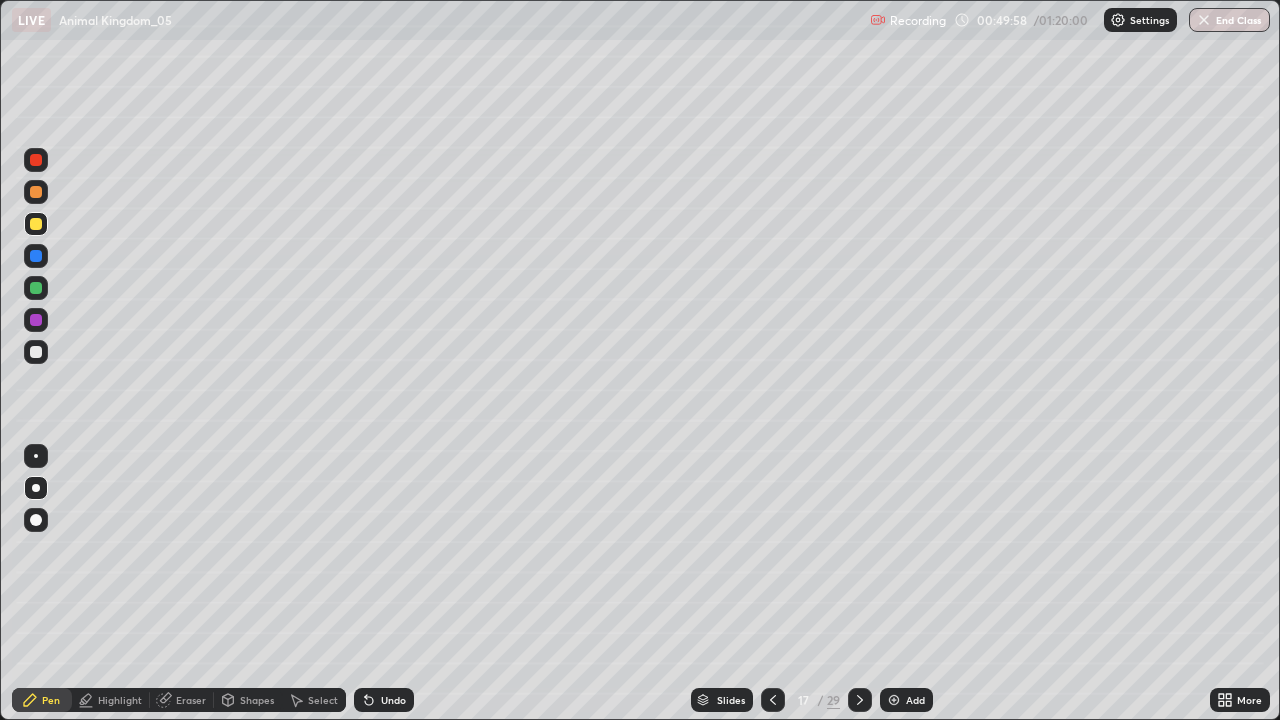 click at bounding box center [36, 352] 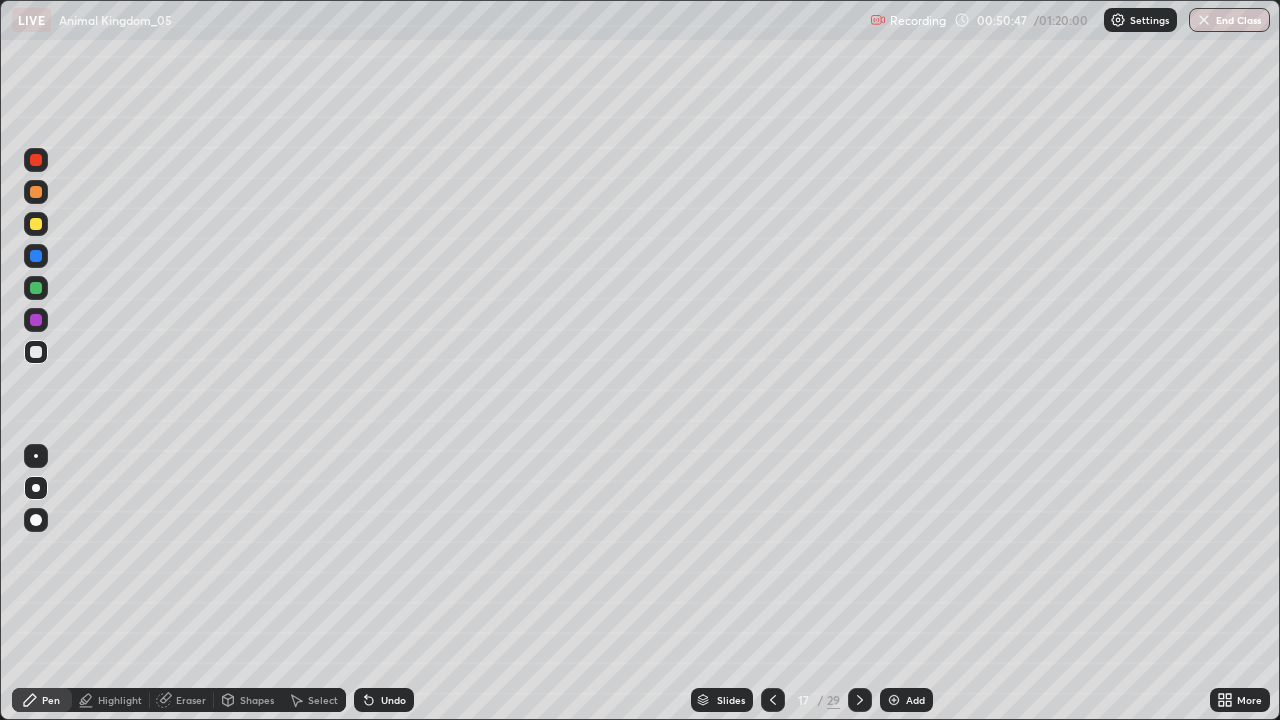 click at bounding box center (36, 352) 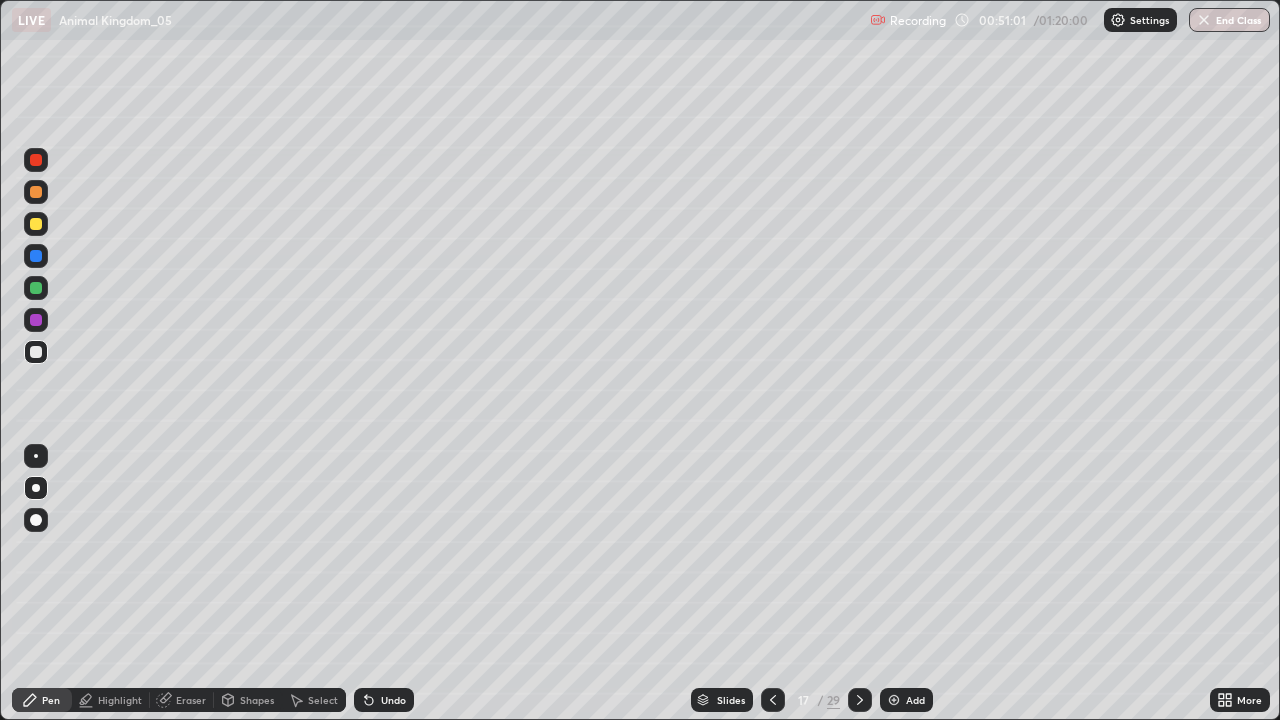 click on "Eraser" at bounding box center (182, 700) 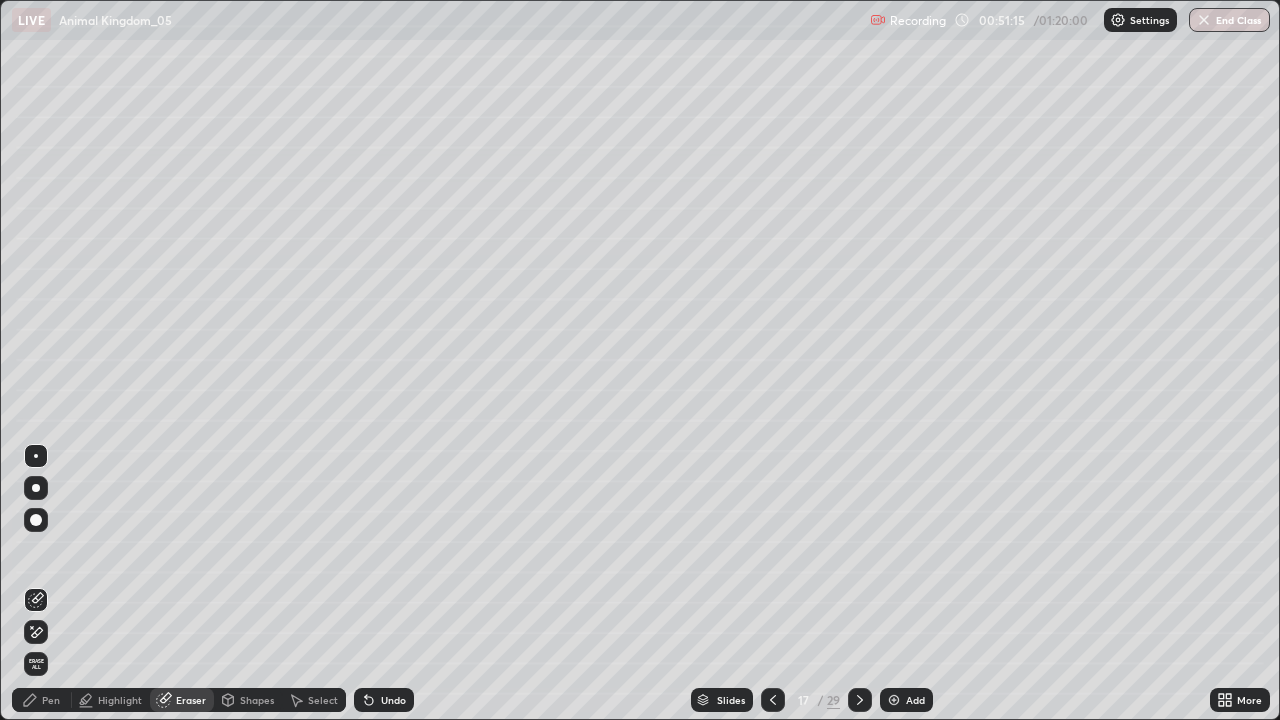 click on "Pen" at bounding box center [42, 700] 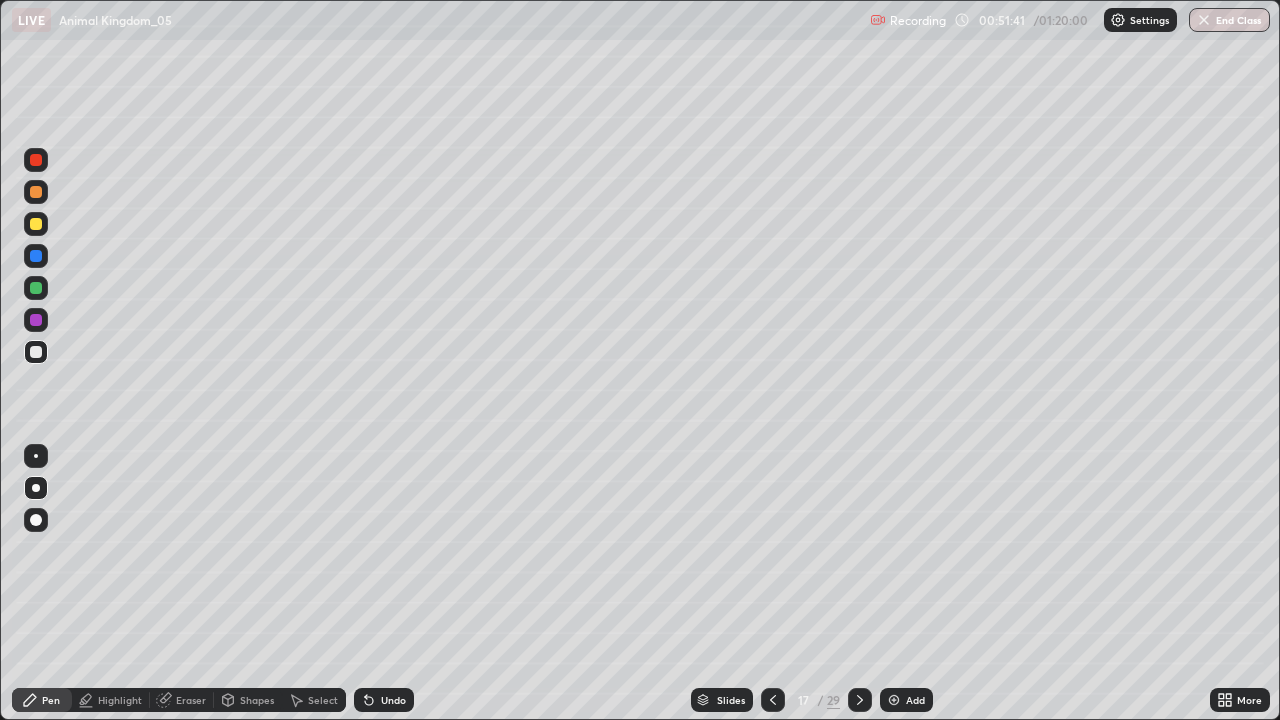 click at bounding box center [36, 192] 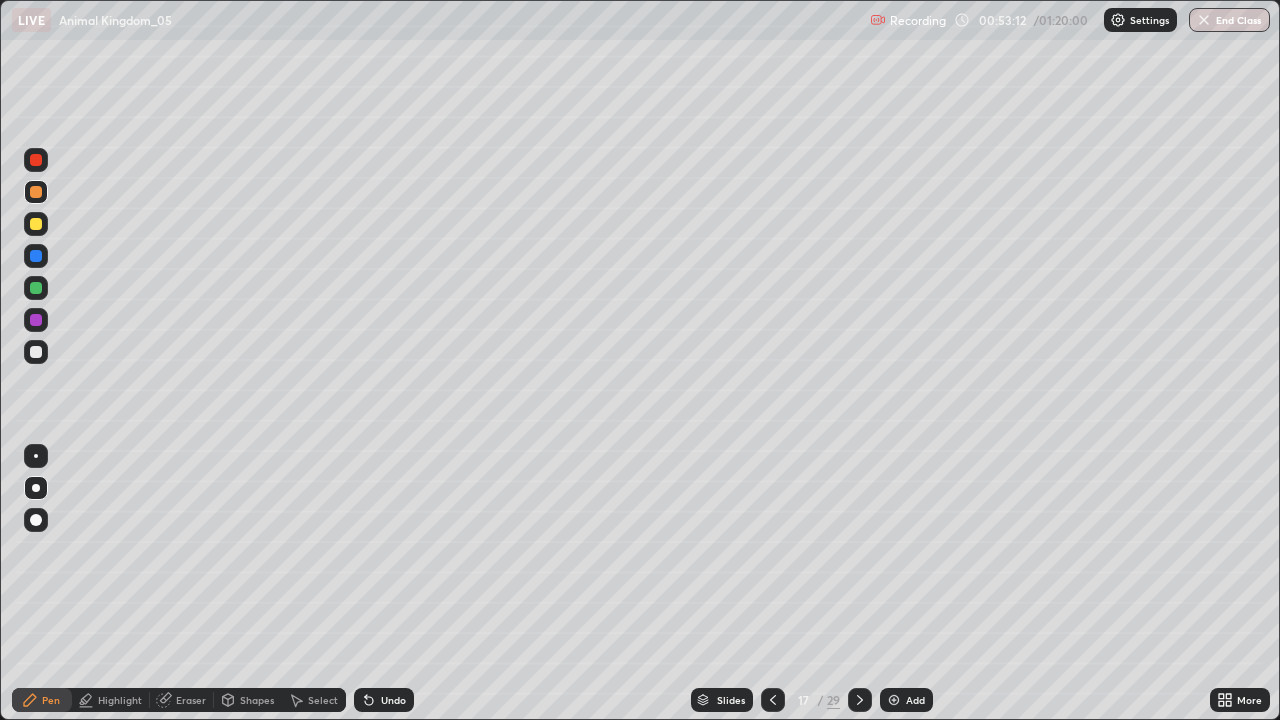 click on "Add" at bounding box center [915, 700] 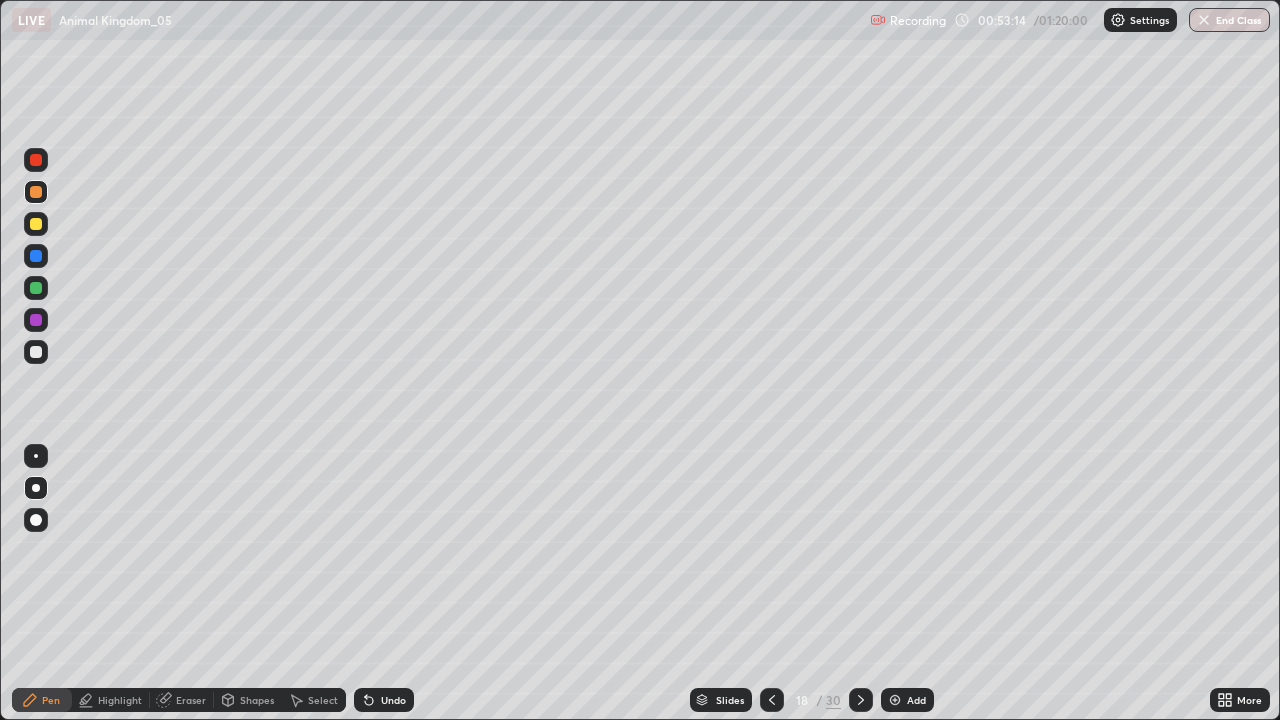 click at bounding box center [36, 352] 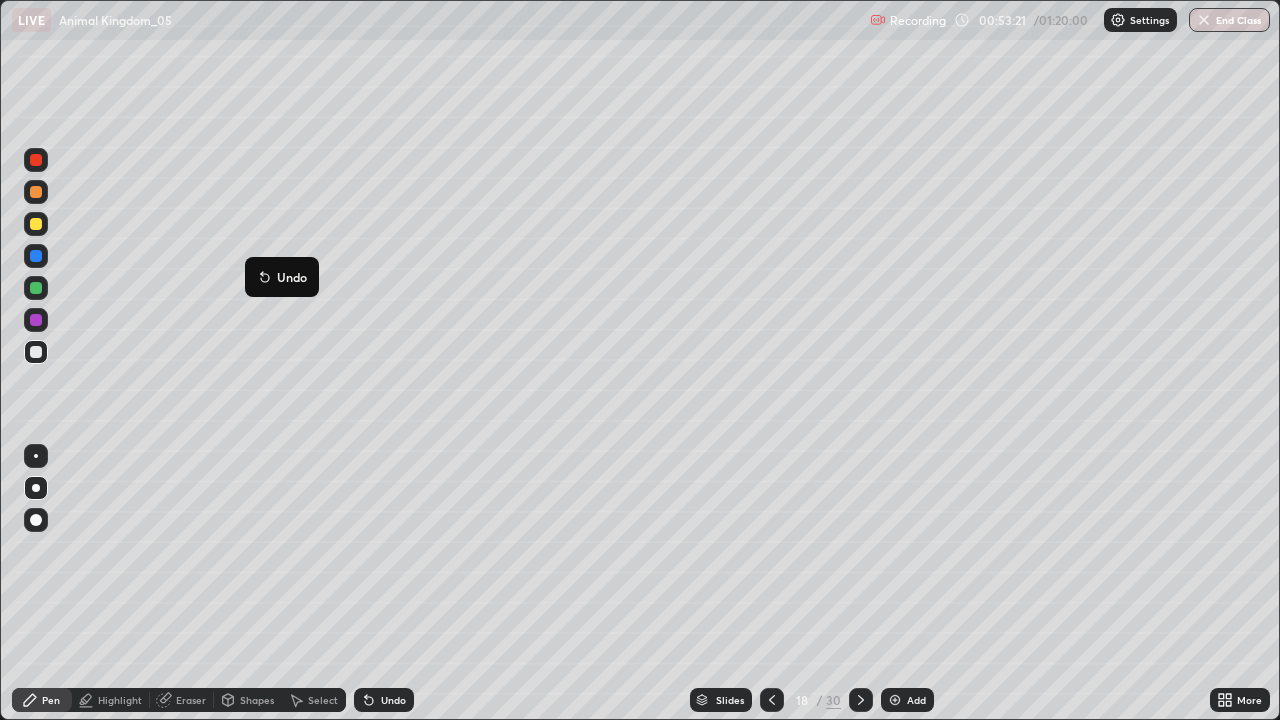 click 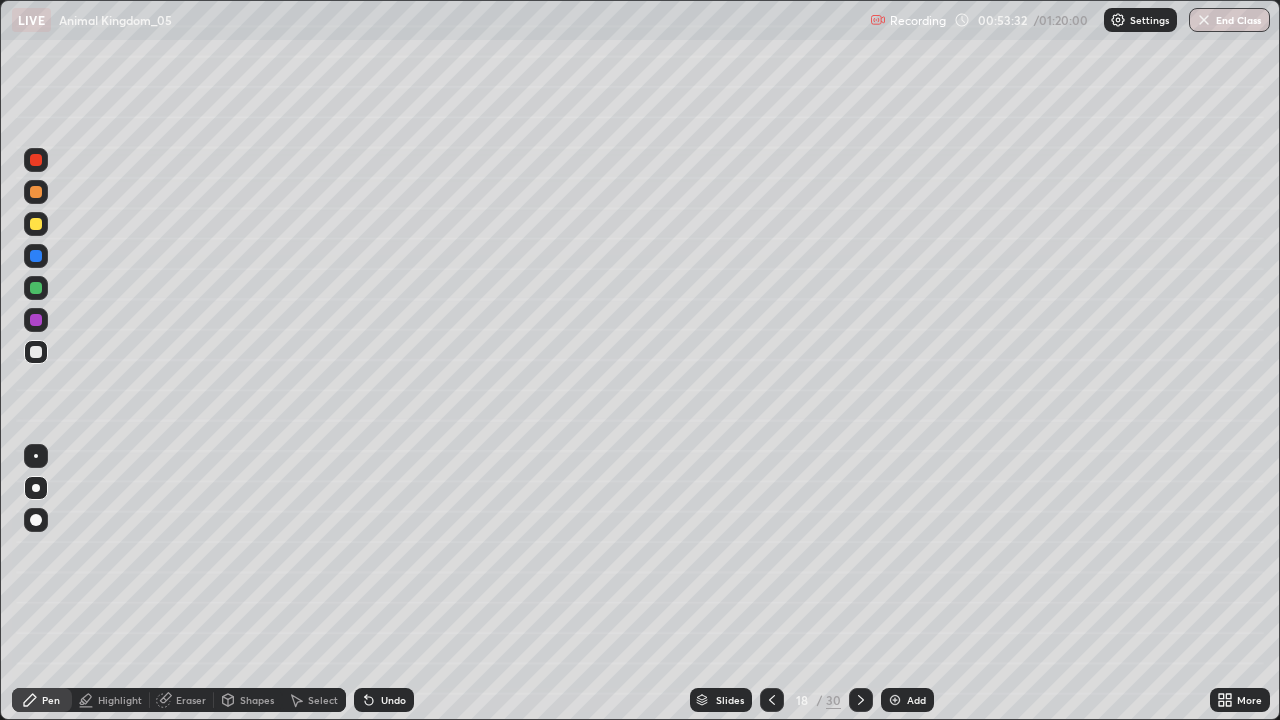 click 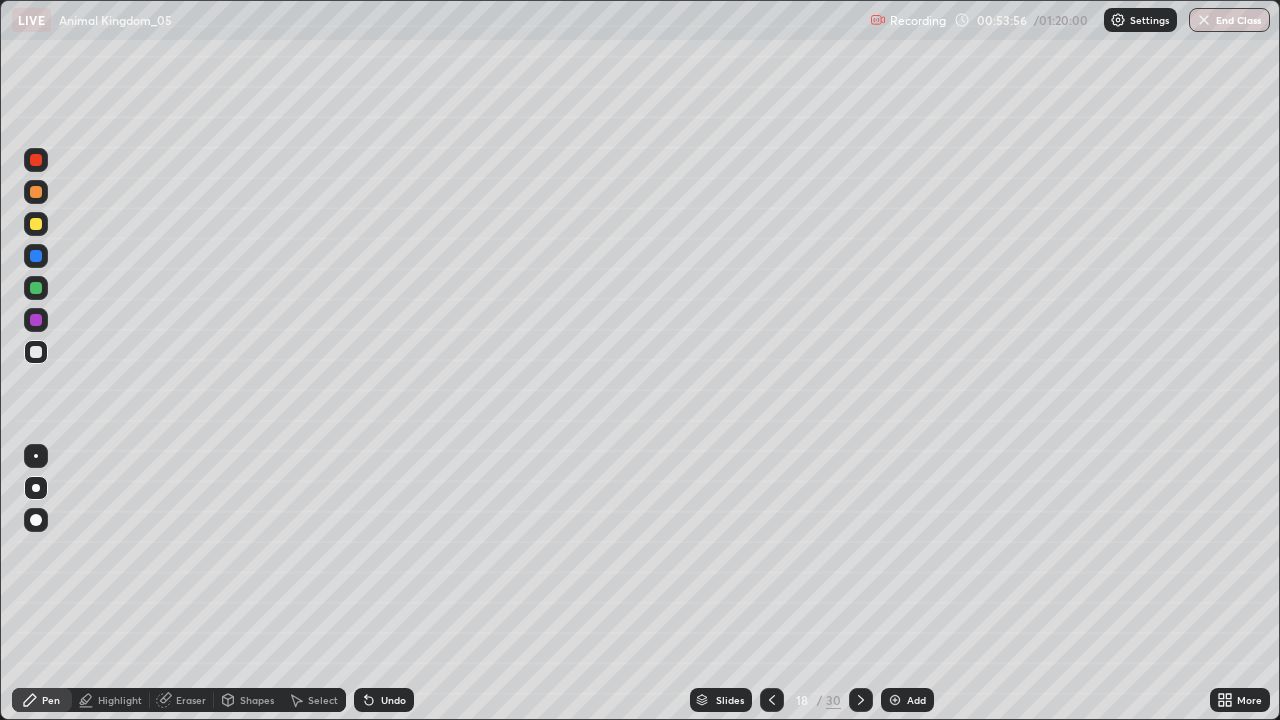 click at bounding box center (36, 288) 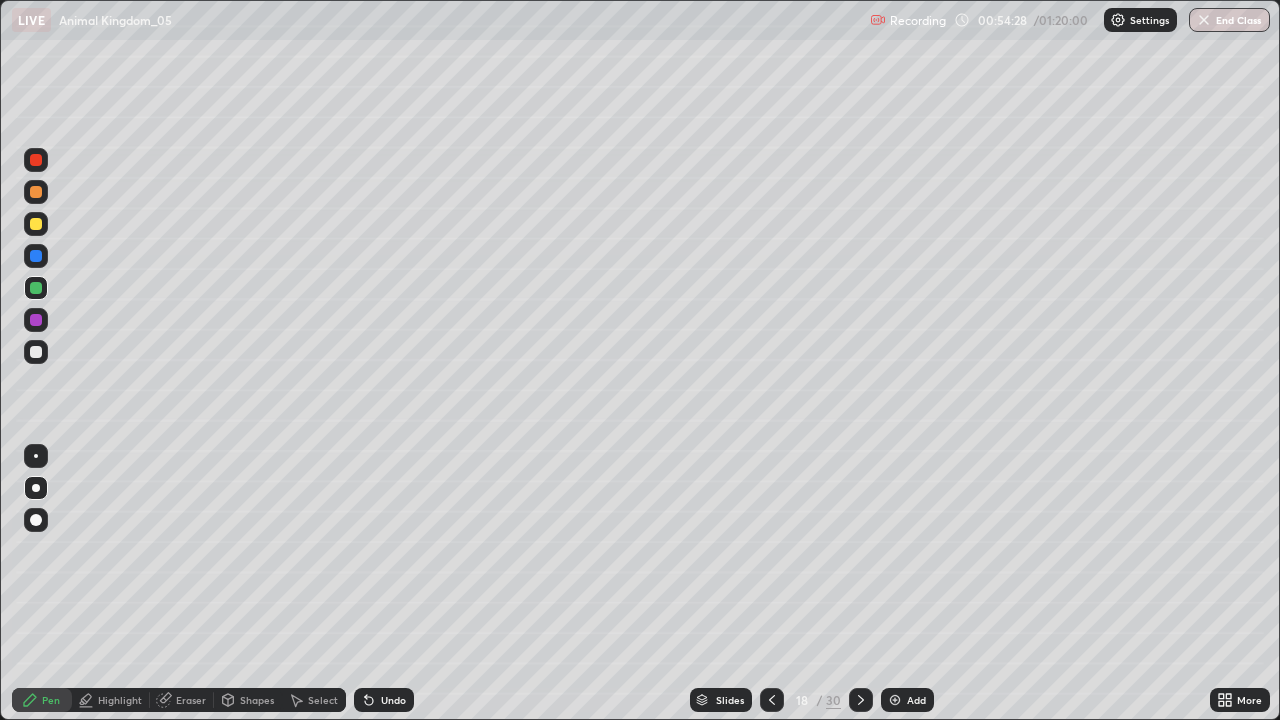 click 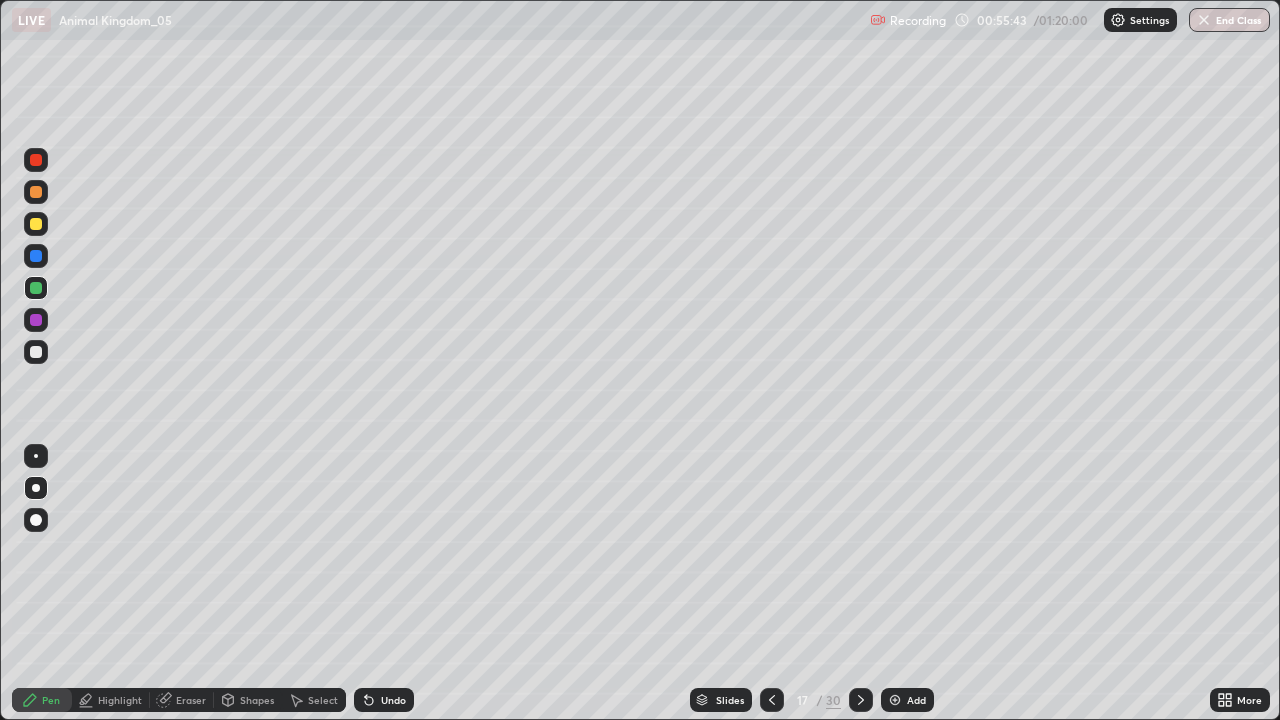 click 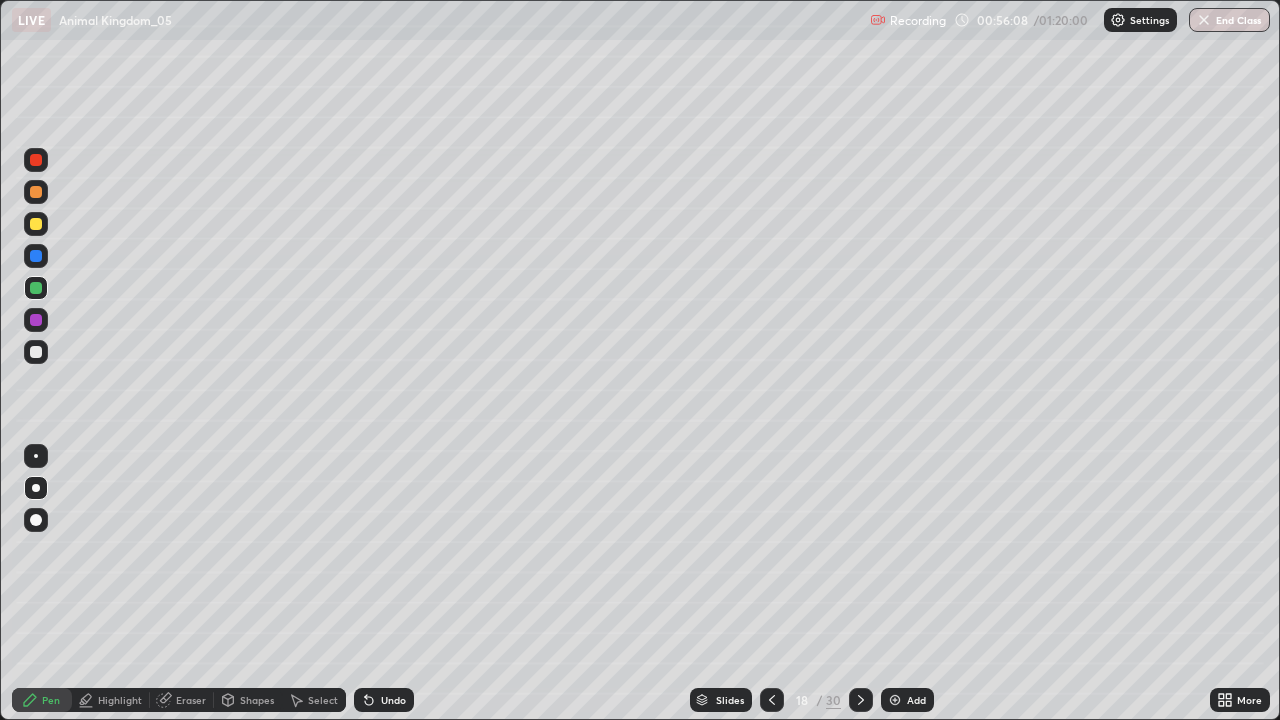 click on "Add" at bounding box center [916, 700] 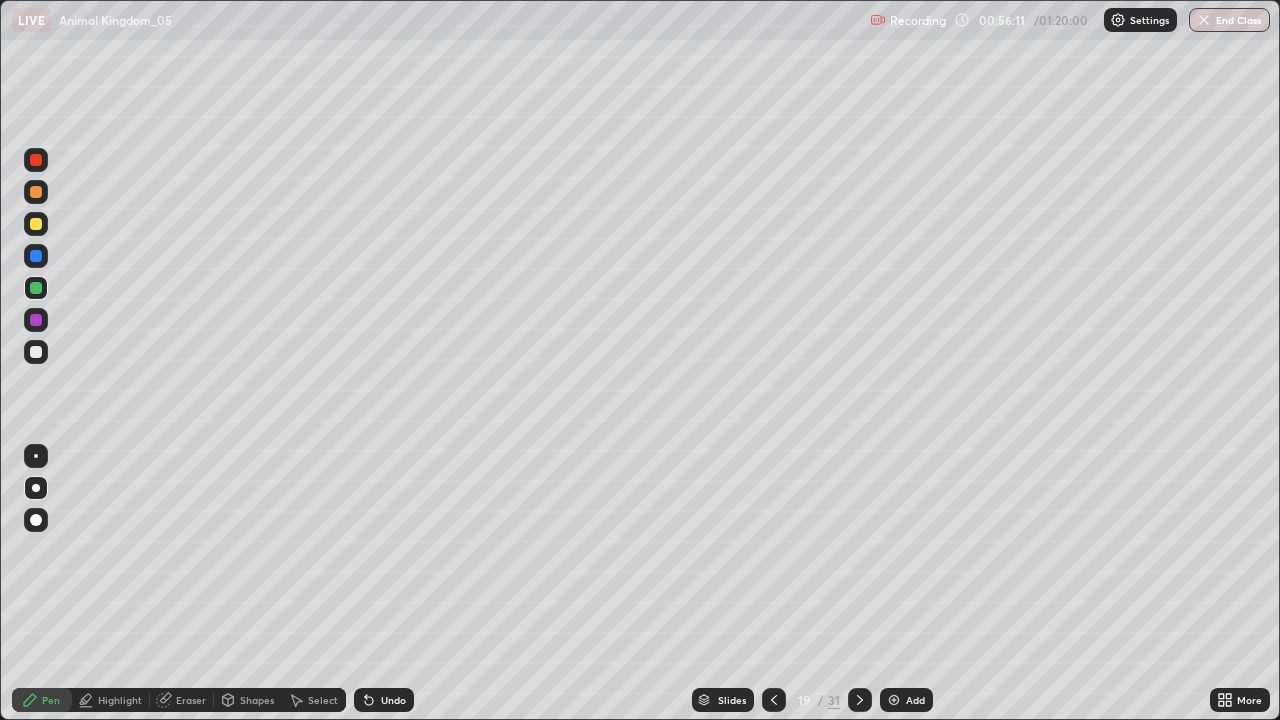 click at bounding box center (36, 352) 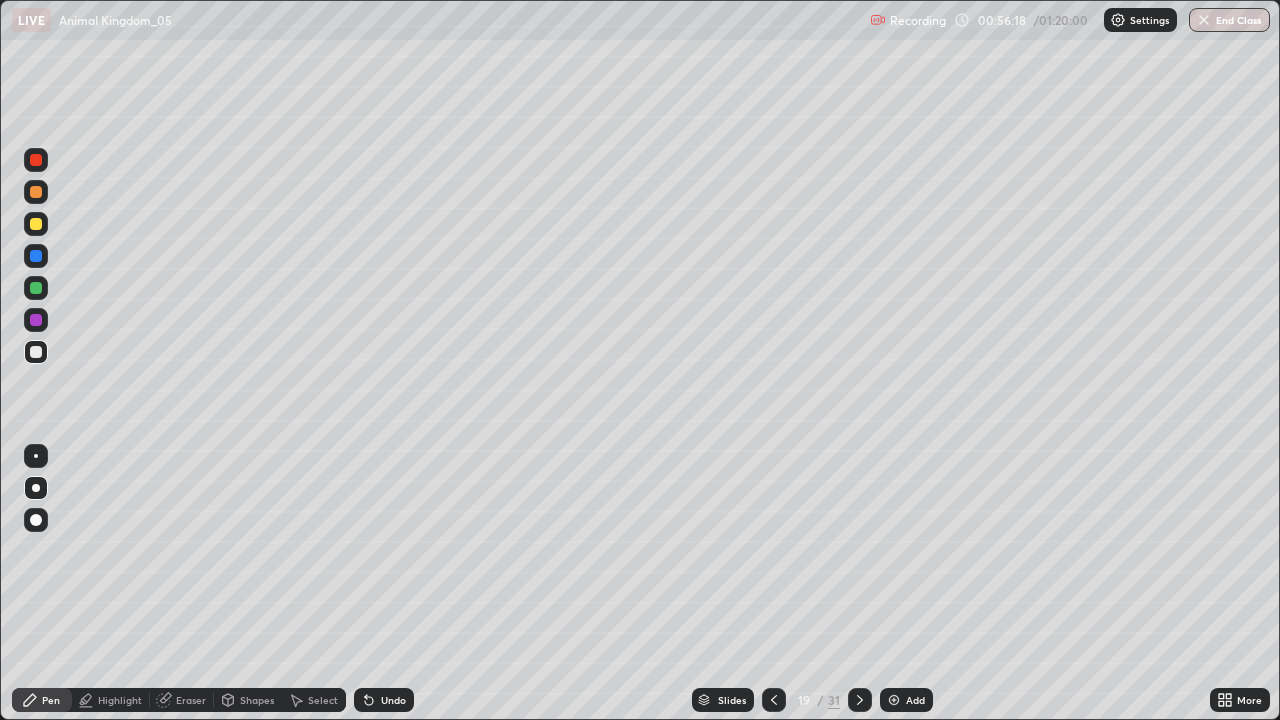 click at bounding box center (36, 224) 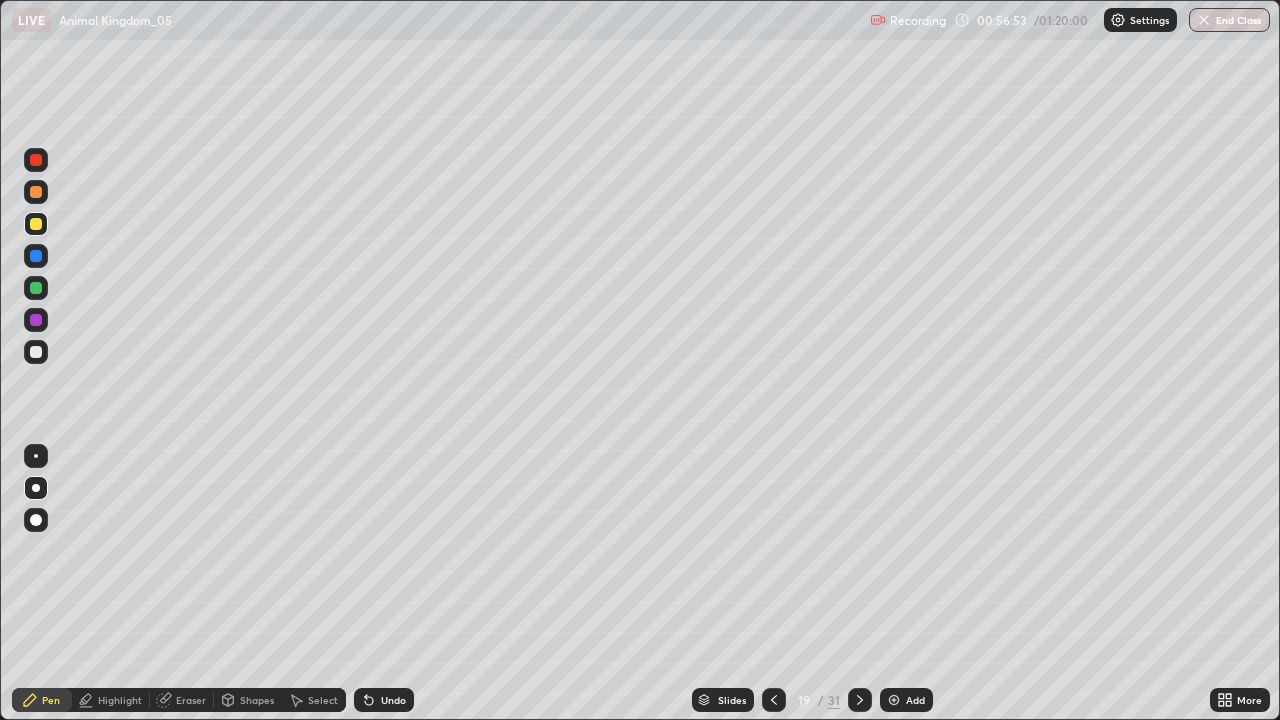 click on "Slides" at bounding box center (723, 700) 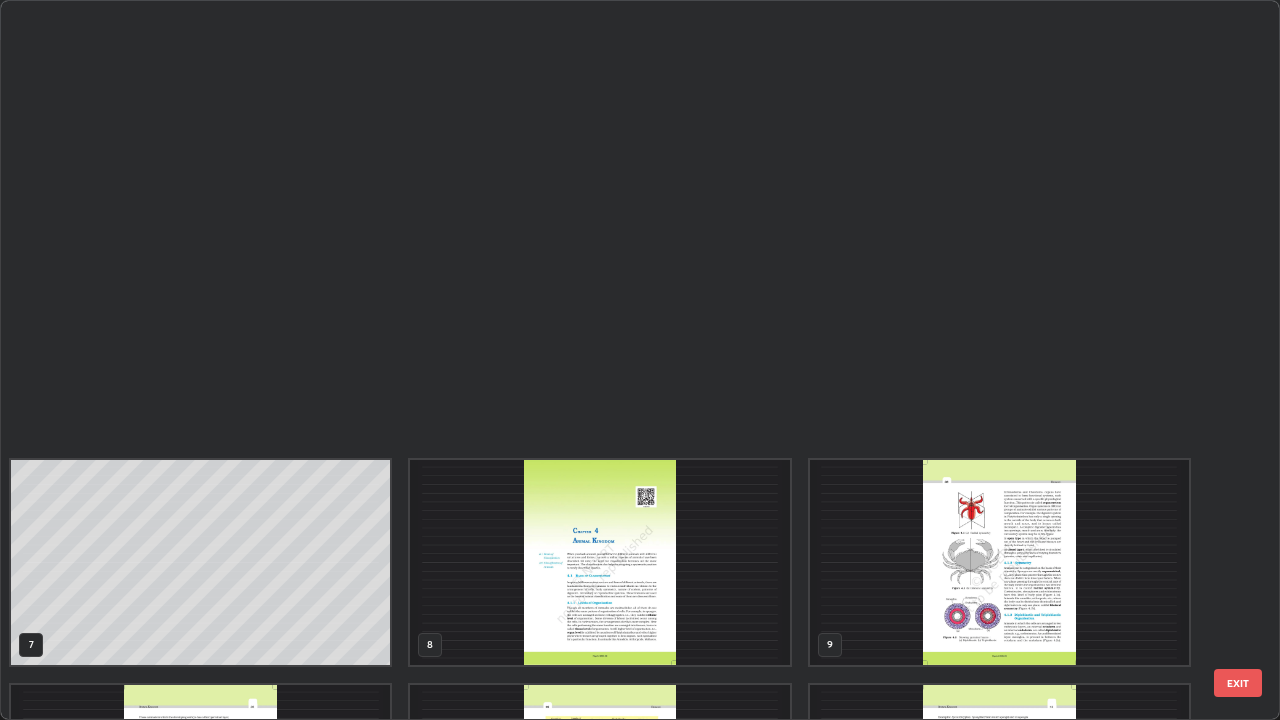 scroll, scrollTop: 854, scrollLeft: 0, axis: vertical 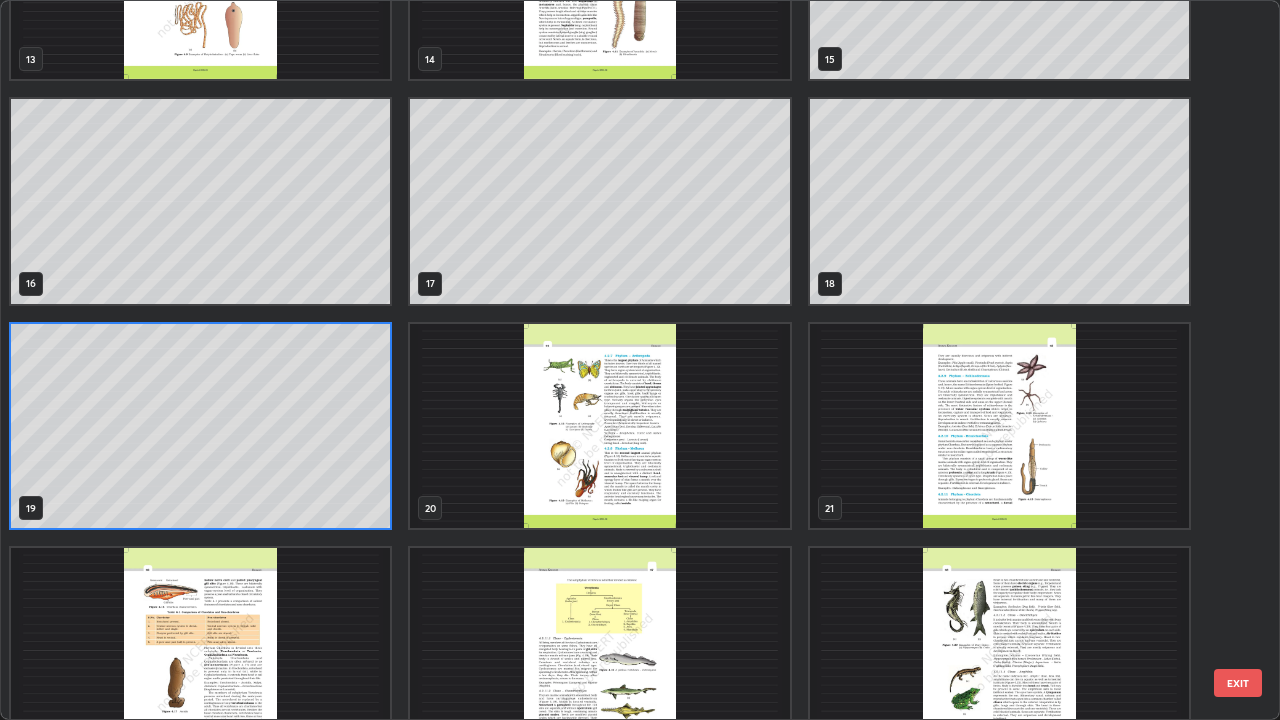 click at bounding box center [599, 426] 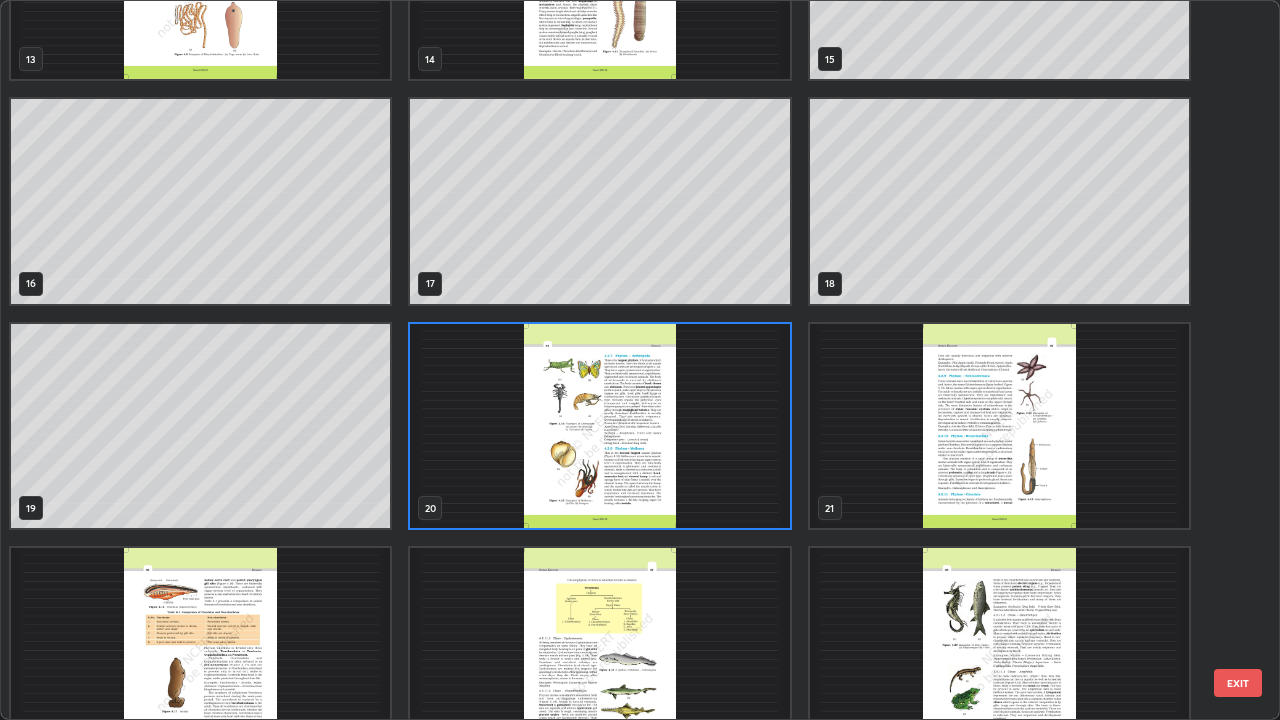 click at bounding box center [599, 426] 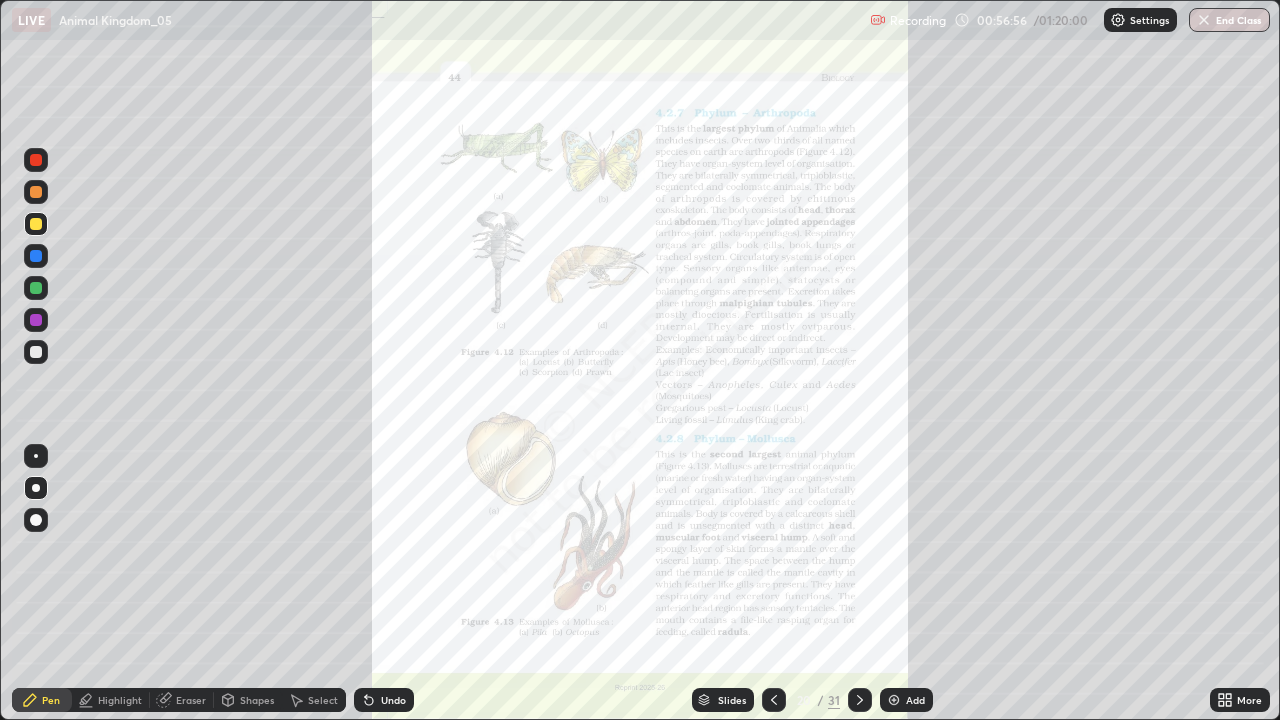 click 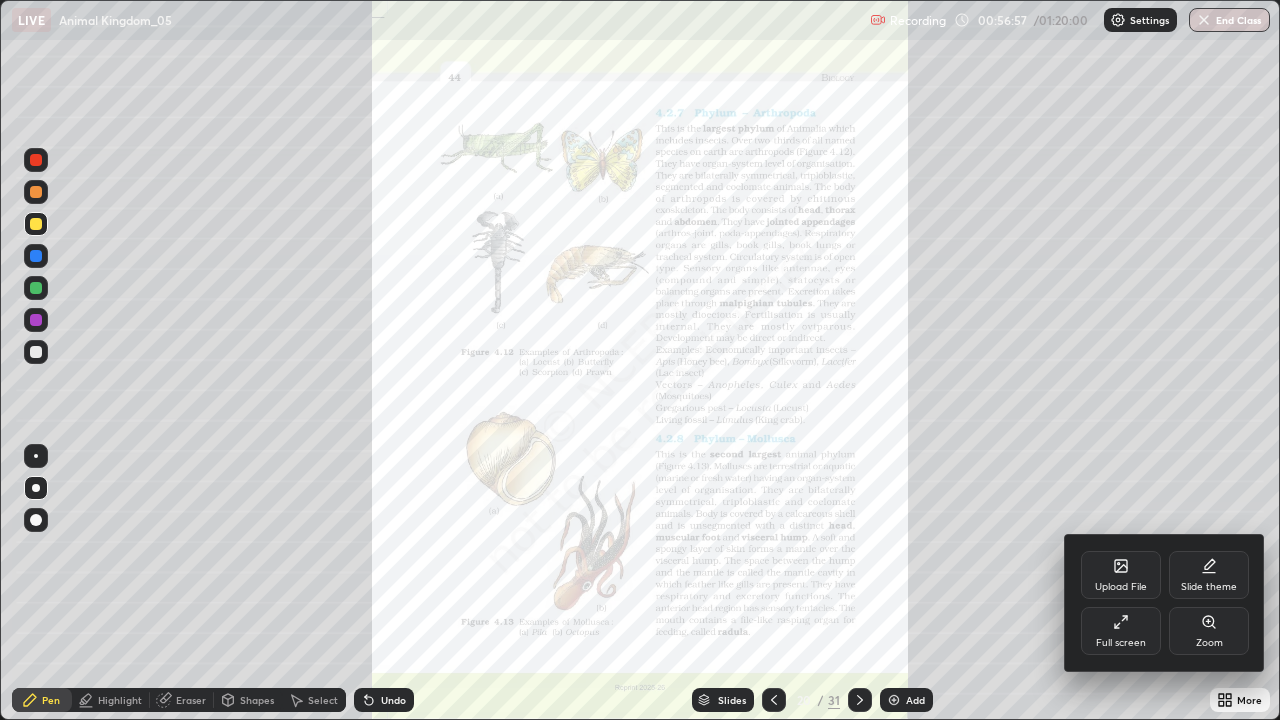 click 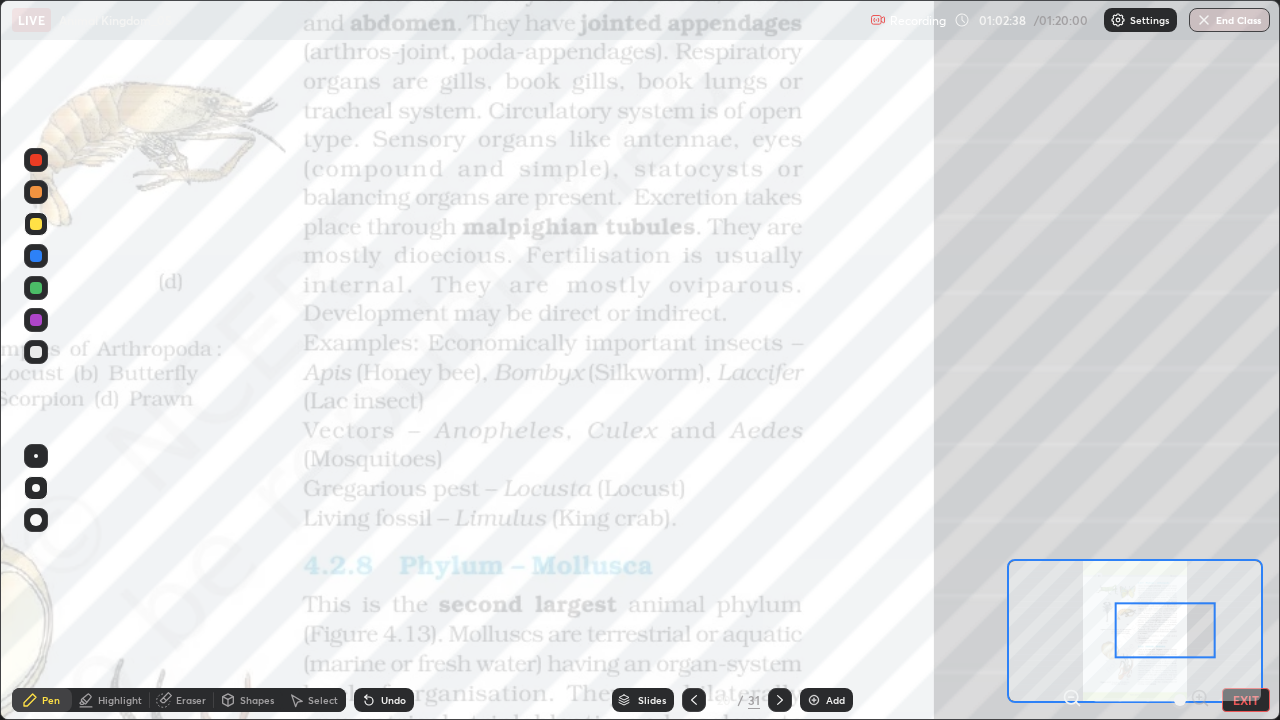 click on "EXIT" at bounding box center [1246, 700] 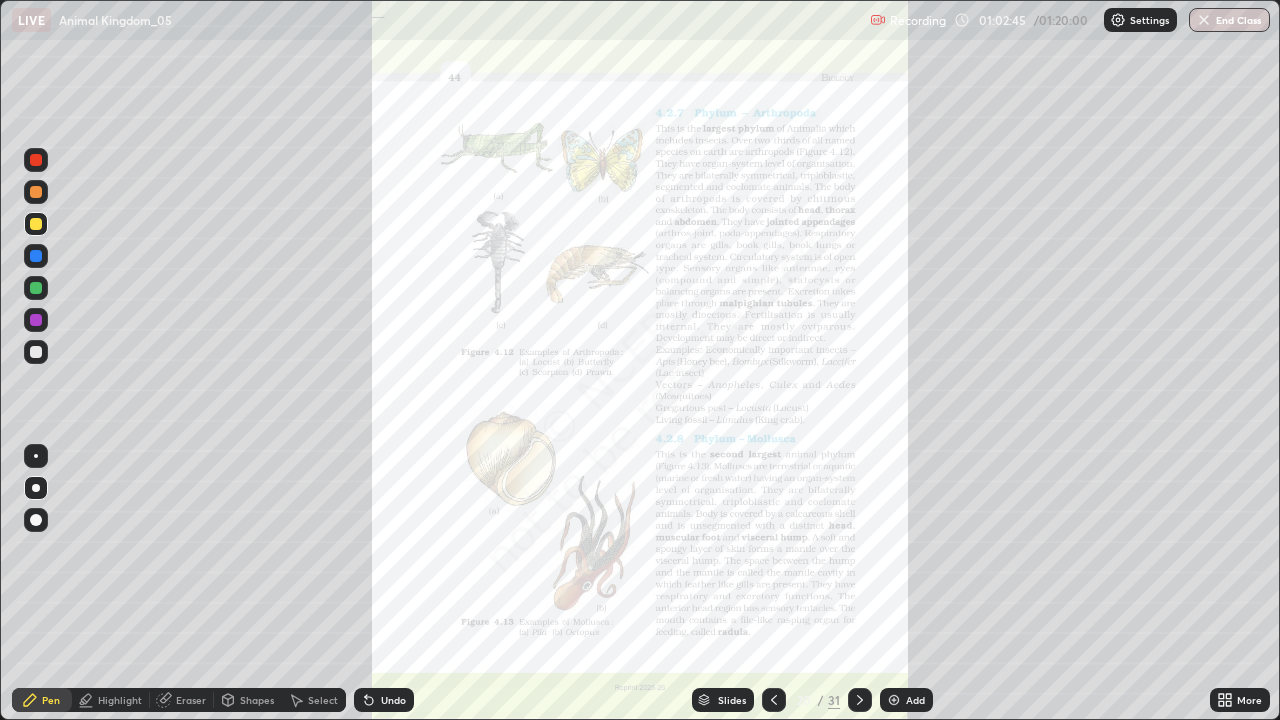 click on "Add" at bounding box center [915, 700] 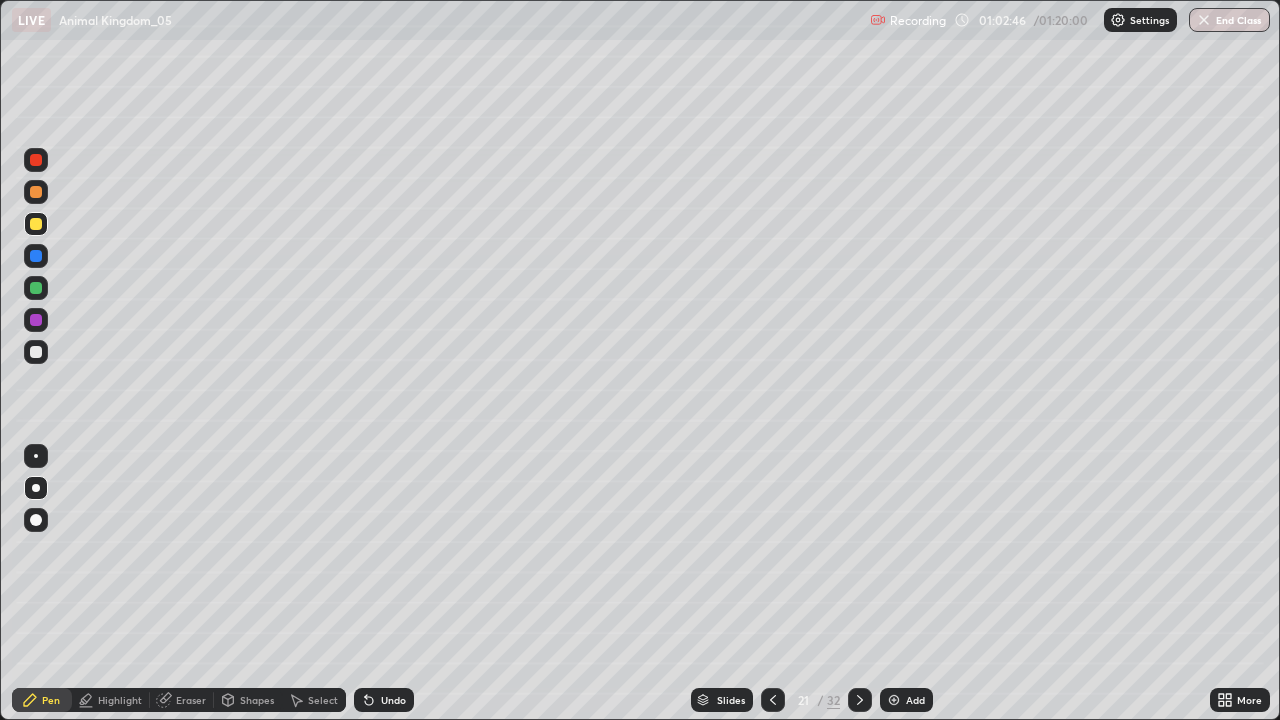 click at bounding box center [36, 352] 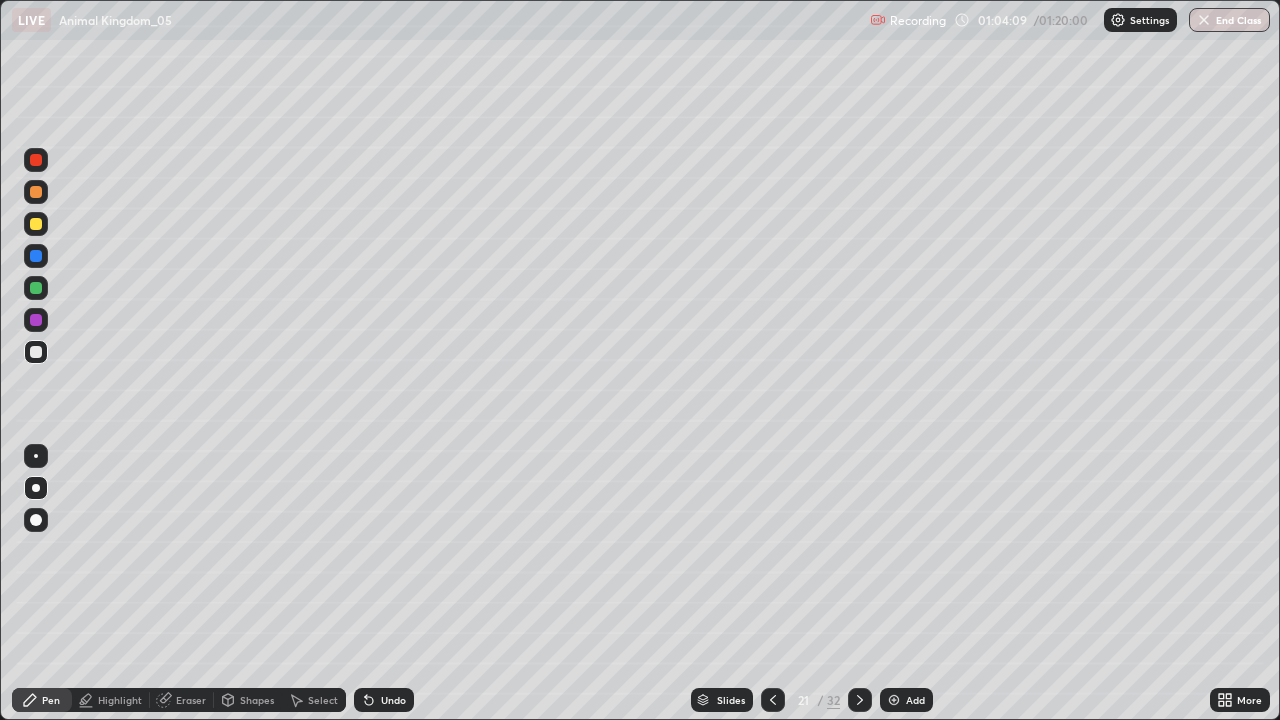 click at bounding box center (36, 224) 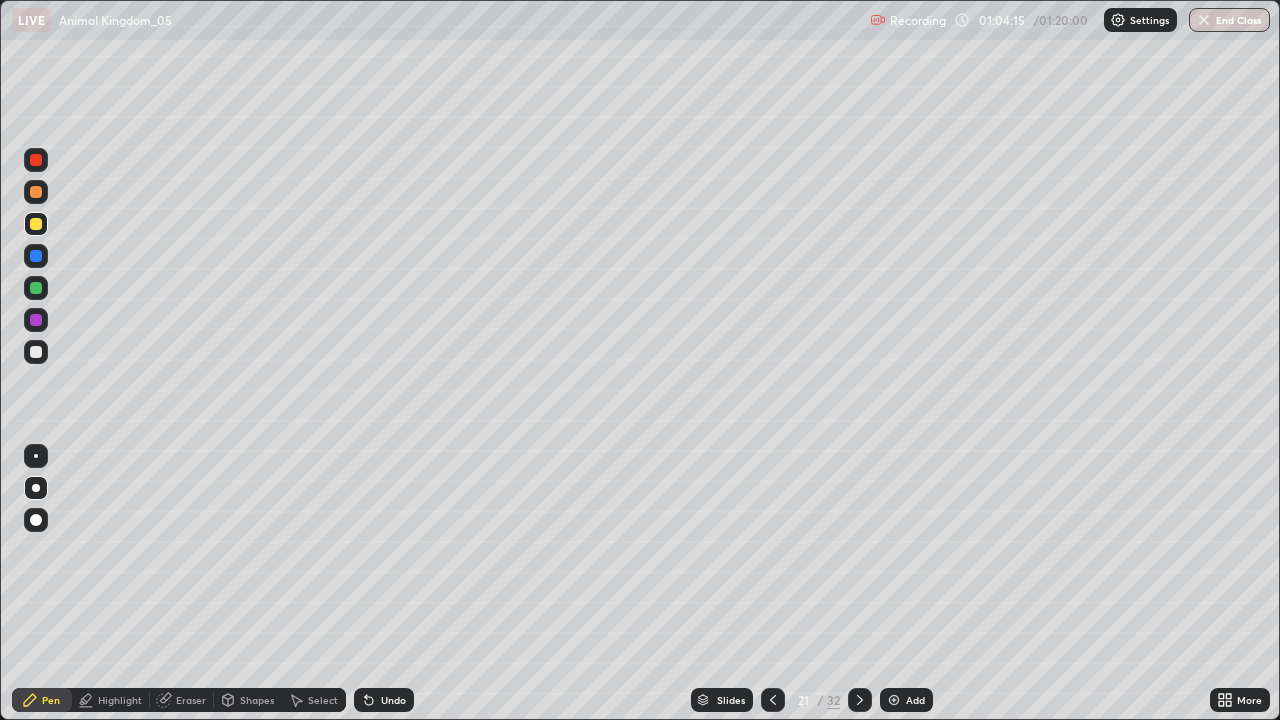 click at bounding box center [894, 700] 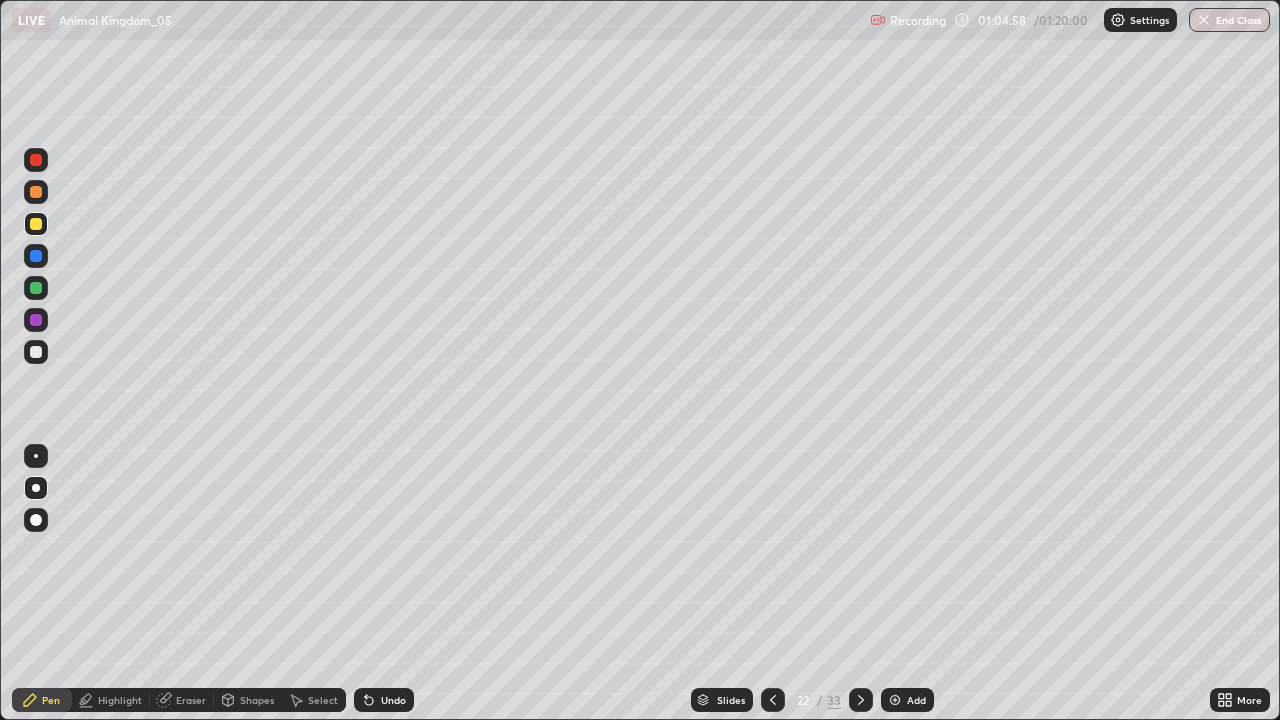 click 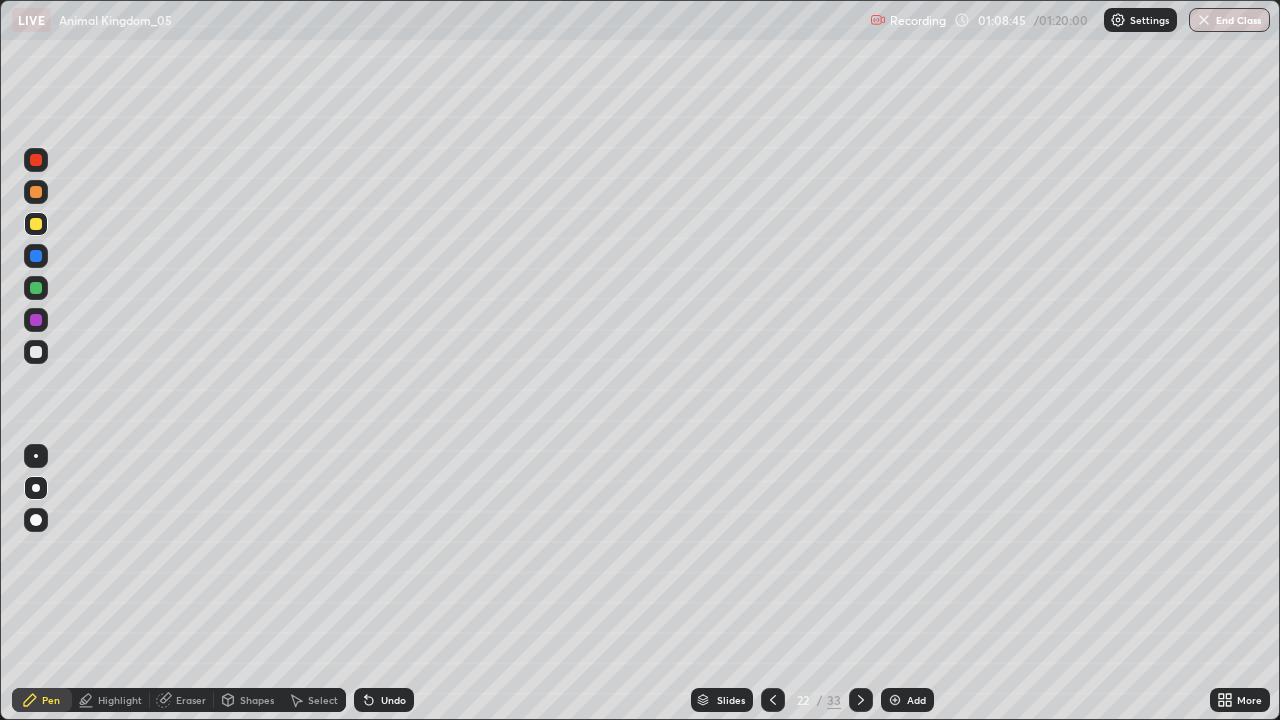 click on "Undo" at bounding box center (393, 700) 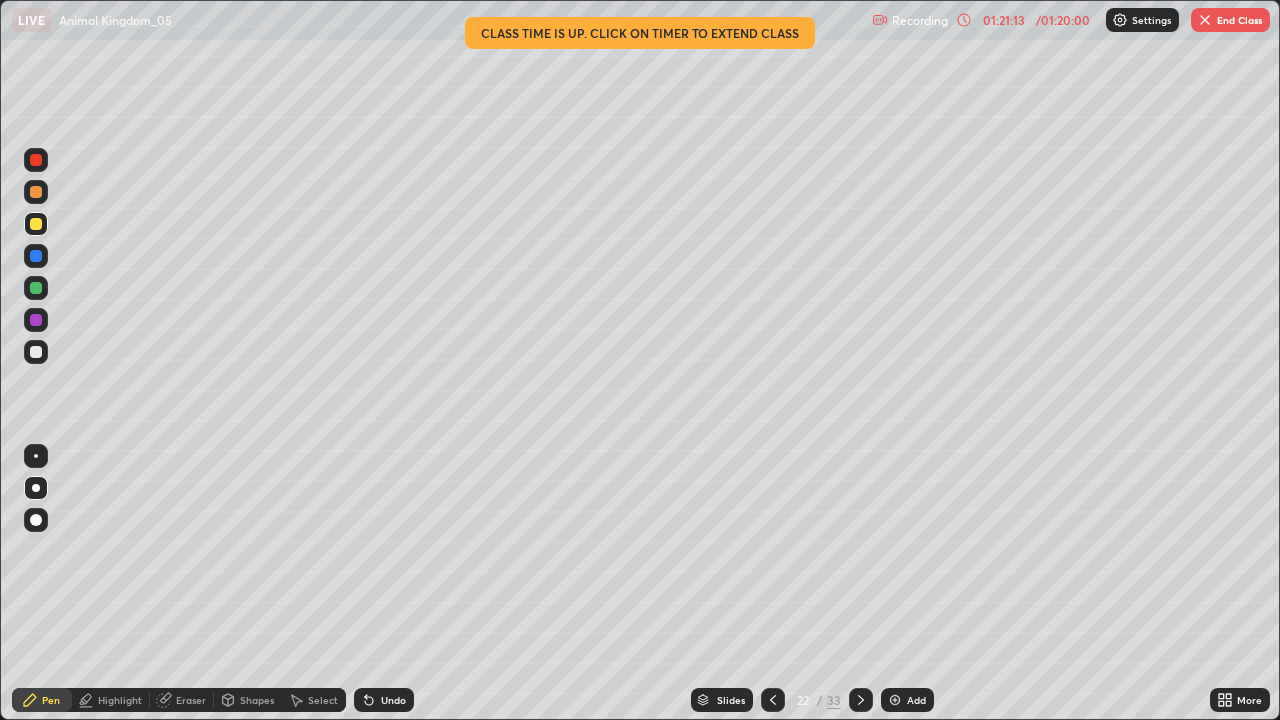 click on "End Class" at bounding box center (1230, 20) 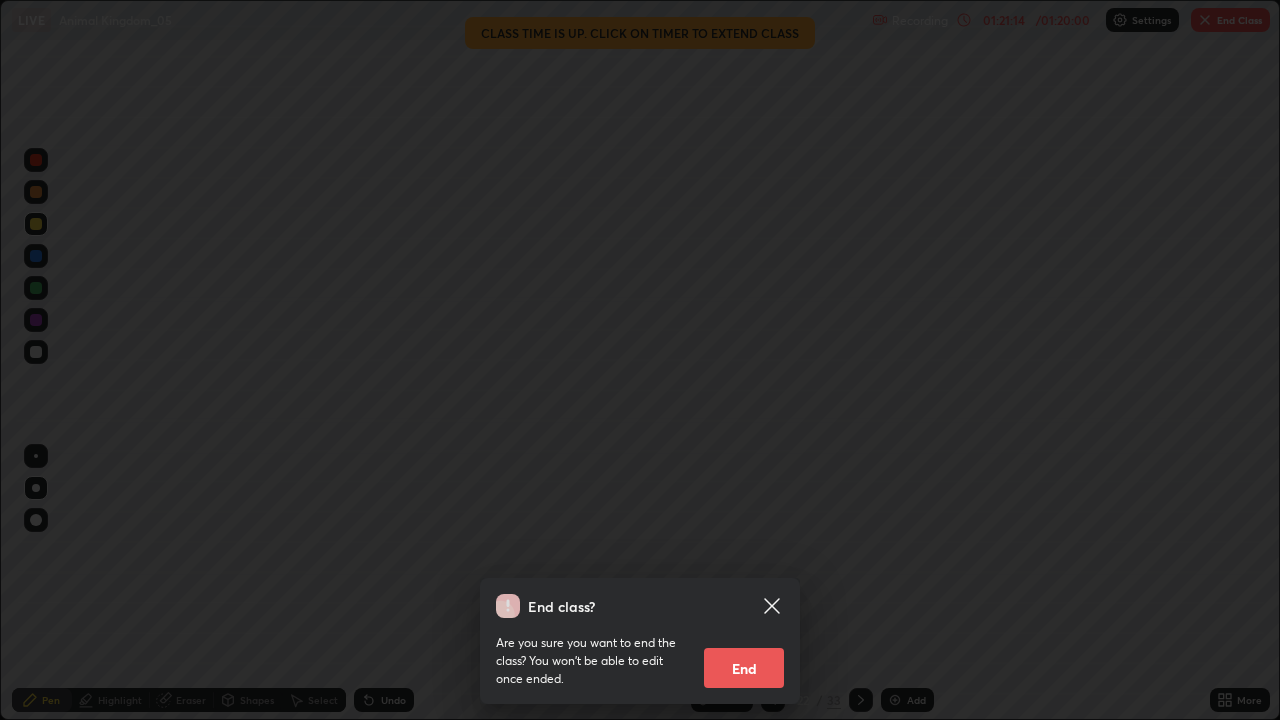 click on "End" at bounding box center (744, 668) 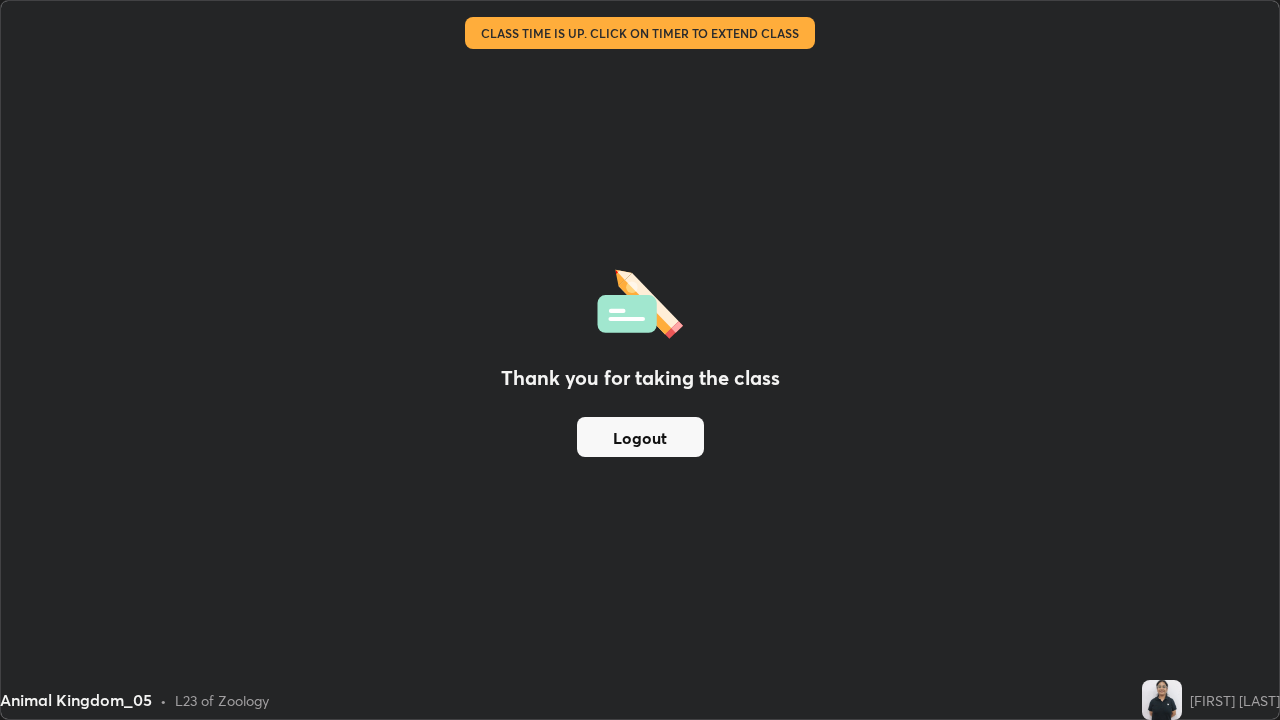 click on "Logout" at bounding box center [640, 437] 